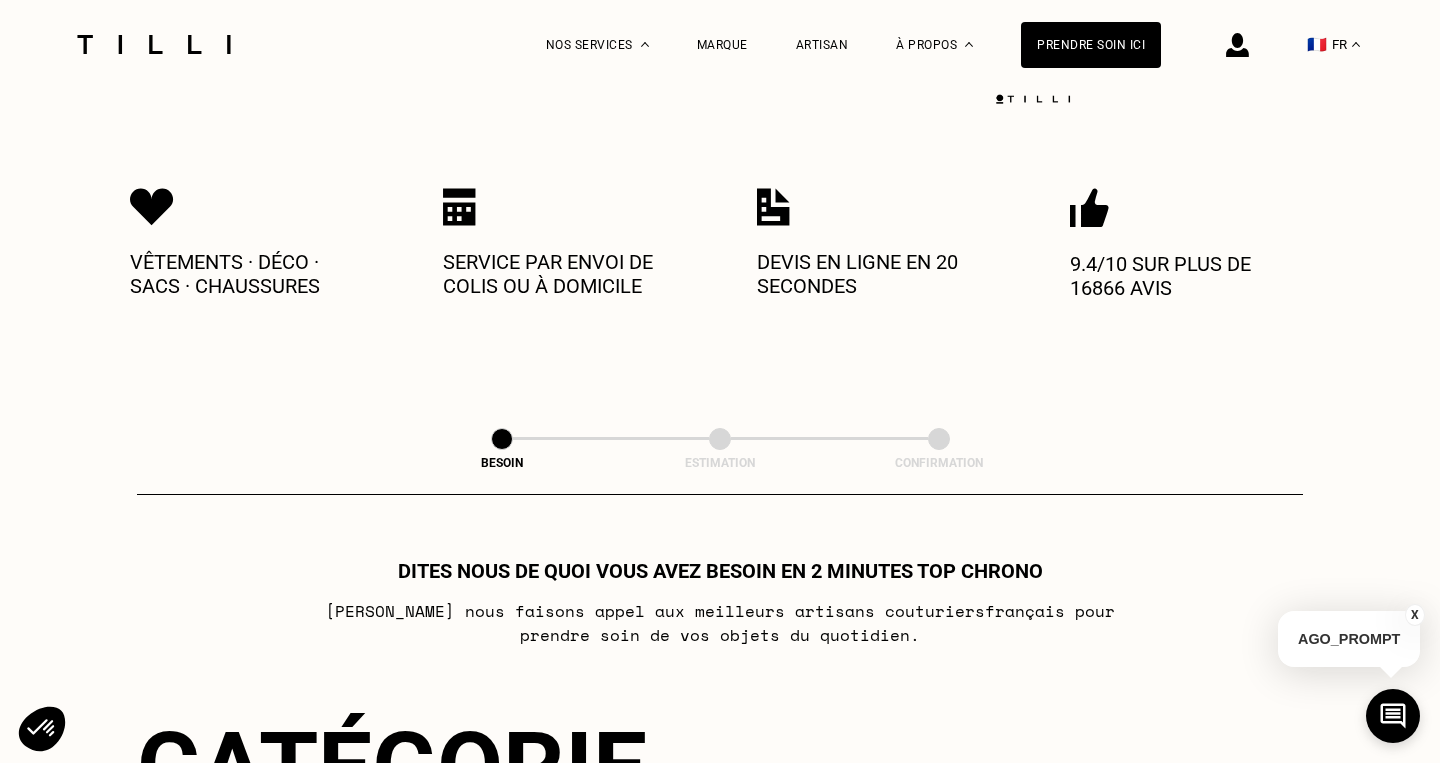 scroll, scrollTop: 792, scrollLeft: 0, axis: vertical 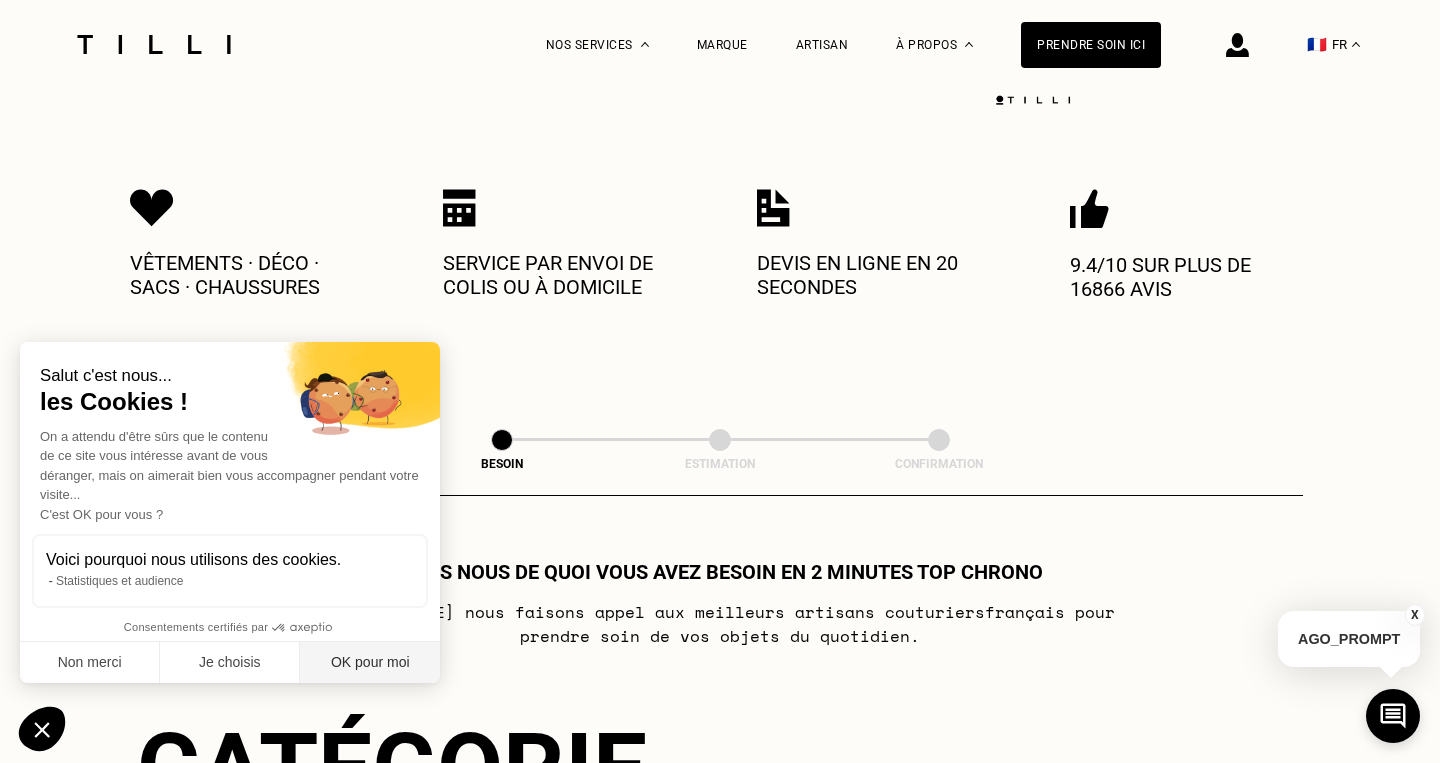 click on "OK pour moi" at bounding box center (370, 663) 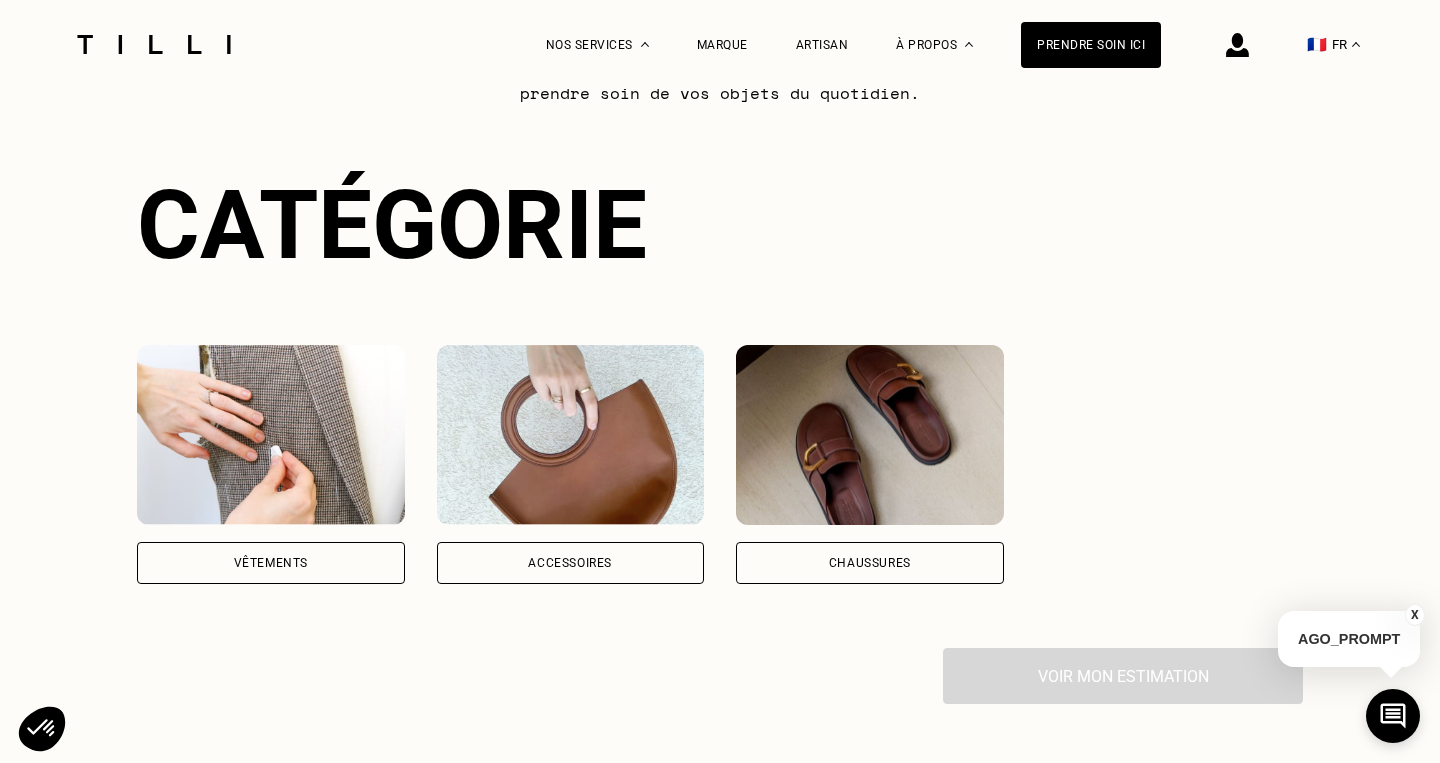 scroll, scrollTop: 1352, scrollLeft: 0, axis: vertical 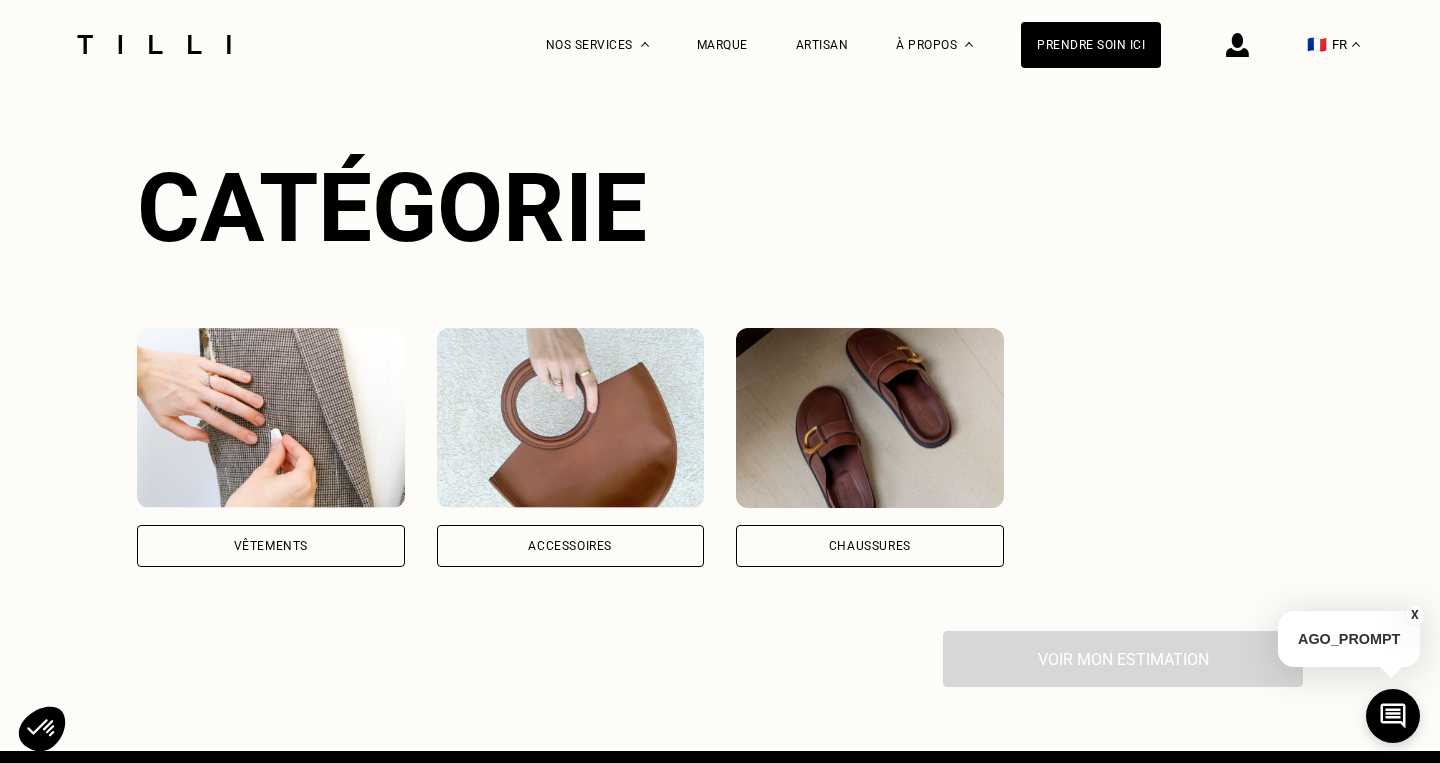 click on "Vêtements" at bounding box center [271, 546] 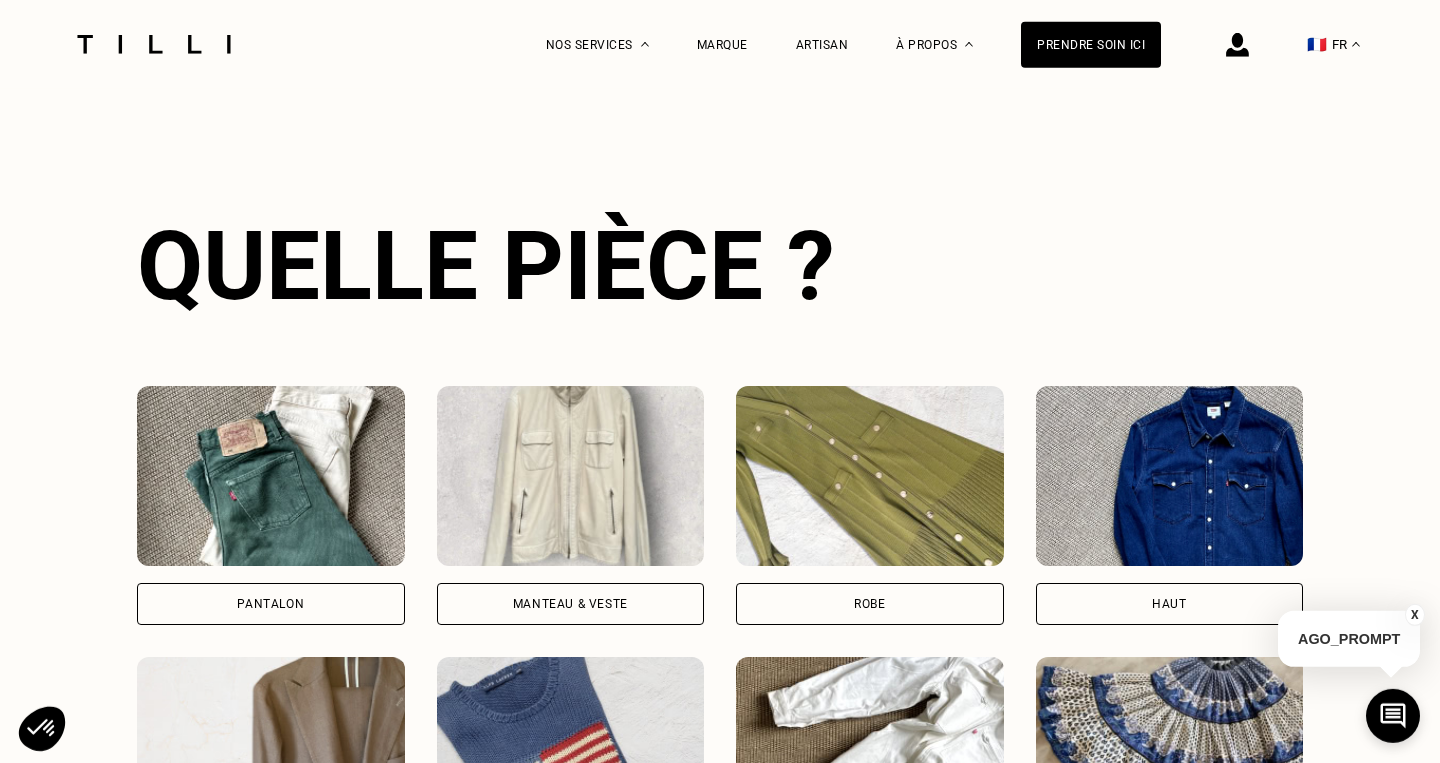 scroll, scrollTop: 1837, scrollLeft: 0, axis: vertical 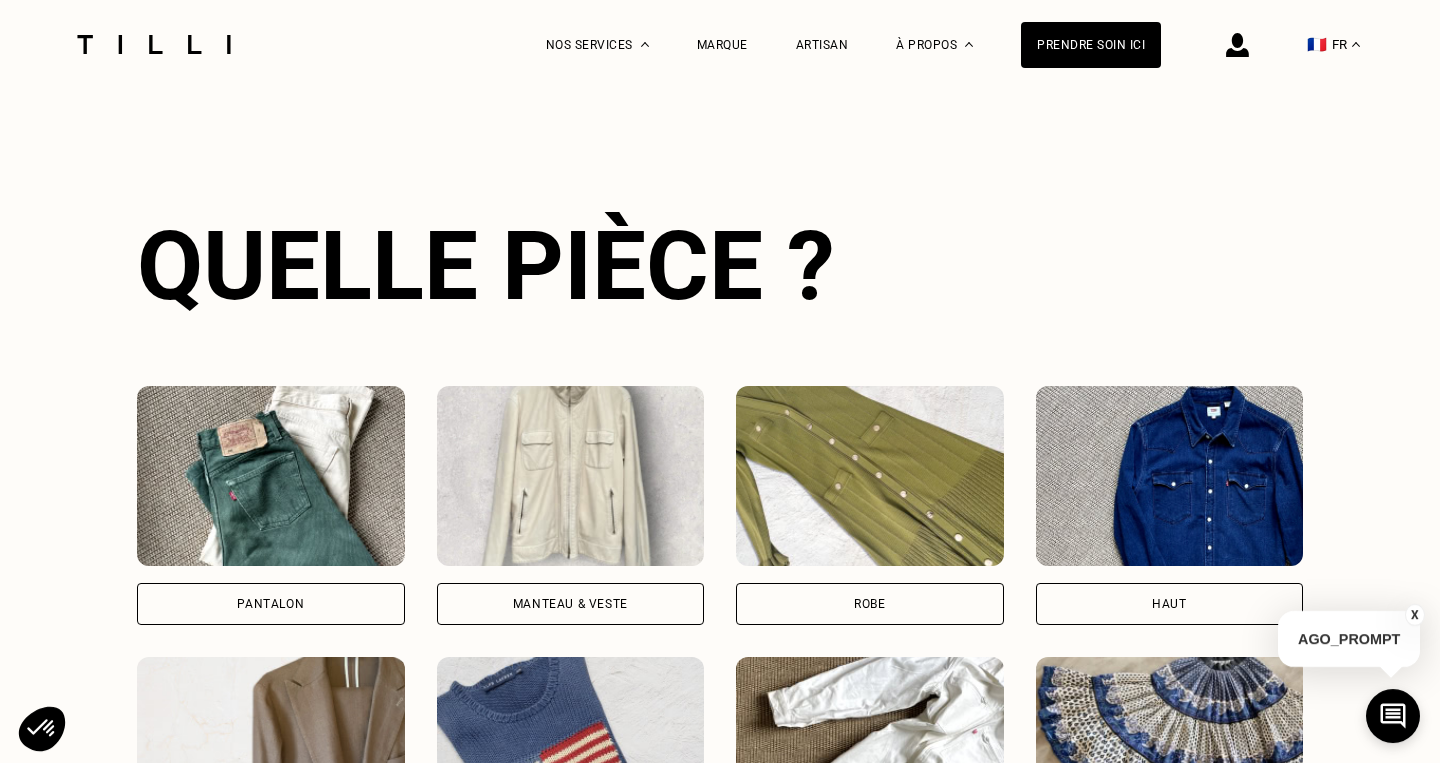 click on "Pantalon" at bounding box center (271, 604) 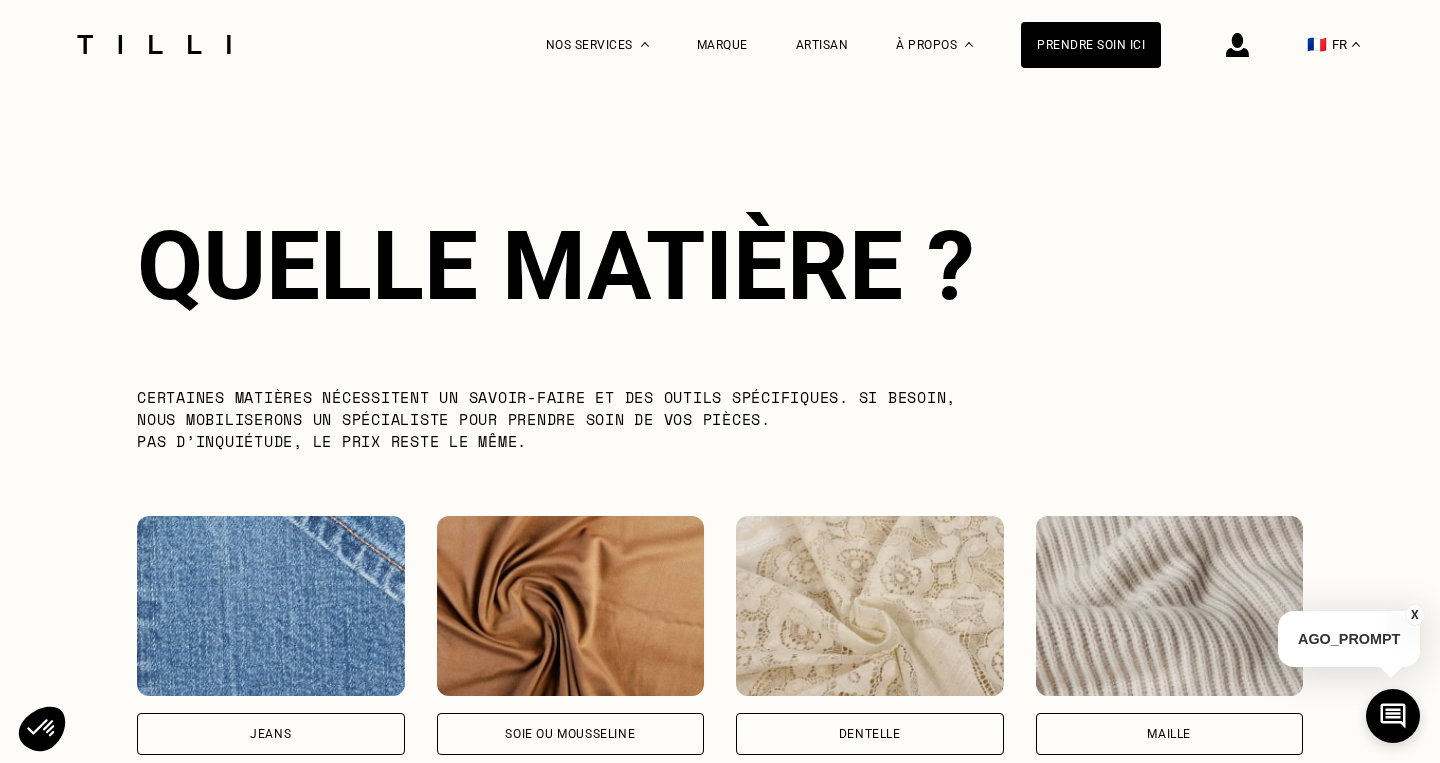 scroll, scrollTop: 2923, scrollLeft: 0, axis: vertical 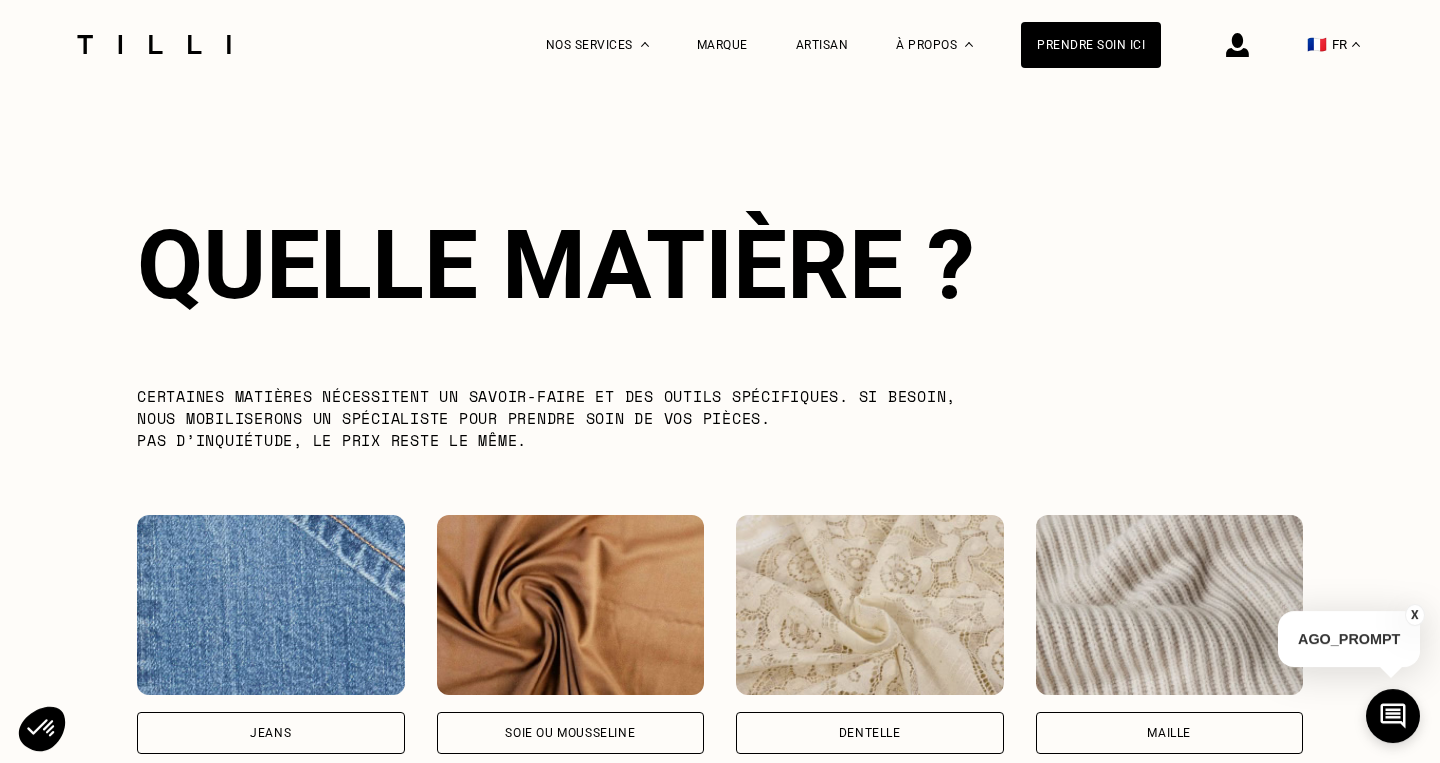 click on "Jeans" at bounding box center (271, 733) 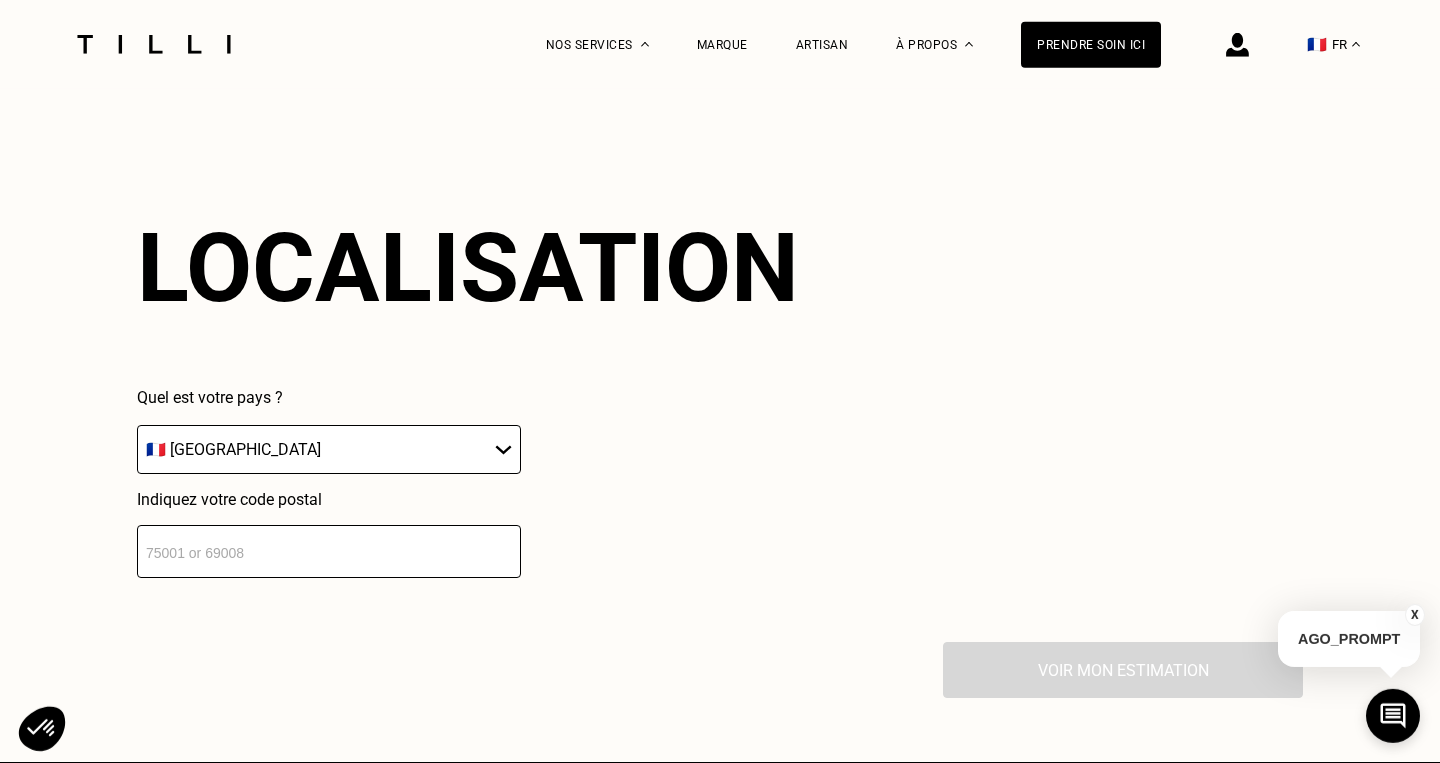 scroll, scrollTop: 3870, scrollLeft: 0, axis: vertical 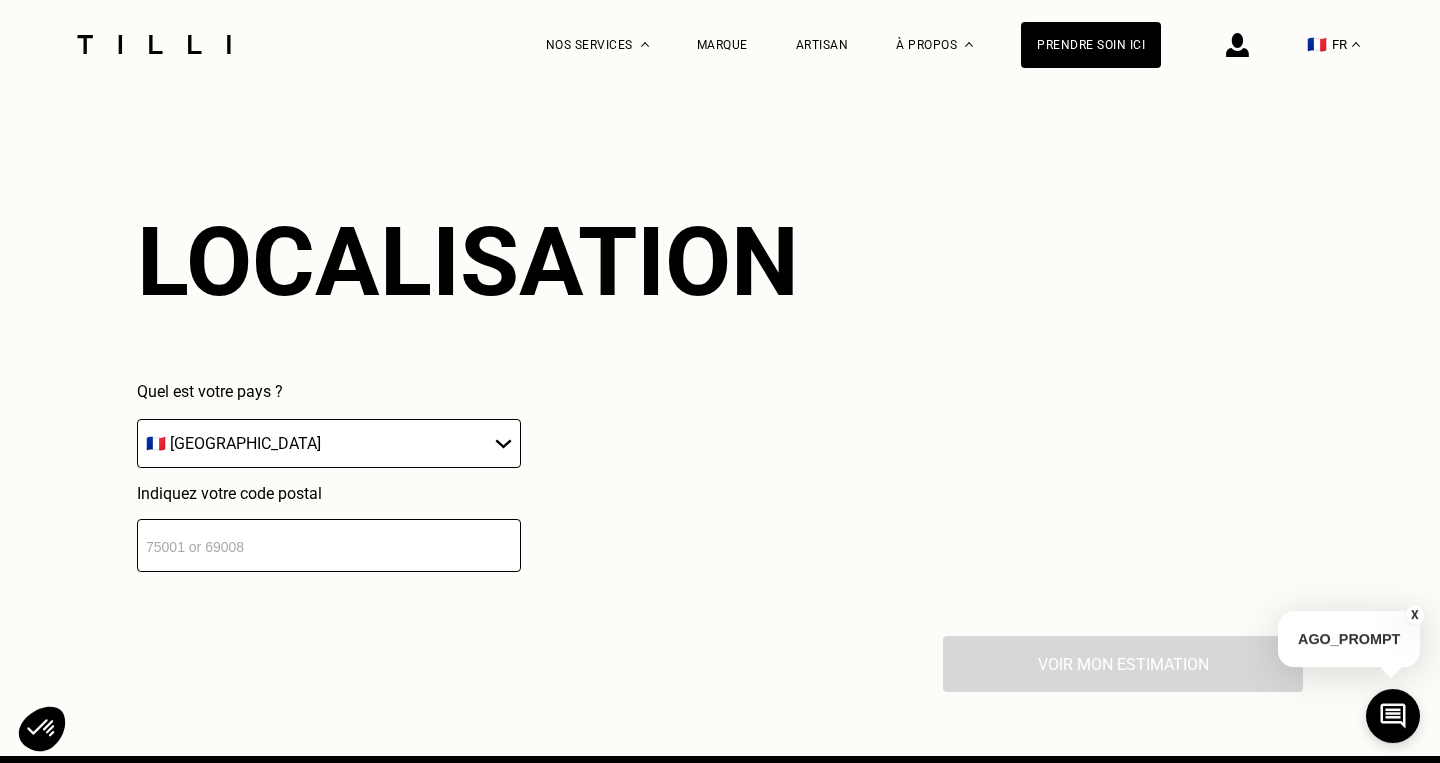 click at bounding box center [329, 545] 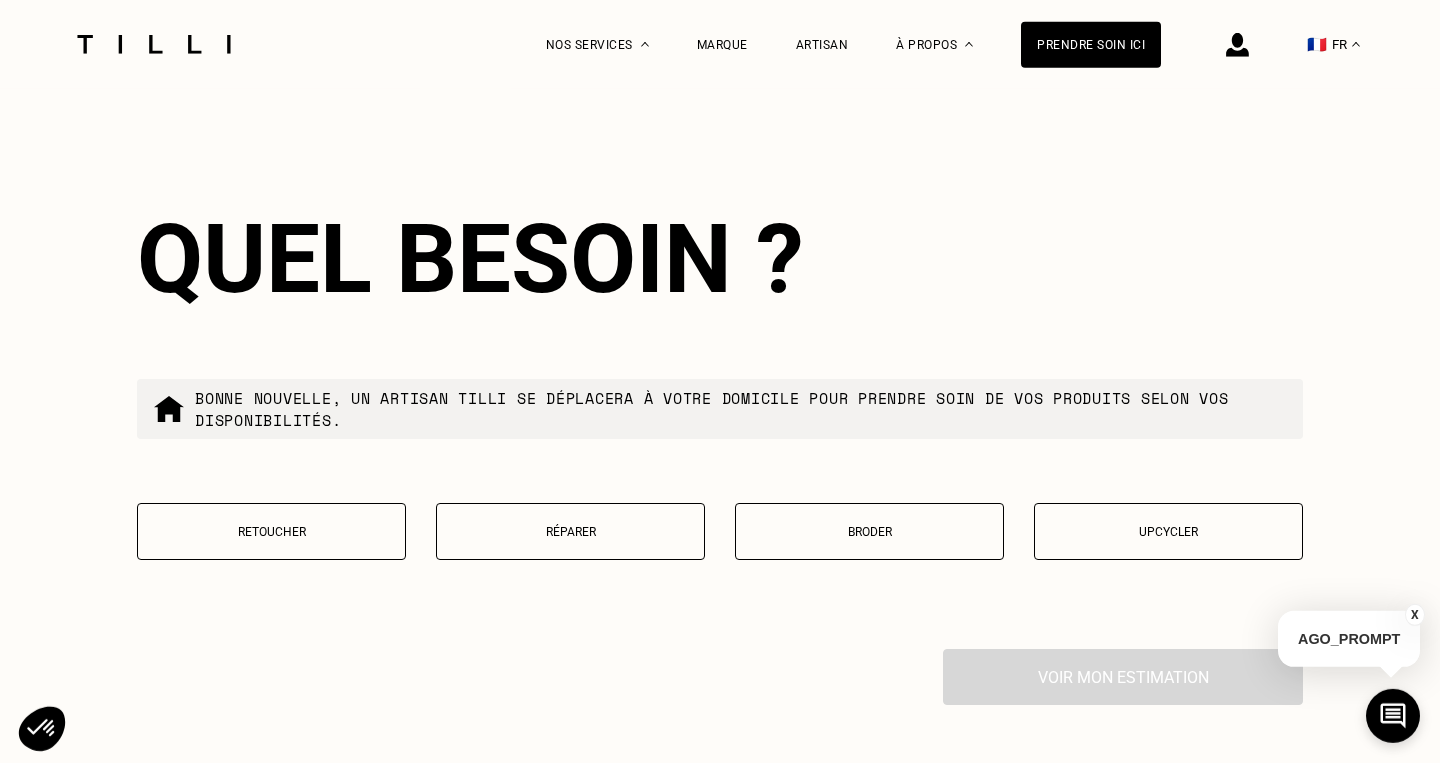 scroll, scrollTop: 4368, scrollLeft: 0, axis: vertical 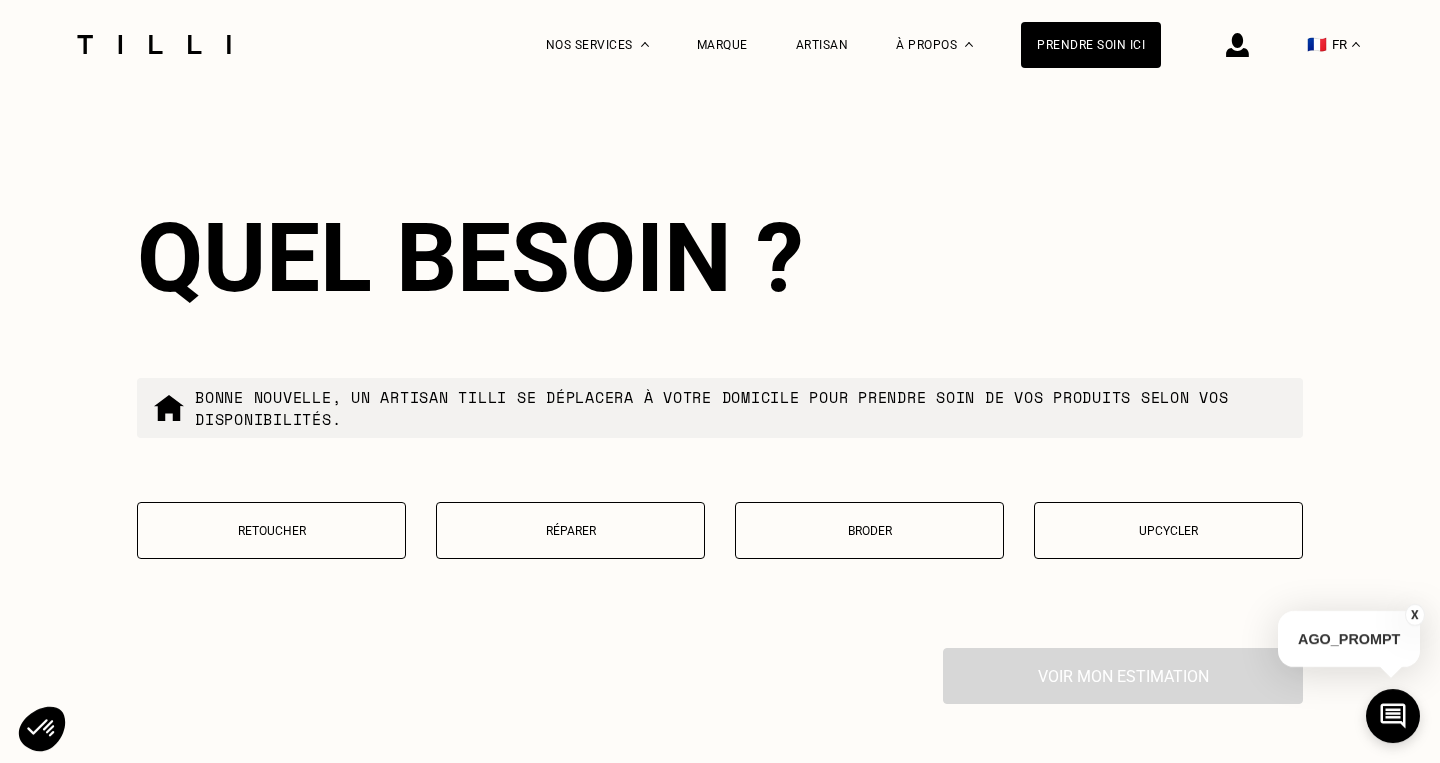 type on "16000" 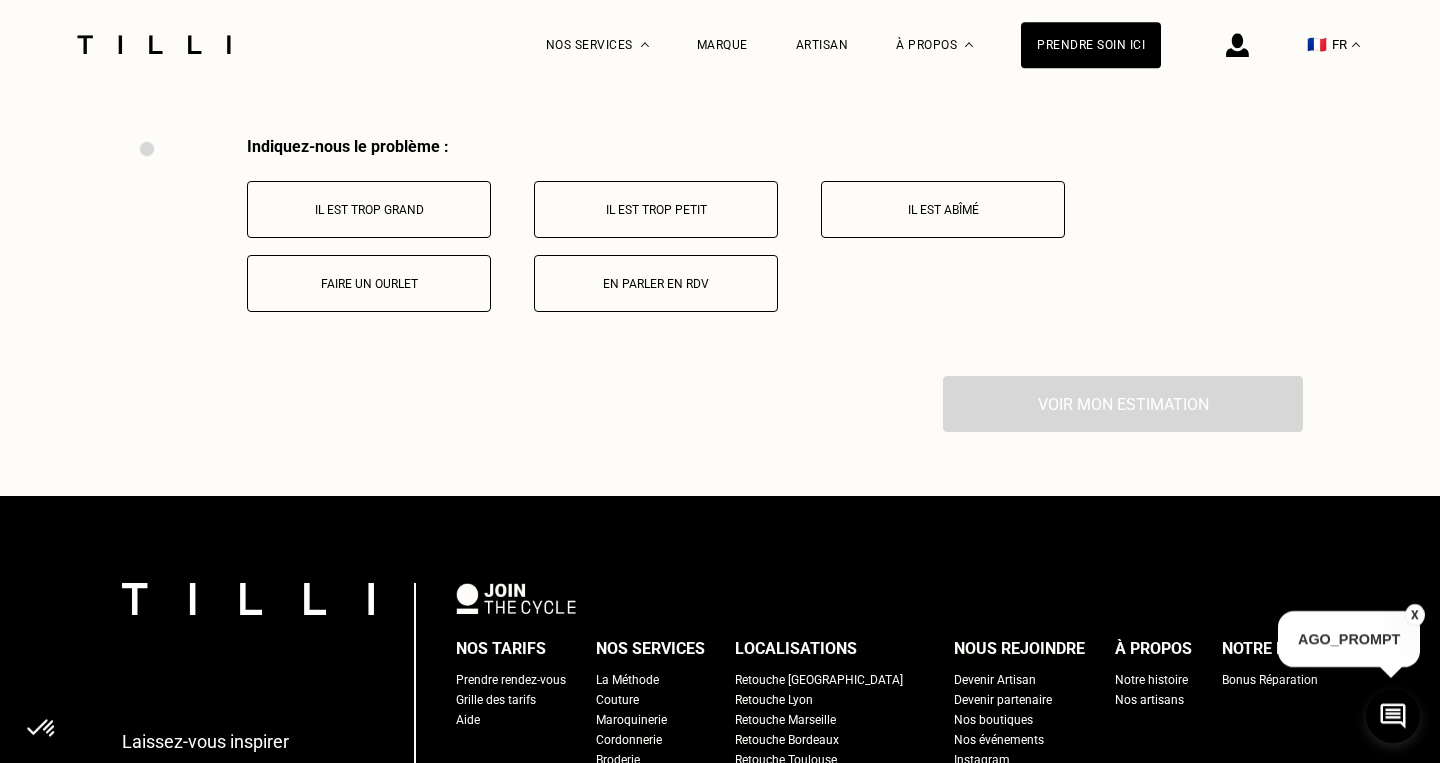 scroll, scrollTop: 4880, scrollLeft: 0, axis: vertical 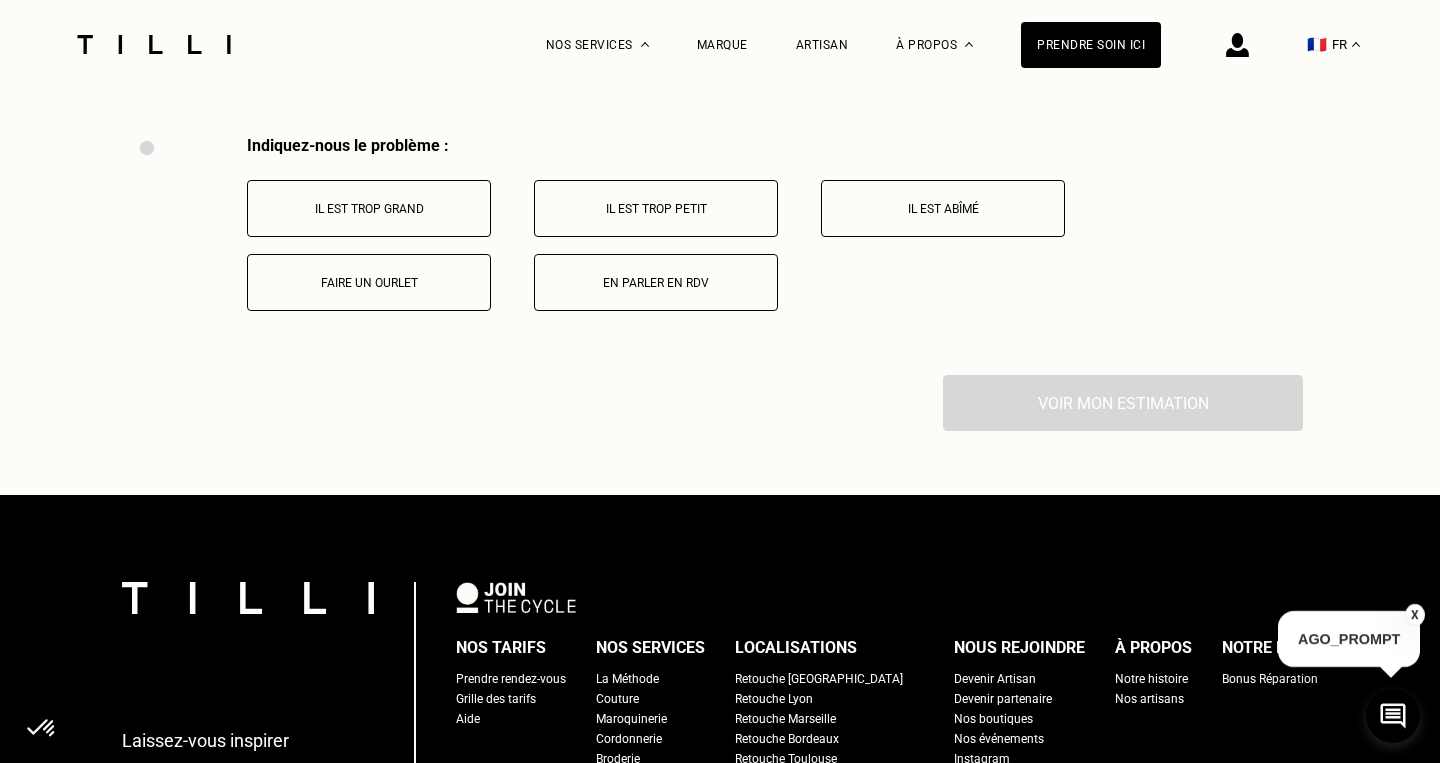 click on "Il est trop grand" at bounding box center [369, 209] 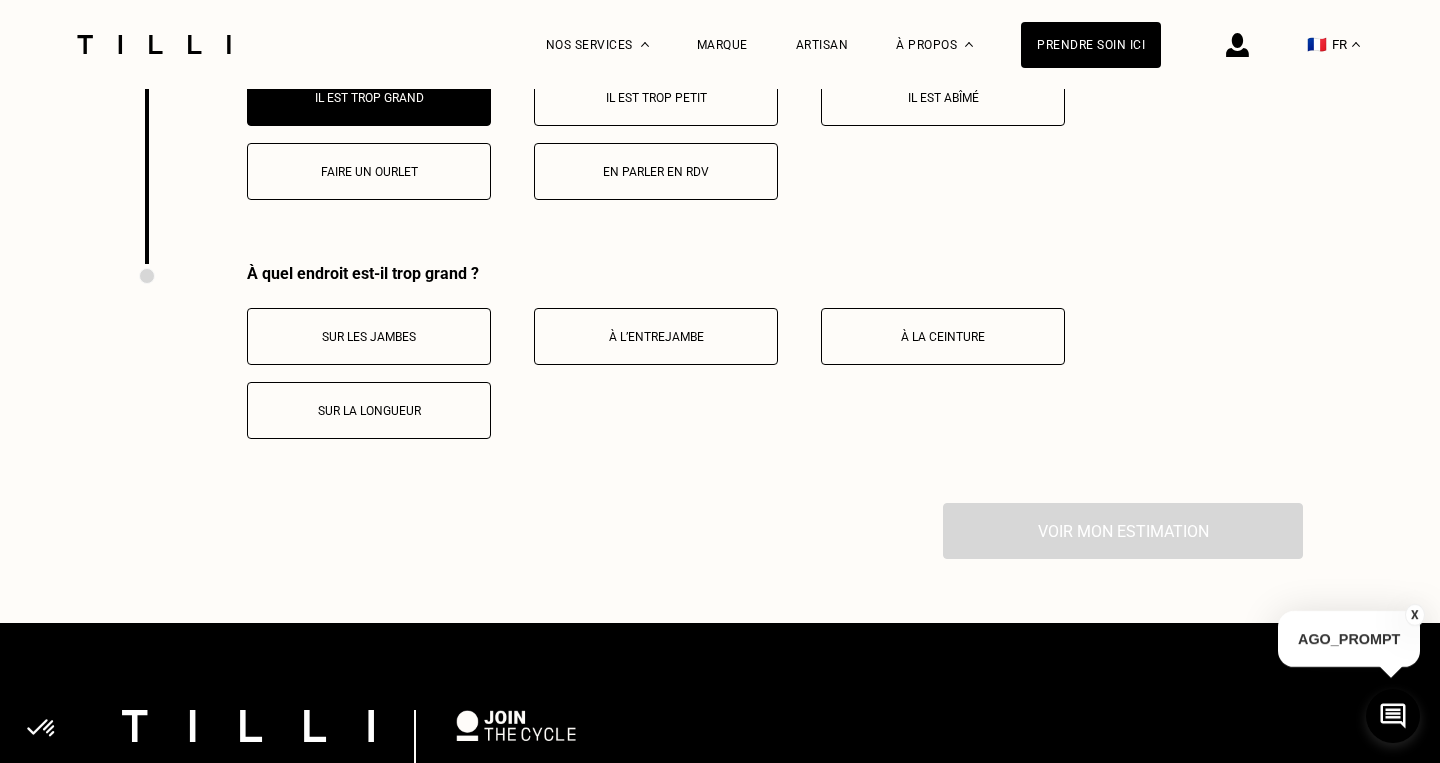click on "Faire un ourlet" at bounding box center (369, 171) 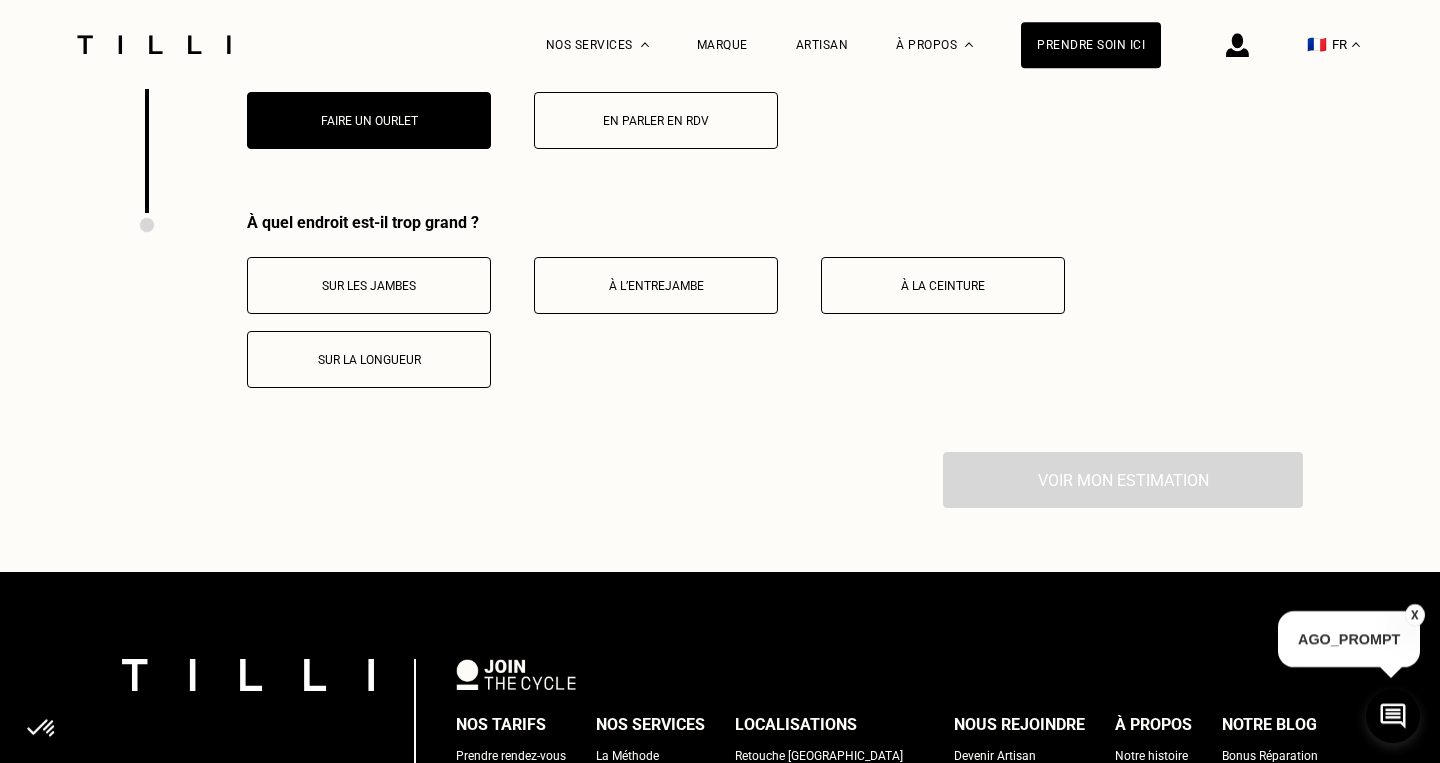 scroll, scrollTop: 4976, scrollLeft: 0, axis: vertical 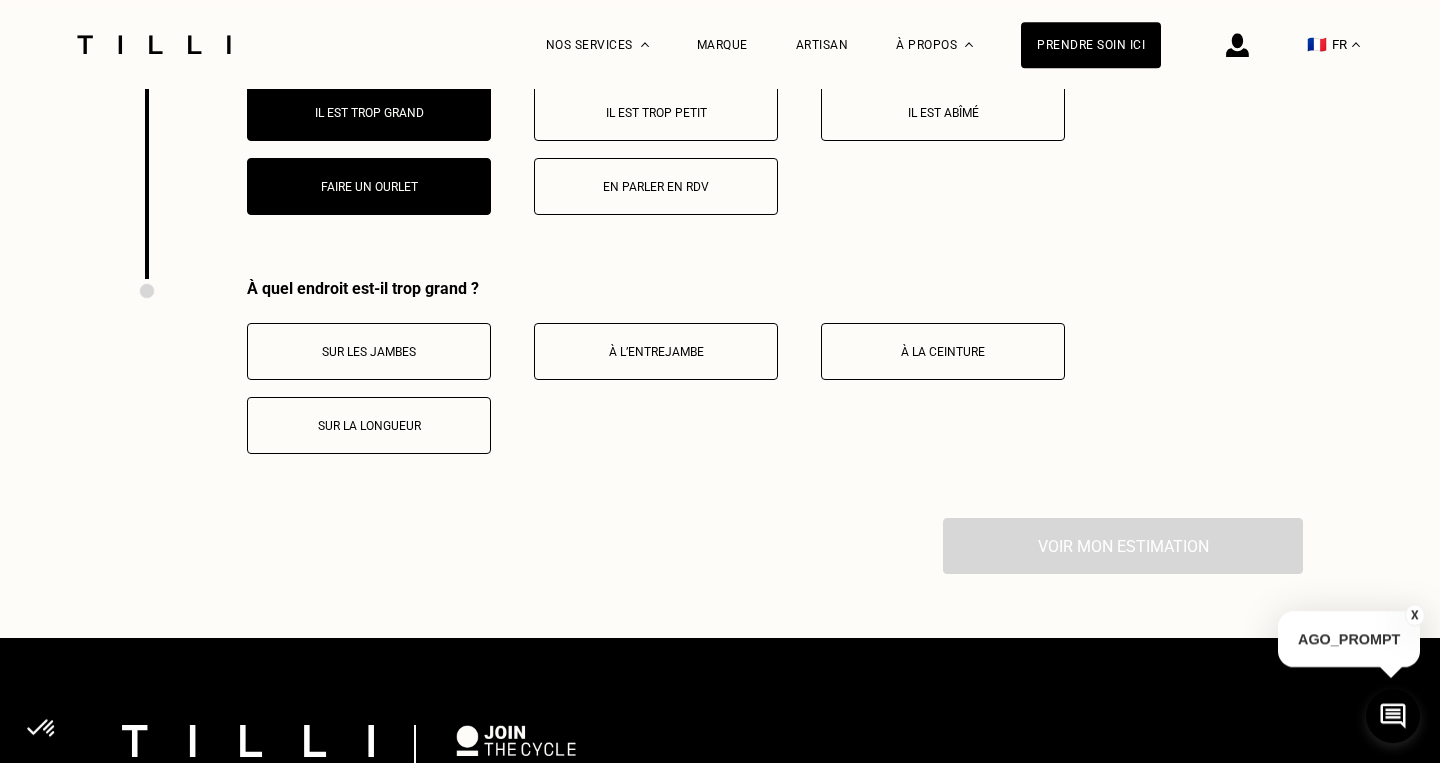 click on "À la ceinture" at bounding box center [943, 351] 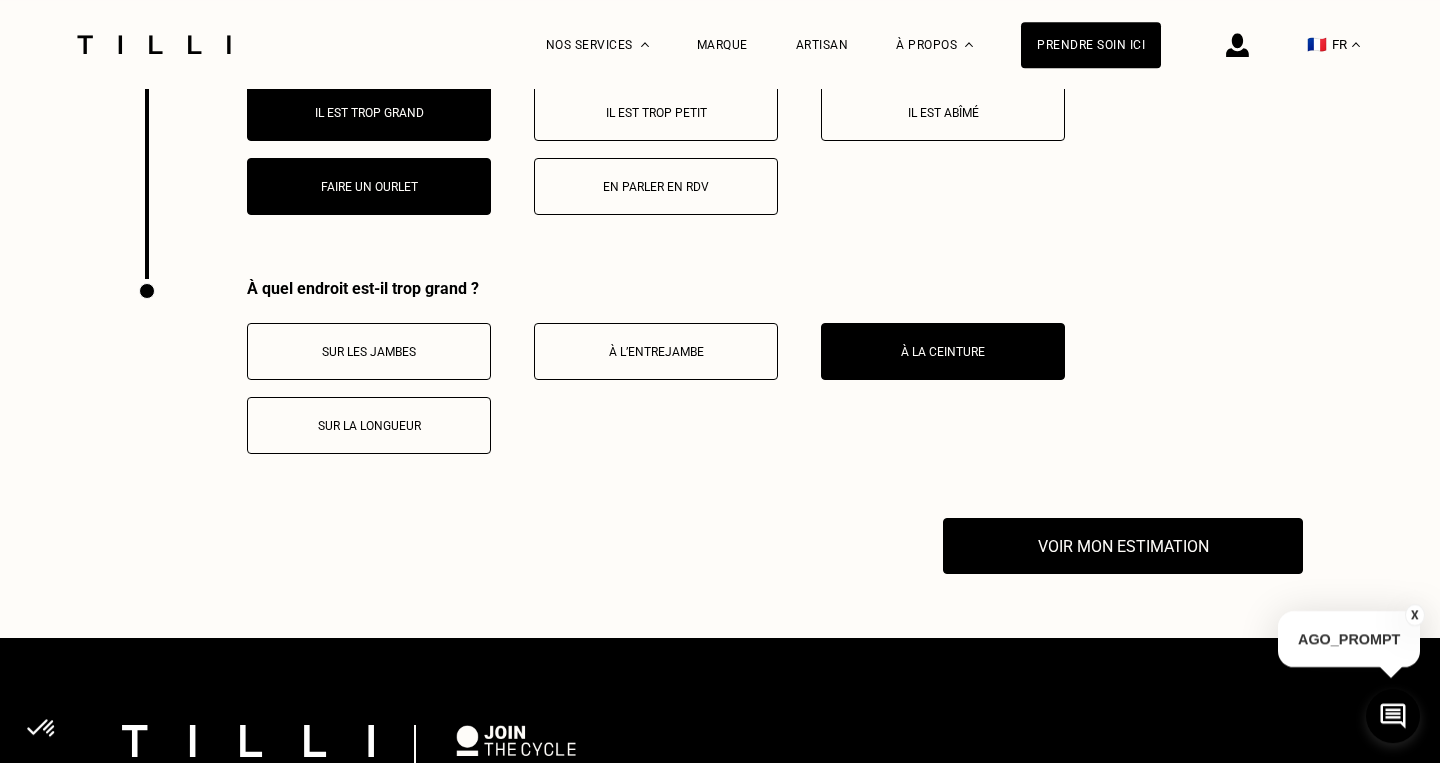click on "Sur la longueur" at bounding box center [369, 426] 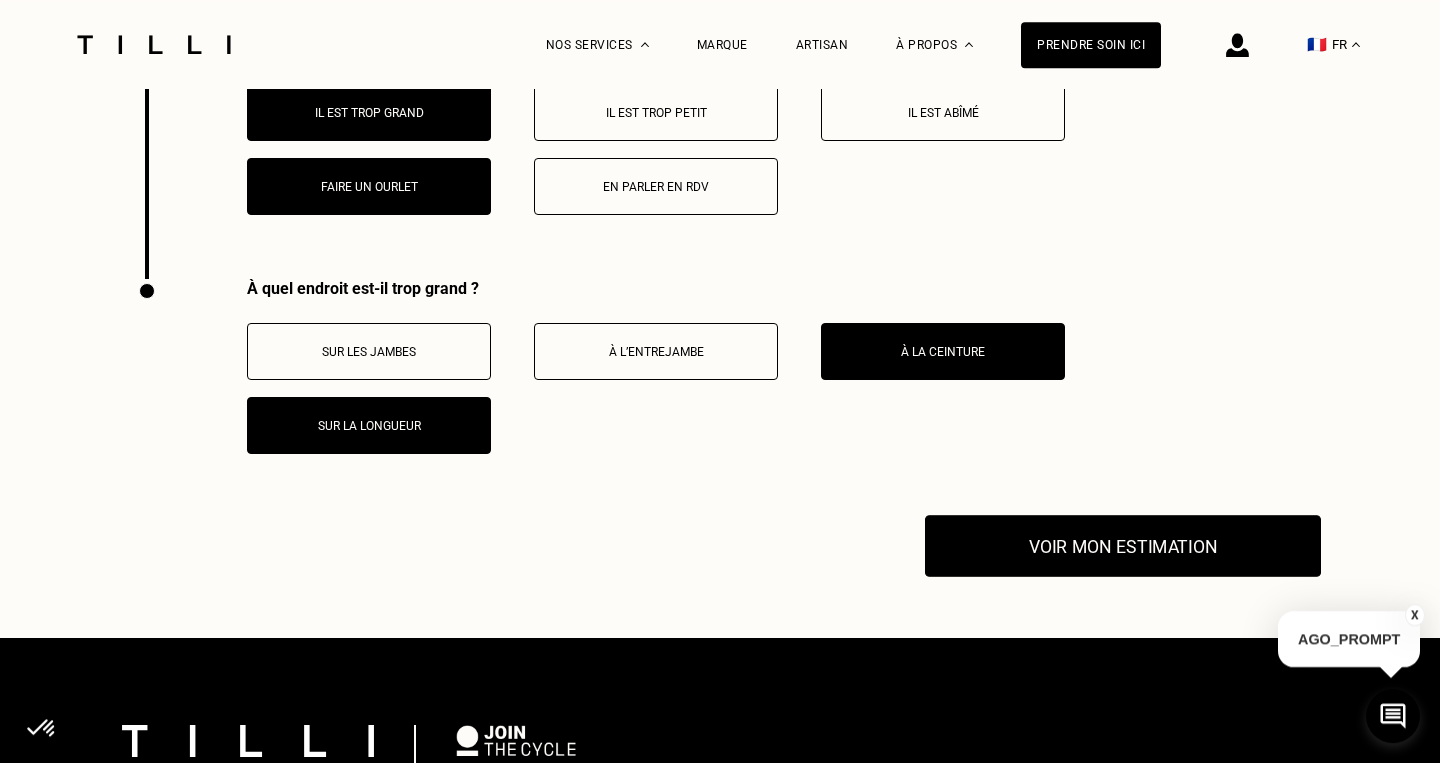click on "Voir mon estimation" at bounding box center [1123, 547] 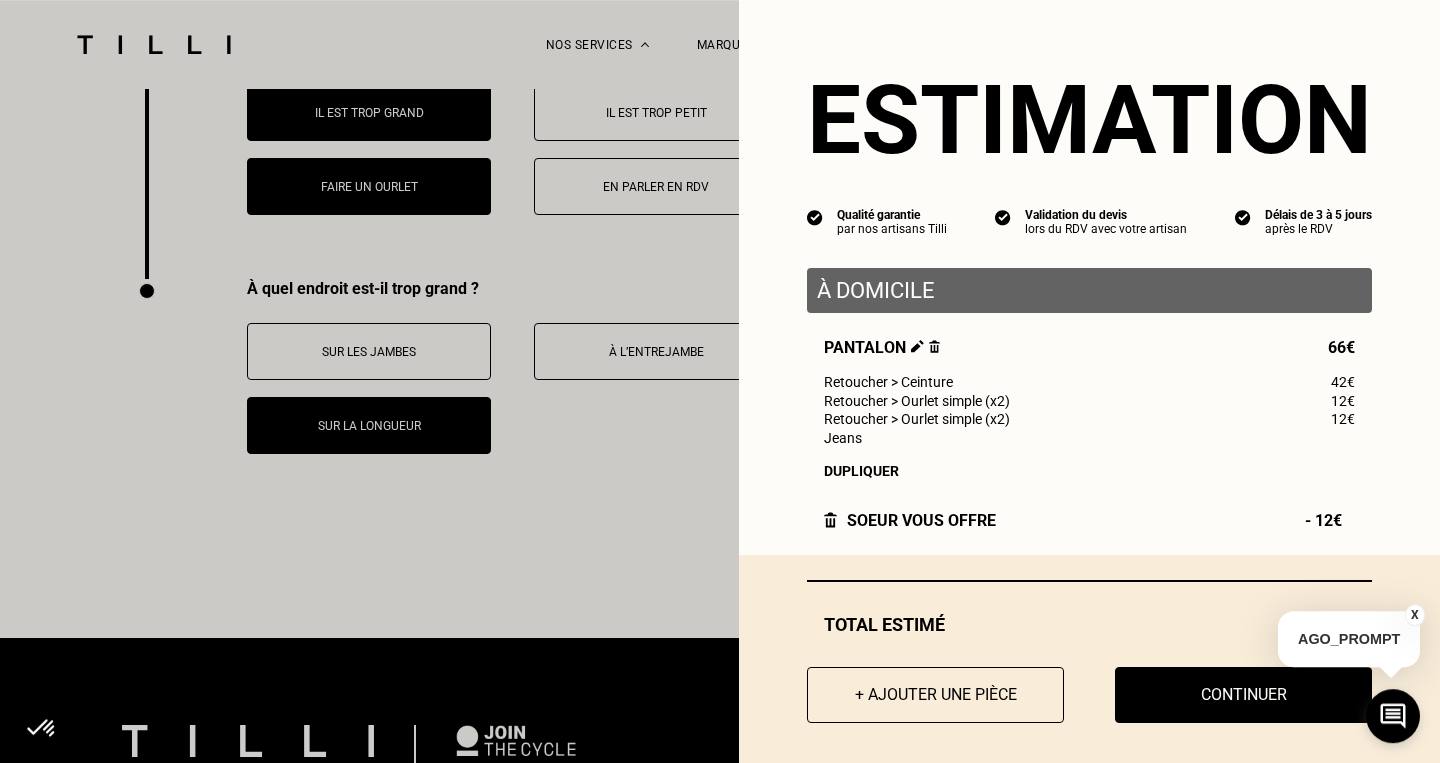scroll, scrollTop: 15, scrollLeft: 0, axis: vertical 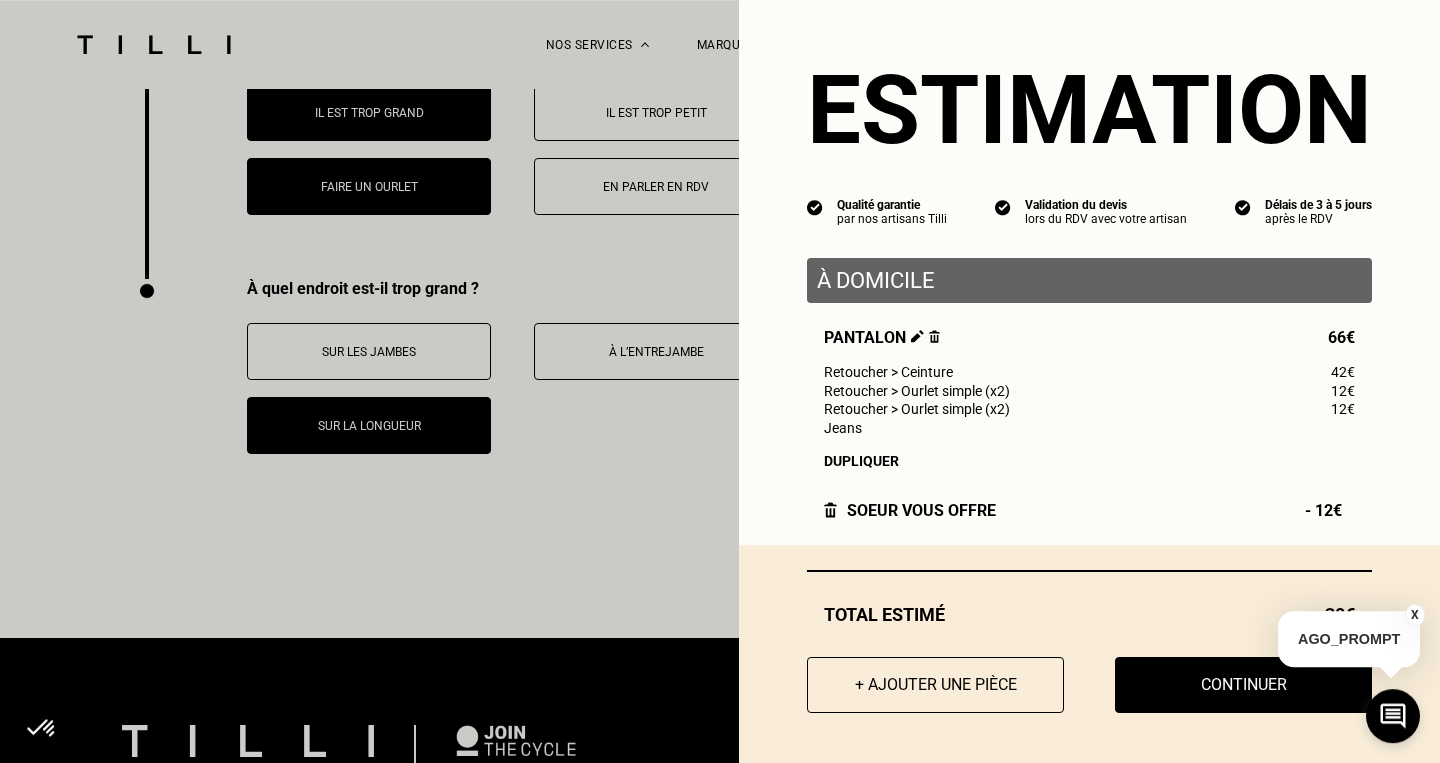 drag, startPoint x: 1415, startPoint y: 606, endPoint x: 1335, endPoint y: 581, distance: 83.81527 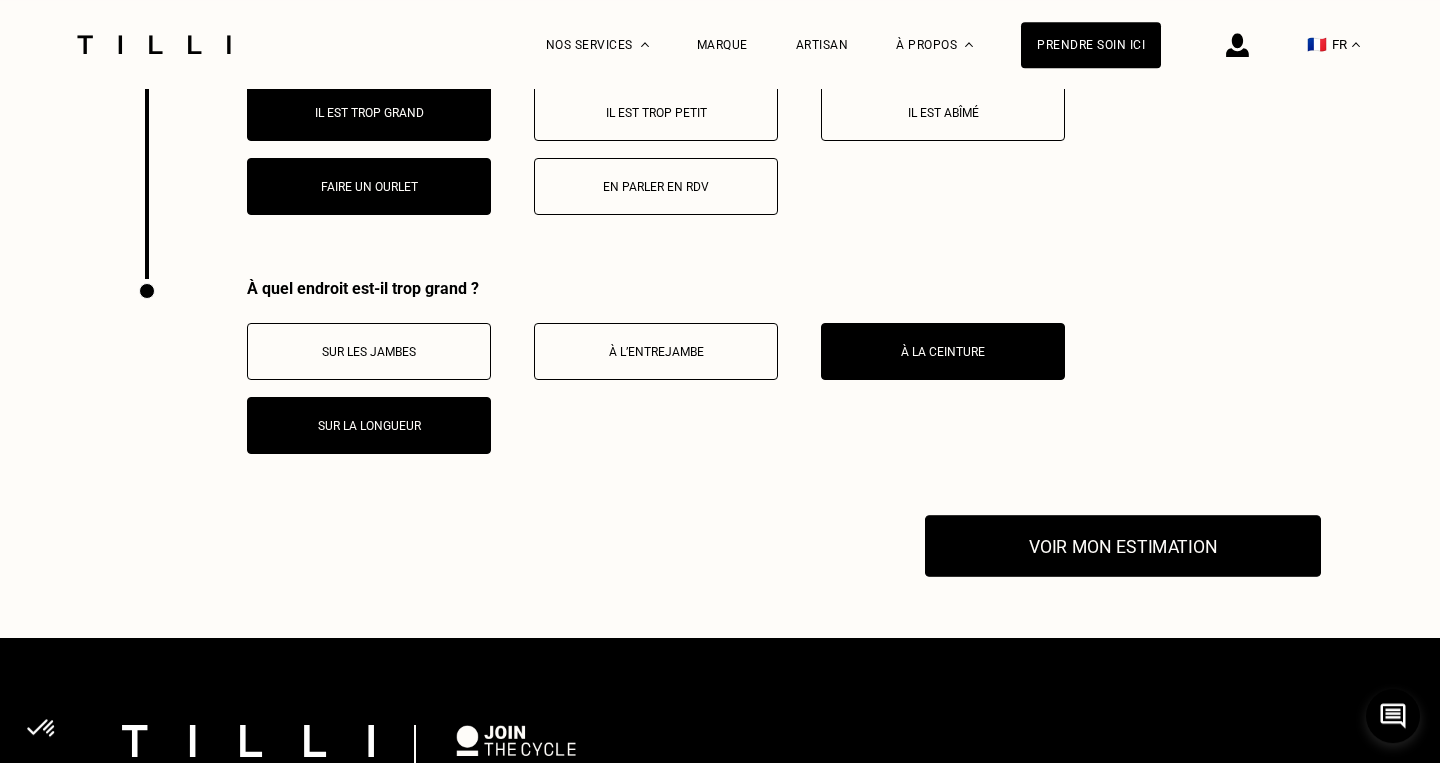 click on "Voir mon estimation" at bounding box center [1123, 547] 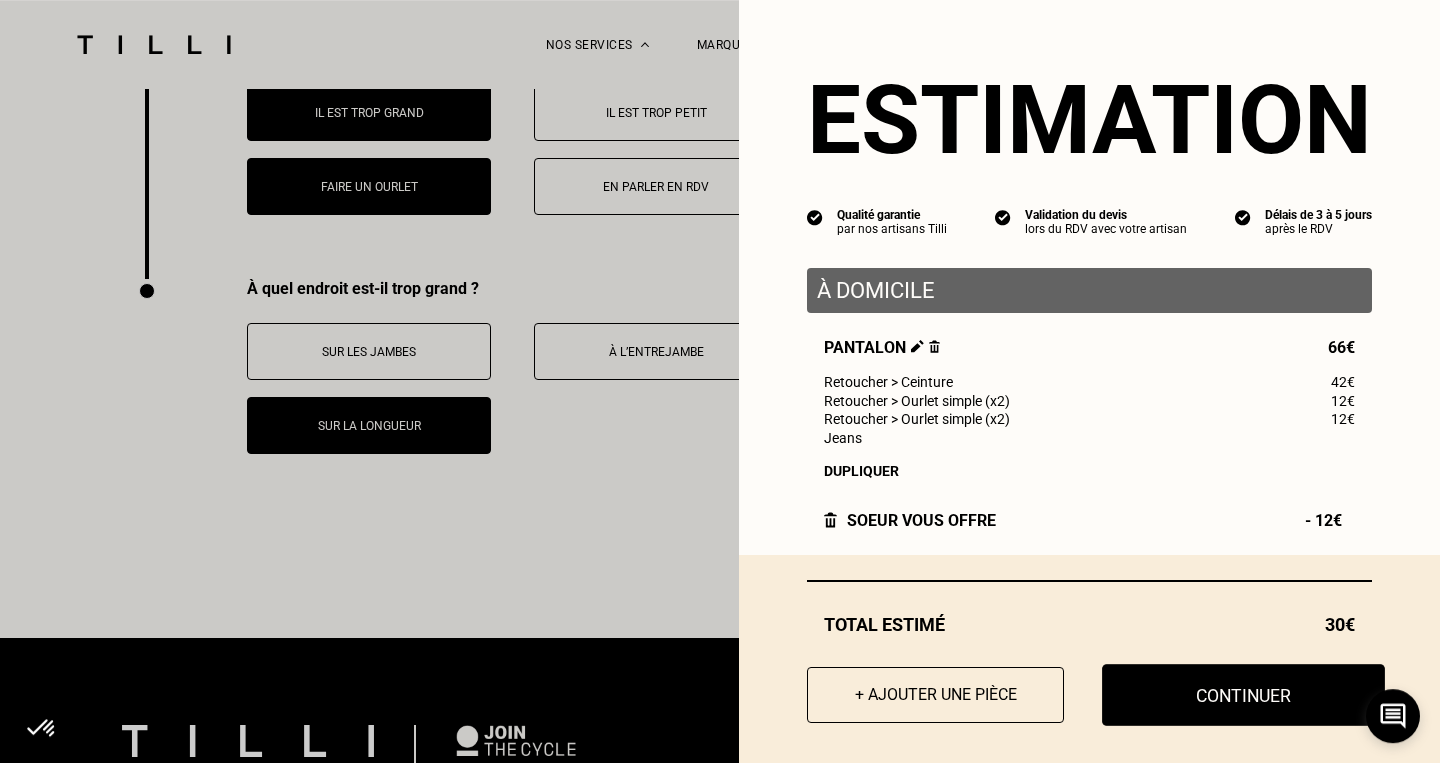 click on "Continuer" at bounding box center [1243, 695] 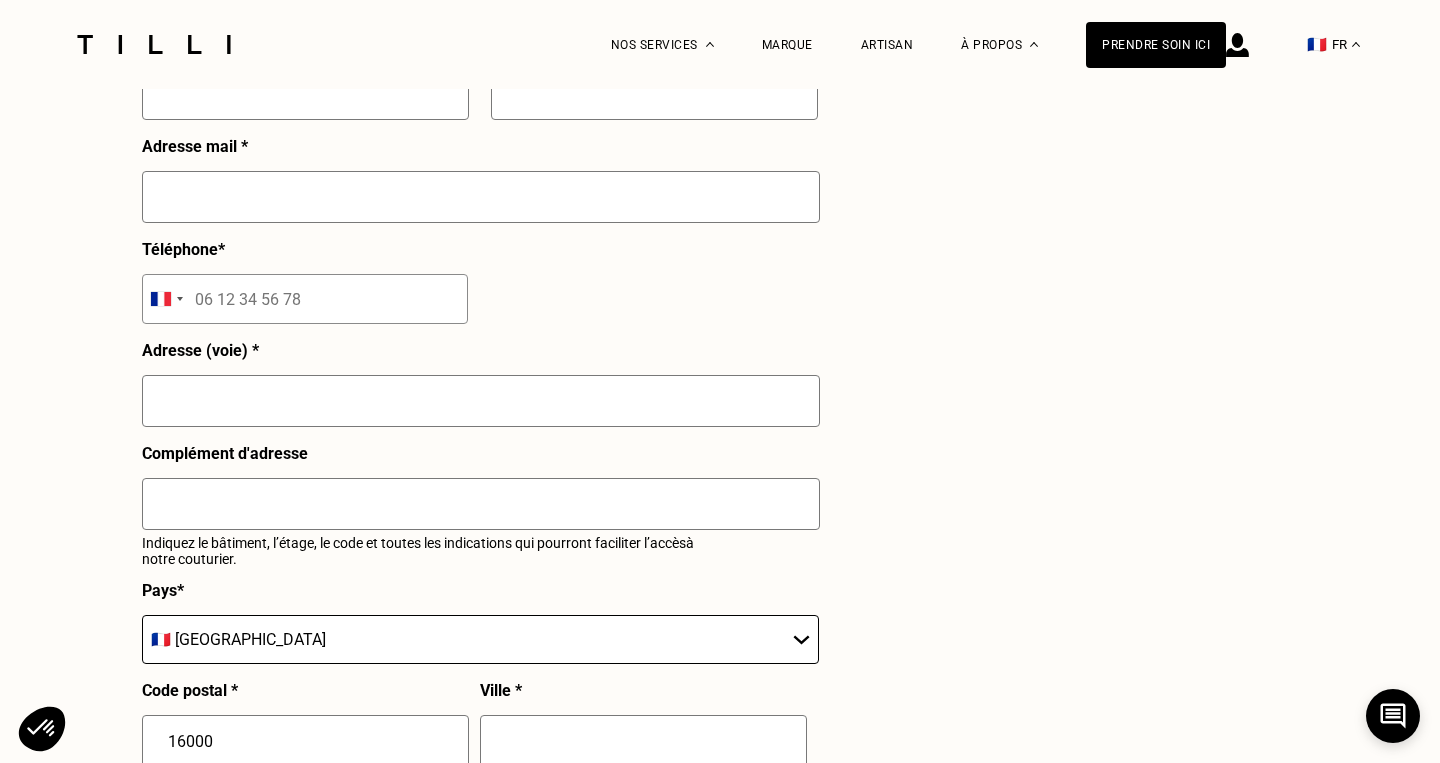 select on "FR" 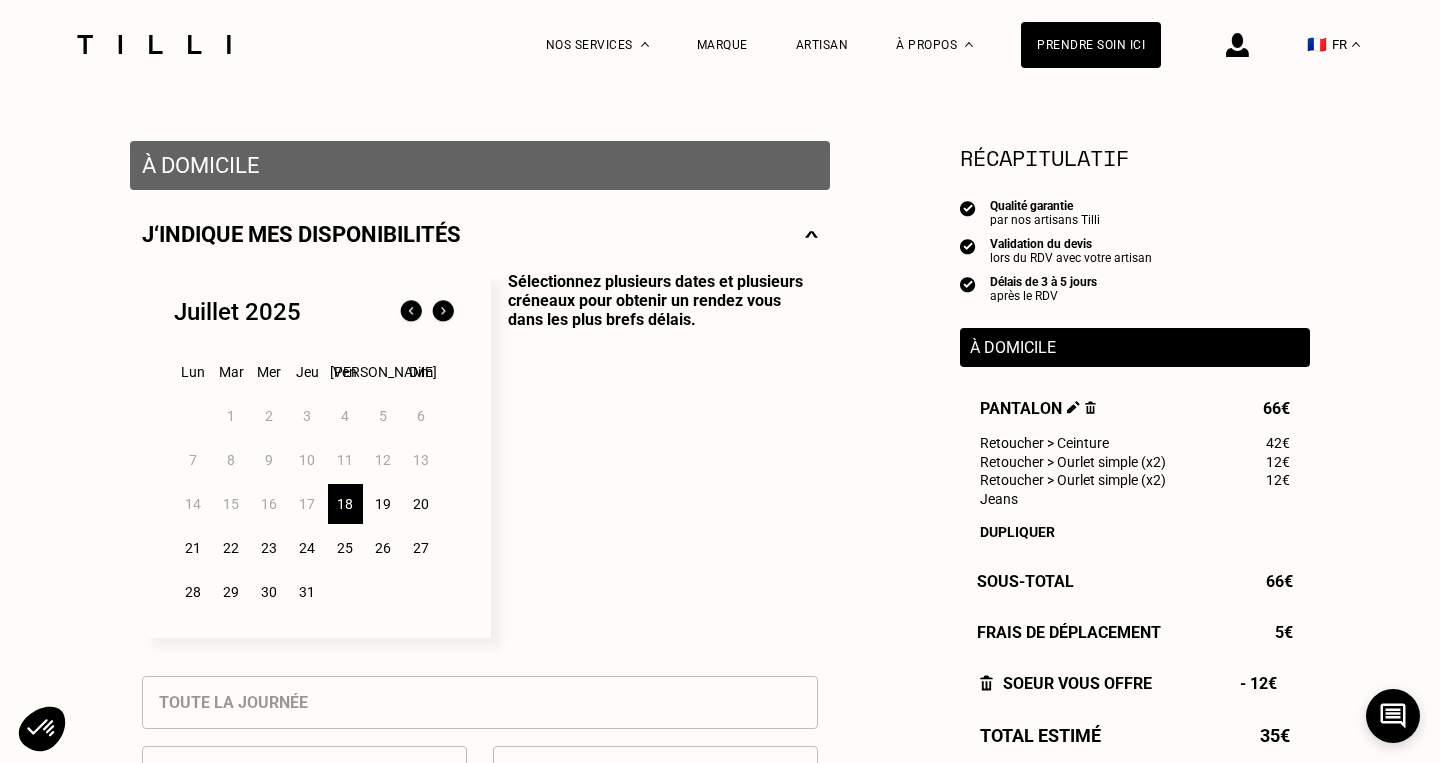 scroll, scrollTop: 338, scrollLeft: 0, axis: vertical 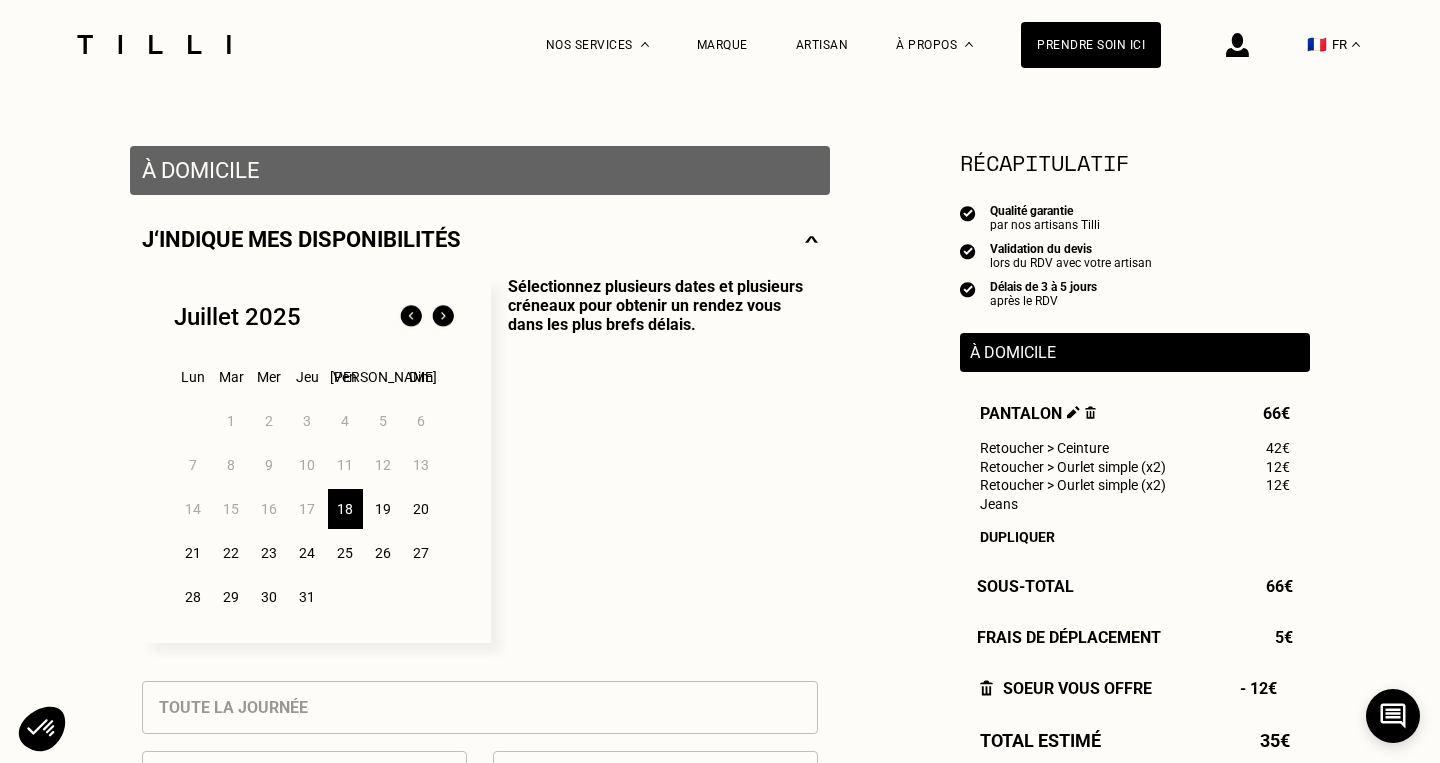 click on "18" at bounding box center [345, 509] 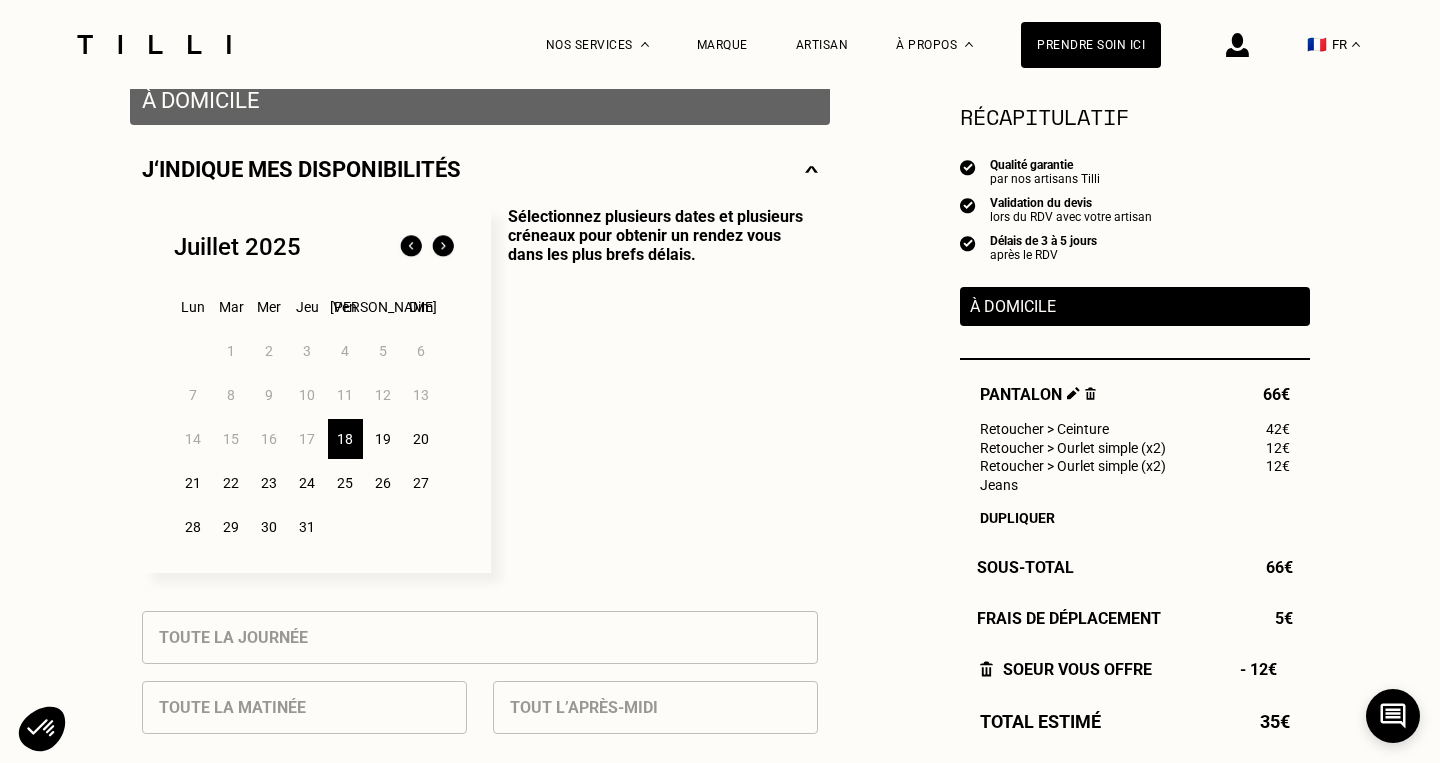 scroll, scrollTop: 410, scrollLeft: 0, axis: vertical 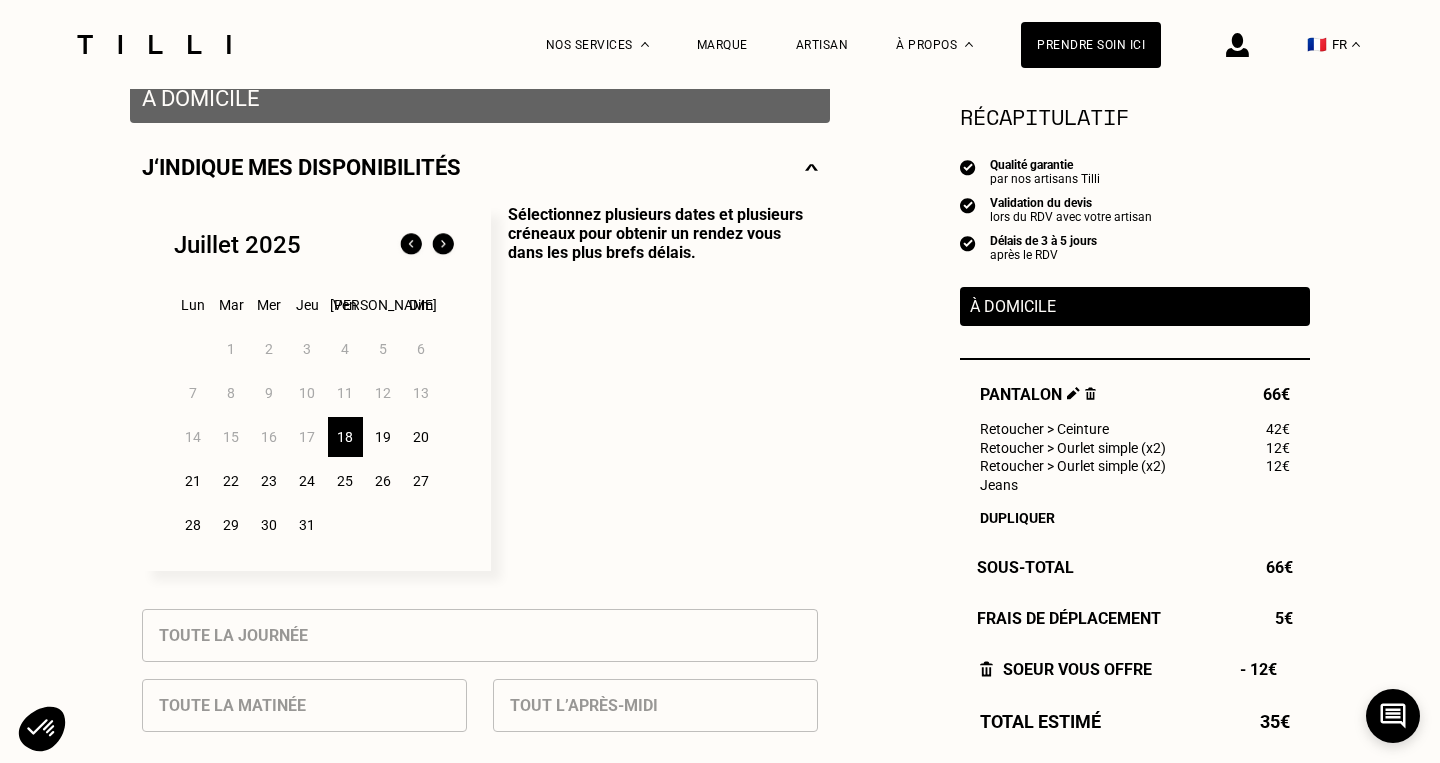 click on "19" at bounding box center [383, 437] 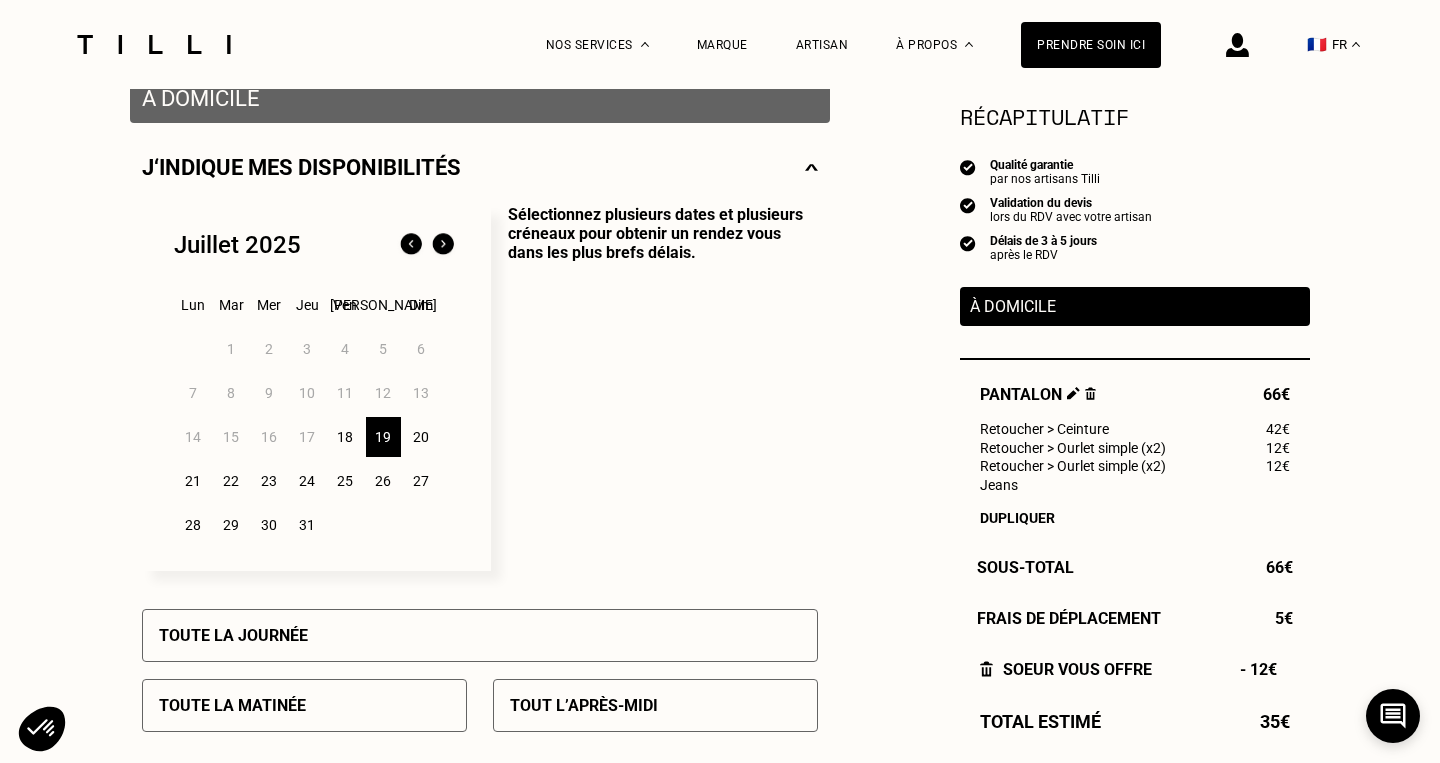 click on "18" at bounding box center (345, 437) 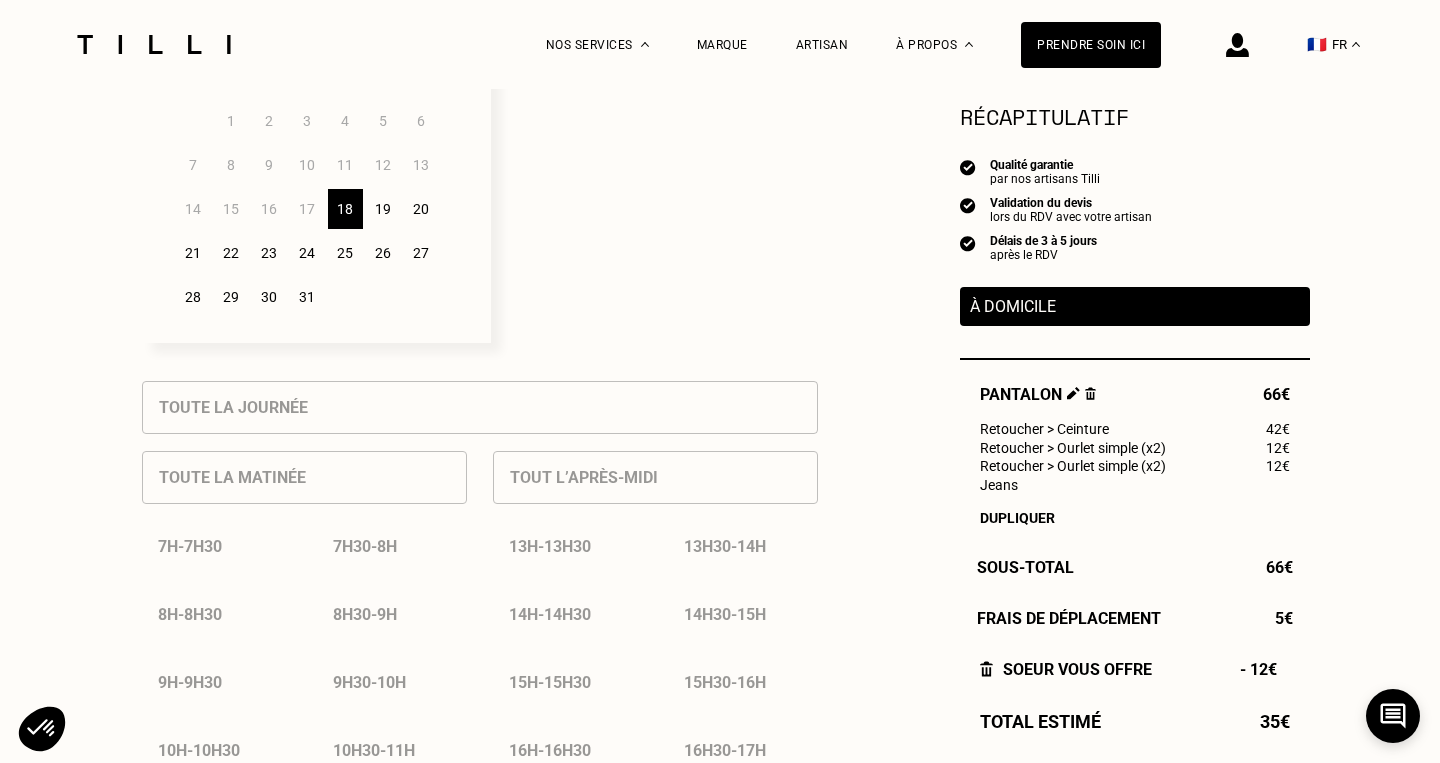click on "Toute la journée Toute la matinée 7h  -  7h30 7h30  -  8h 8h  -  8h30 8h30  -  9h 9h  -  9h30 9h30  -  10h 10h  -  10h30 10h30  -  11h 11h  -  11h30 11h30  -  12h 12h  -  12h30 12h30  -  13h Tout l’après-midi 13h  -  13h30 13h30  -  14h 14h  -  14h30 14h30  -  15h 15h  -  15h30 15h30  -  16h 16h  -  16h30 16h30  -  17h 17h  -  17h30 17h30  -  18h Toute la soirée 18h  -  18h30 18h30  -  19h 19h  -  19h30 19h30  -  20h 20h  -  20h30 20h30  -  21h 21h  -  21h30" at bounding box center [480, 817] 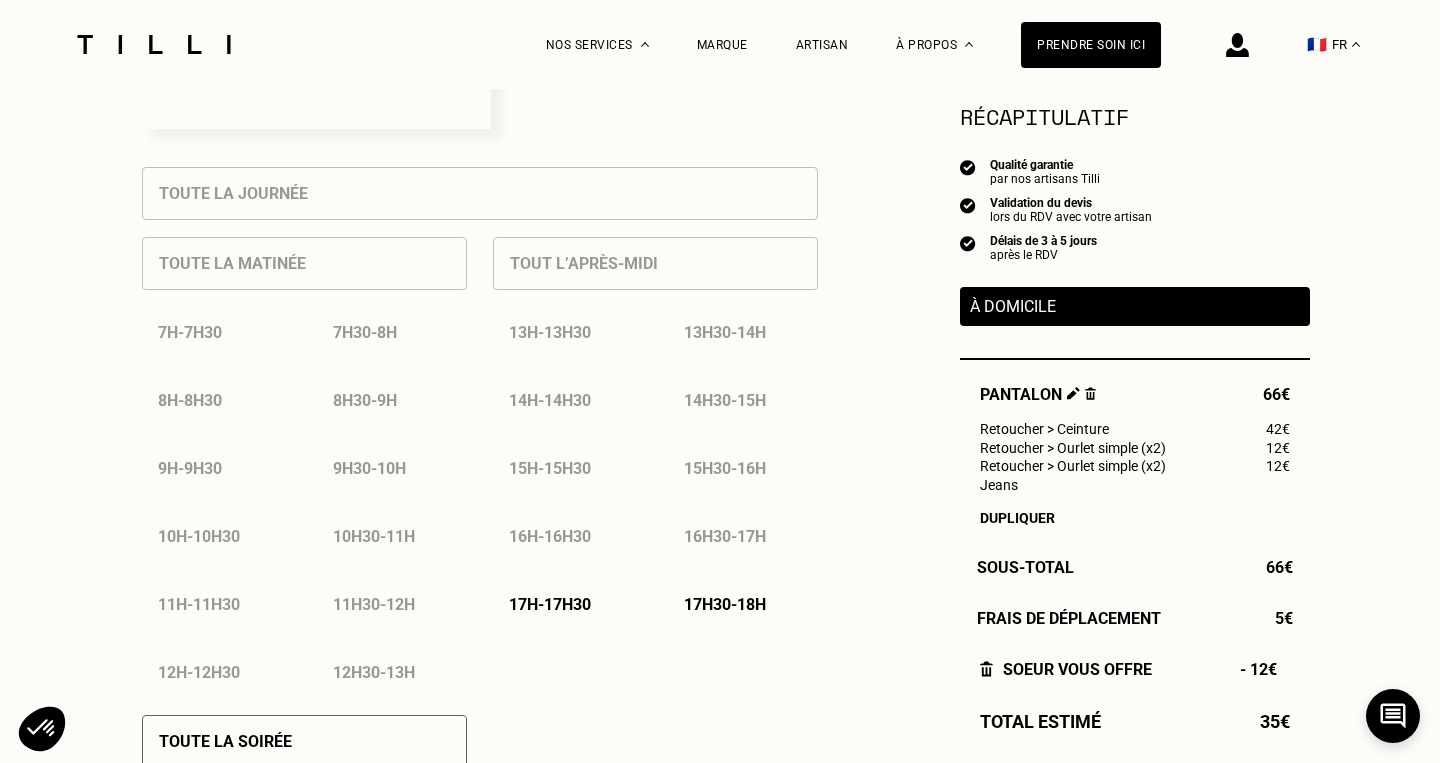 scroll, scrollTop: 891, scrollLeft: 0, axis: vertical 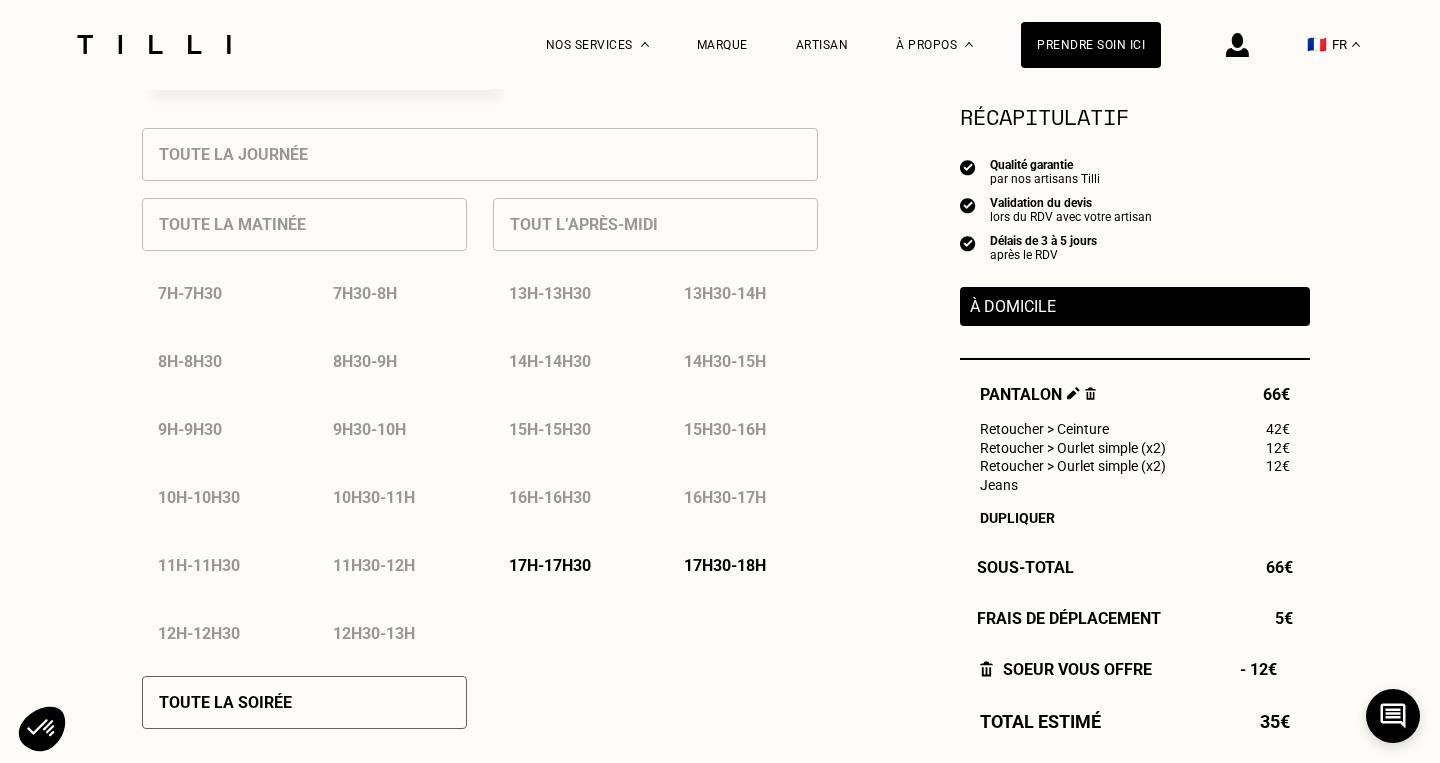 click on "17h  -  17h30" at bounding box center [550, 565] 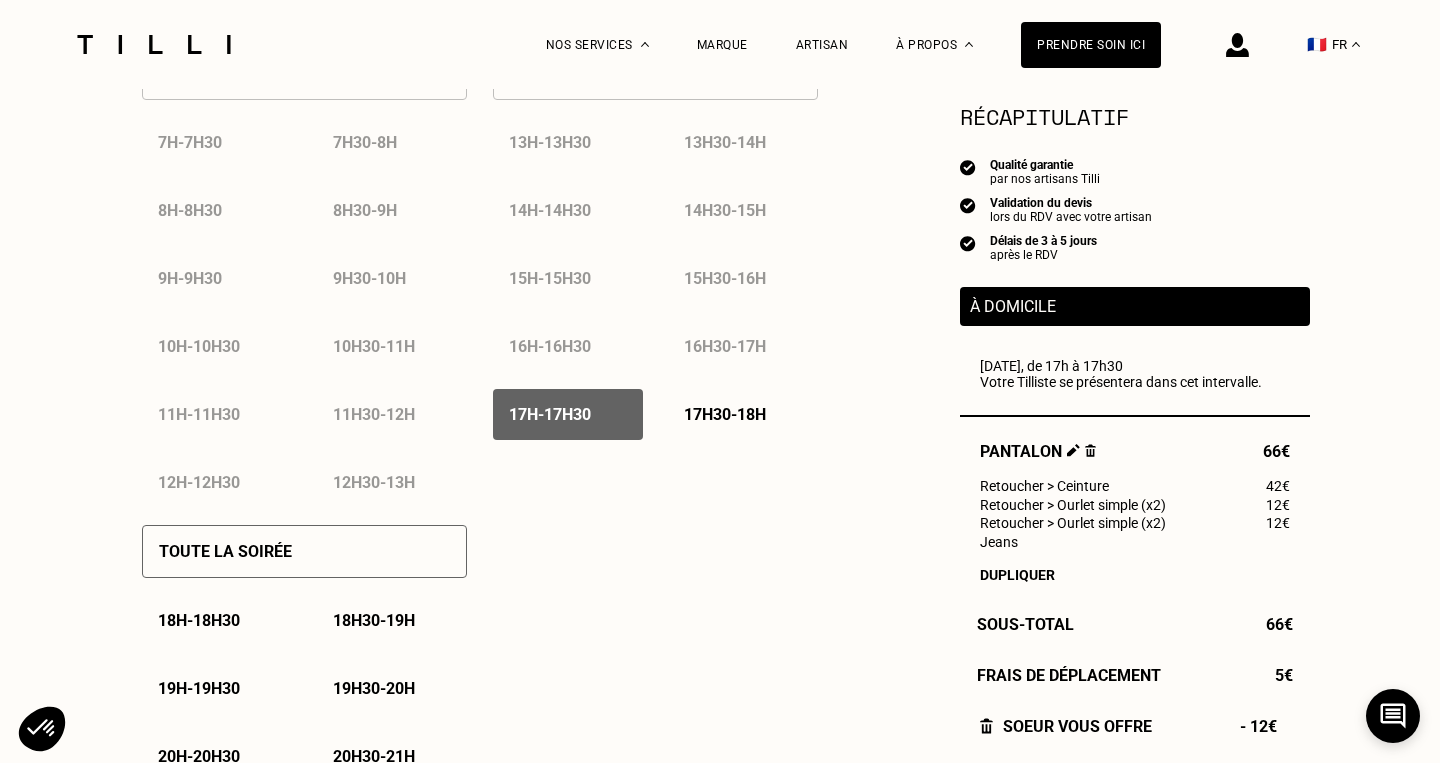 scroll, scrollTop: 1348, scrollLeft: 0, axis: vertical 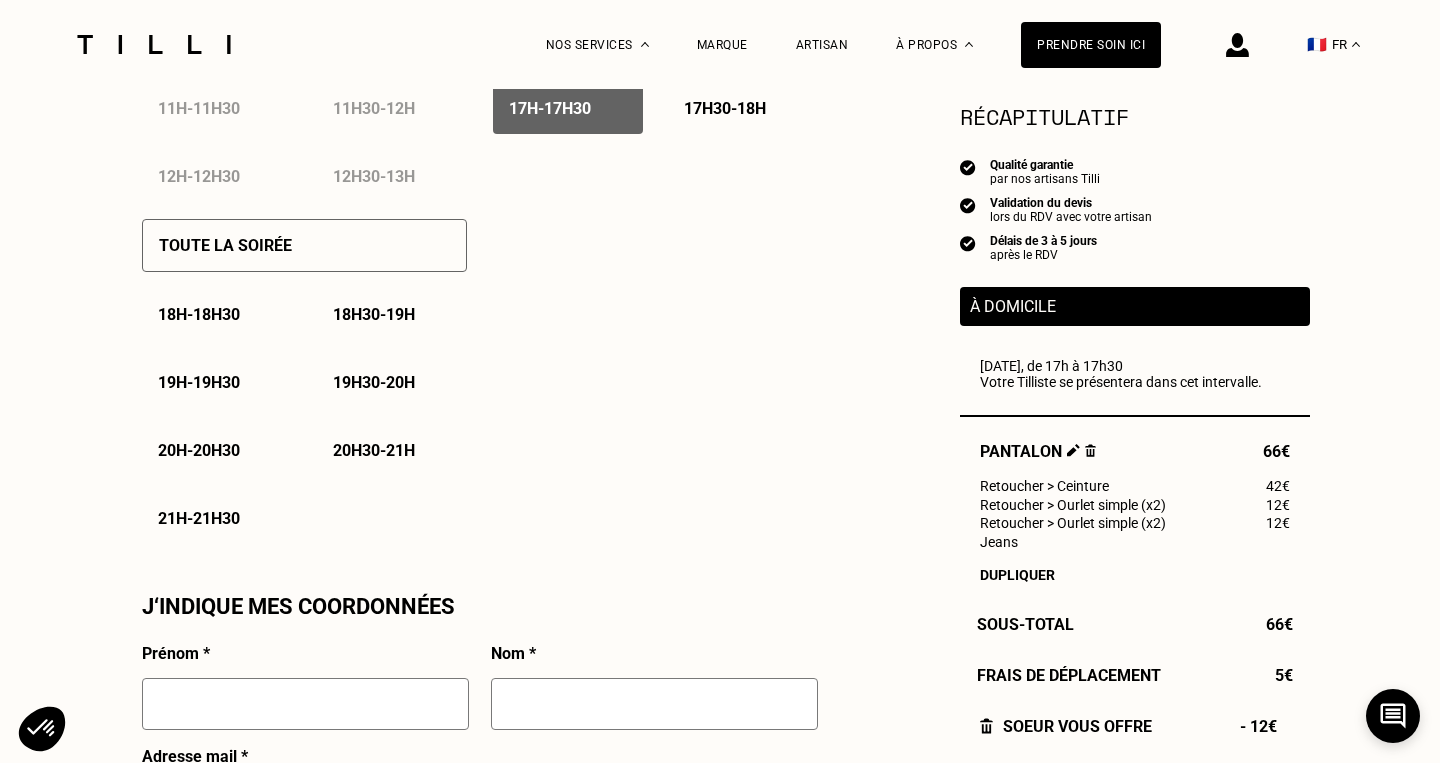 click on "Toute la soirée" at bounding box center [225, 245] 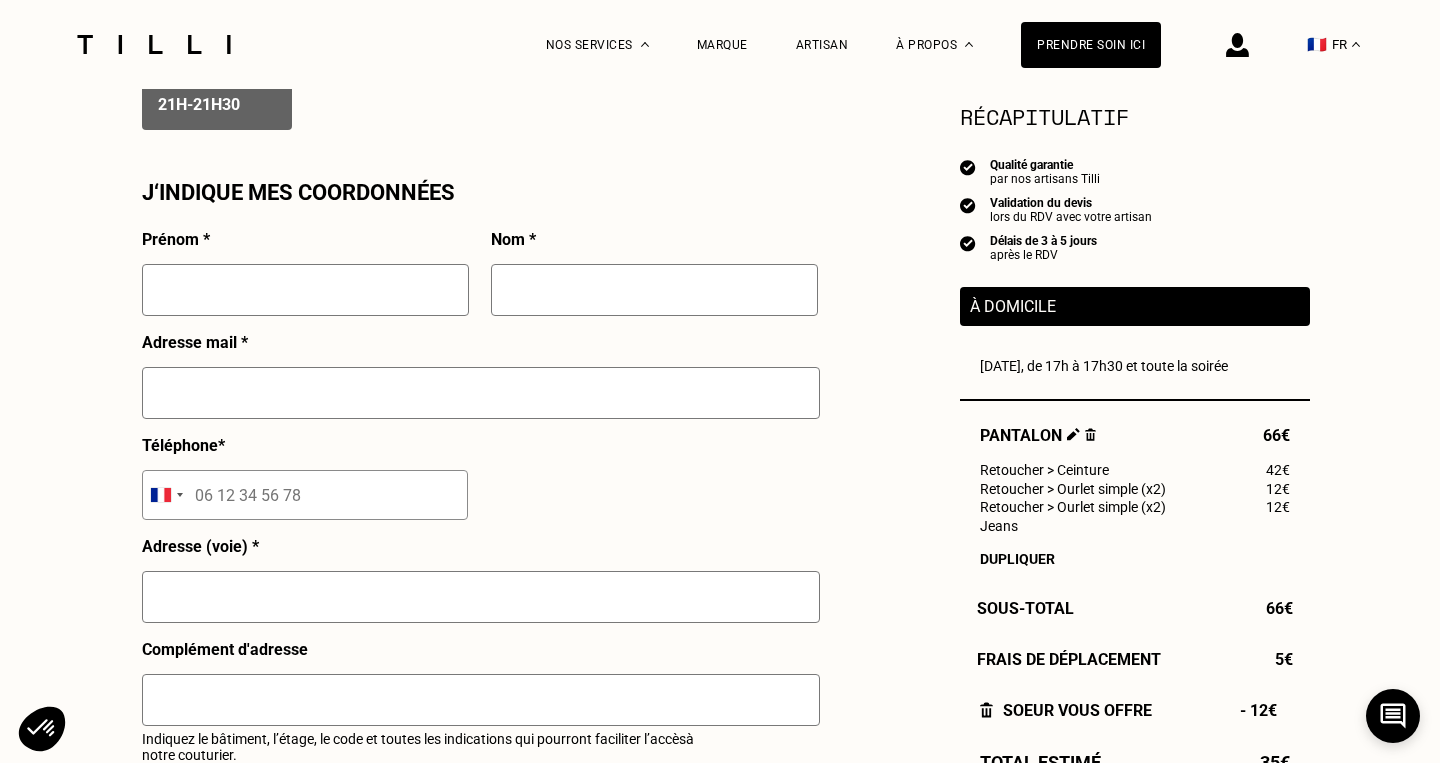 scroll, scrollTop: 1760, scrollLeft: 0, axis: vertical 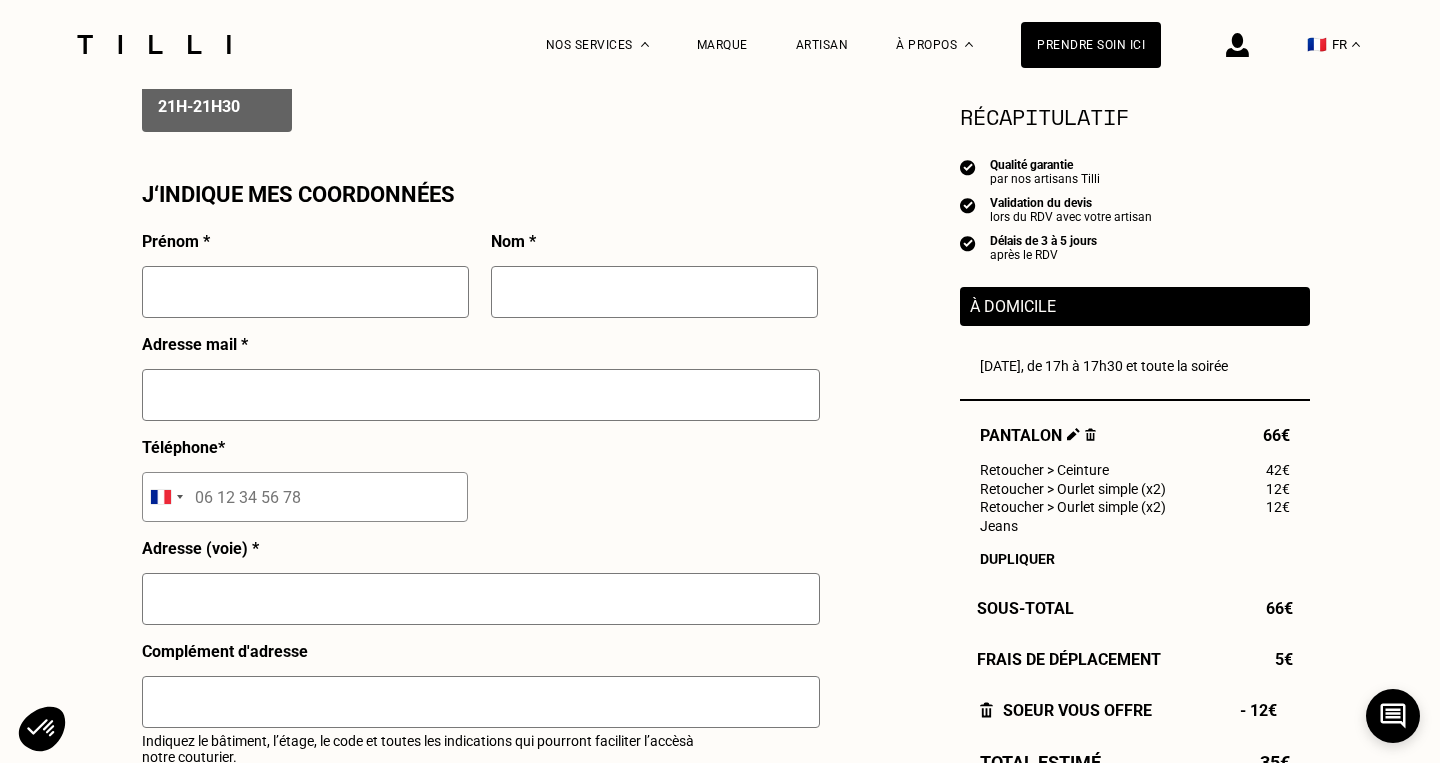 click at bounding box center (305, 292) 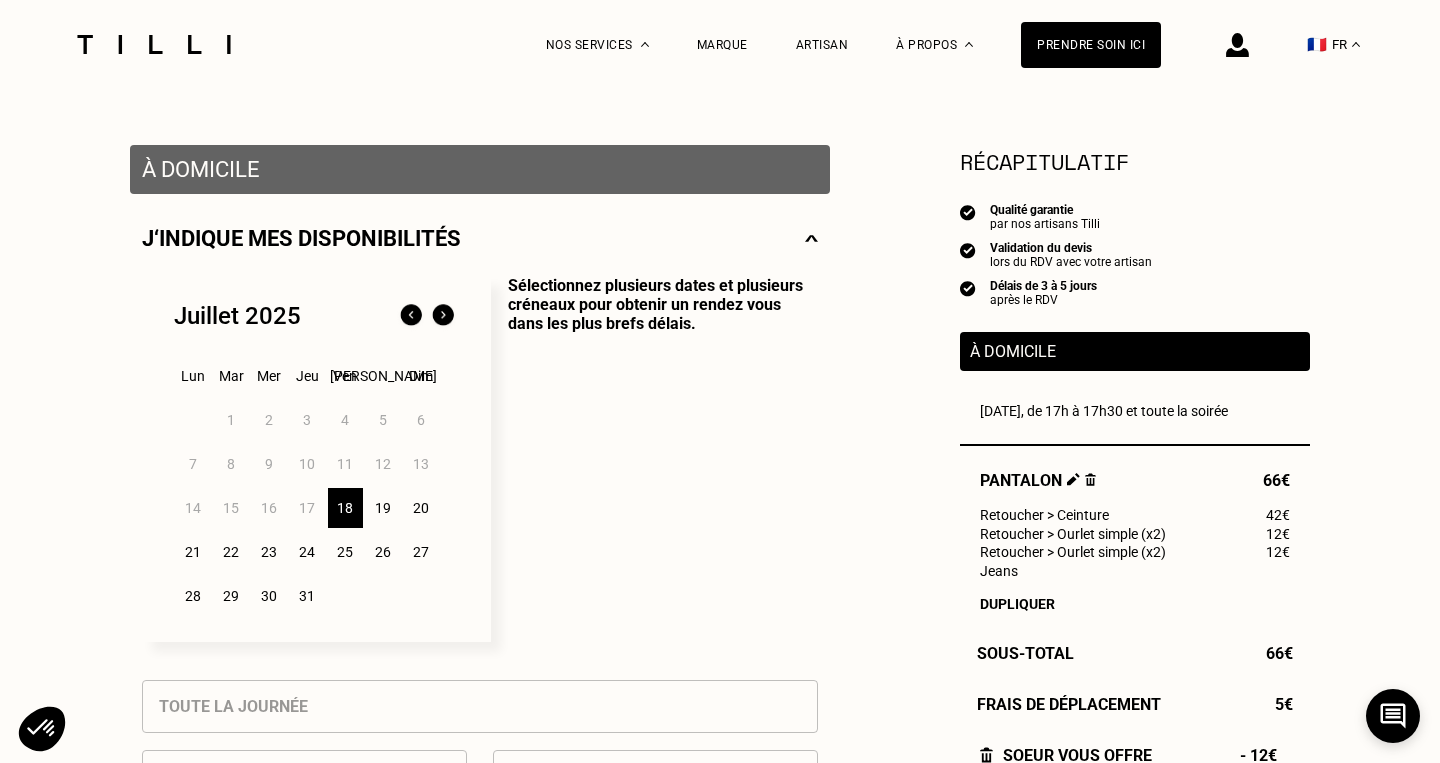 scroll, scrollTop: 566, scrollLeft: 0, axis: vertical 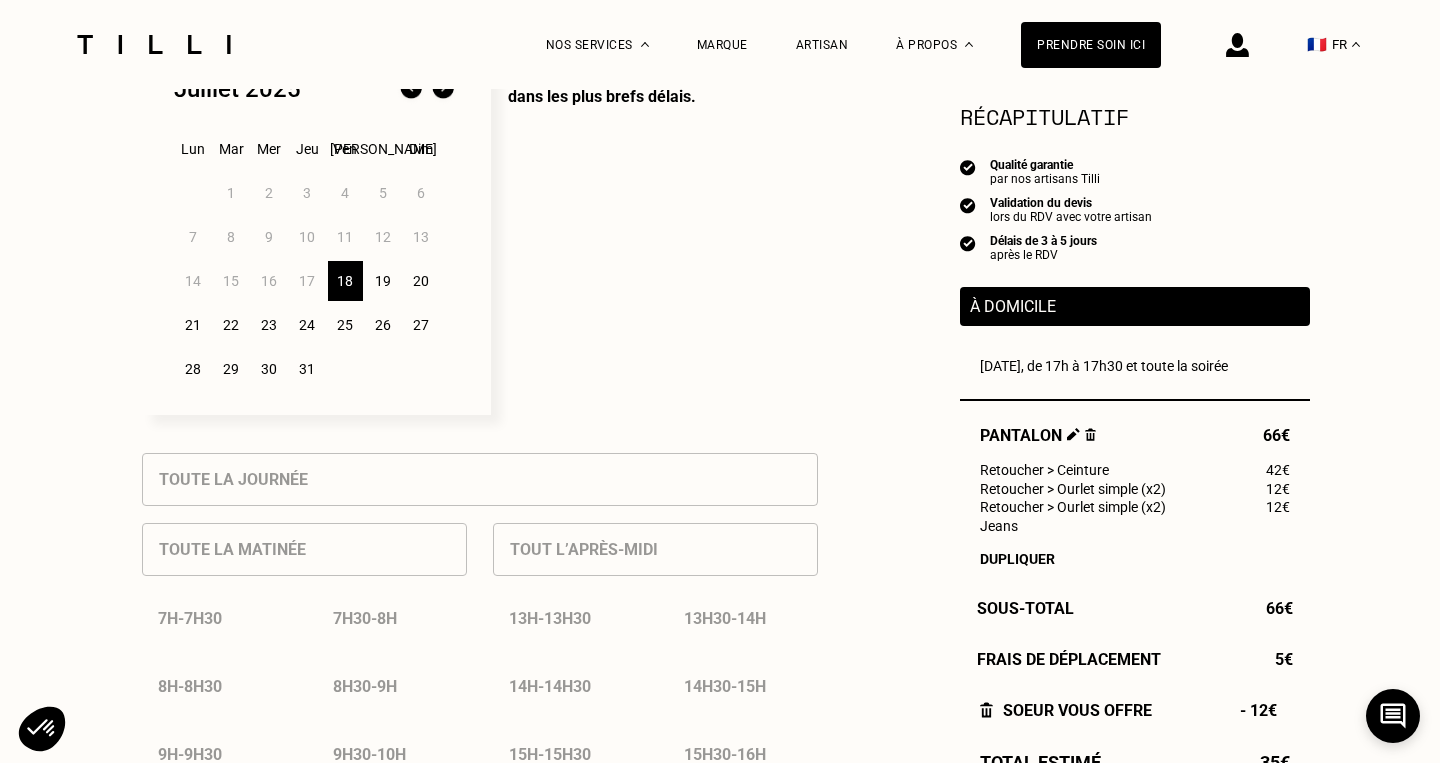 click on "19" at bounding box center (383, 281) 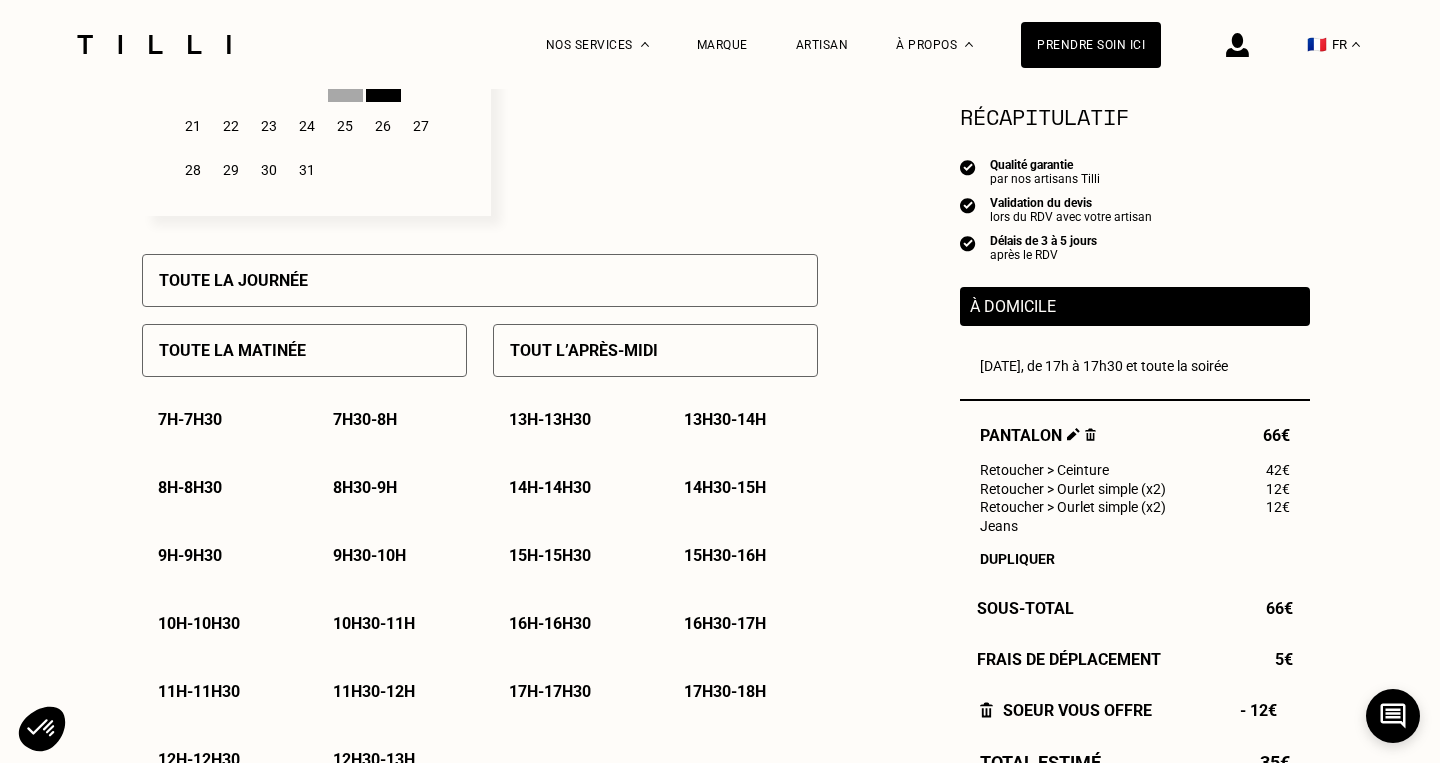 scroll, scrollTop: 767, scrollLeft: 0, axis: vertical 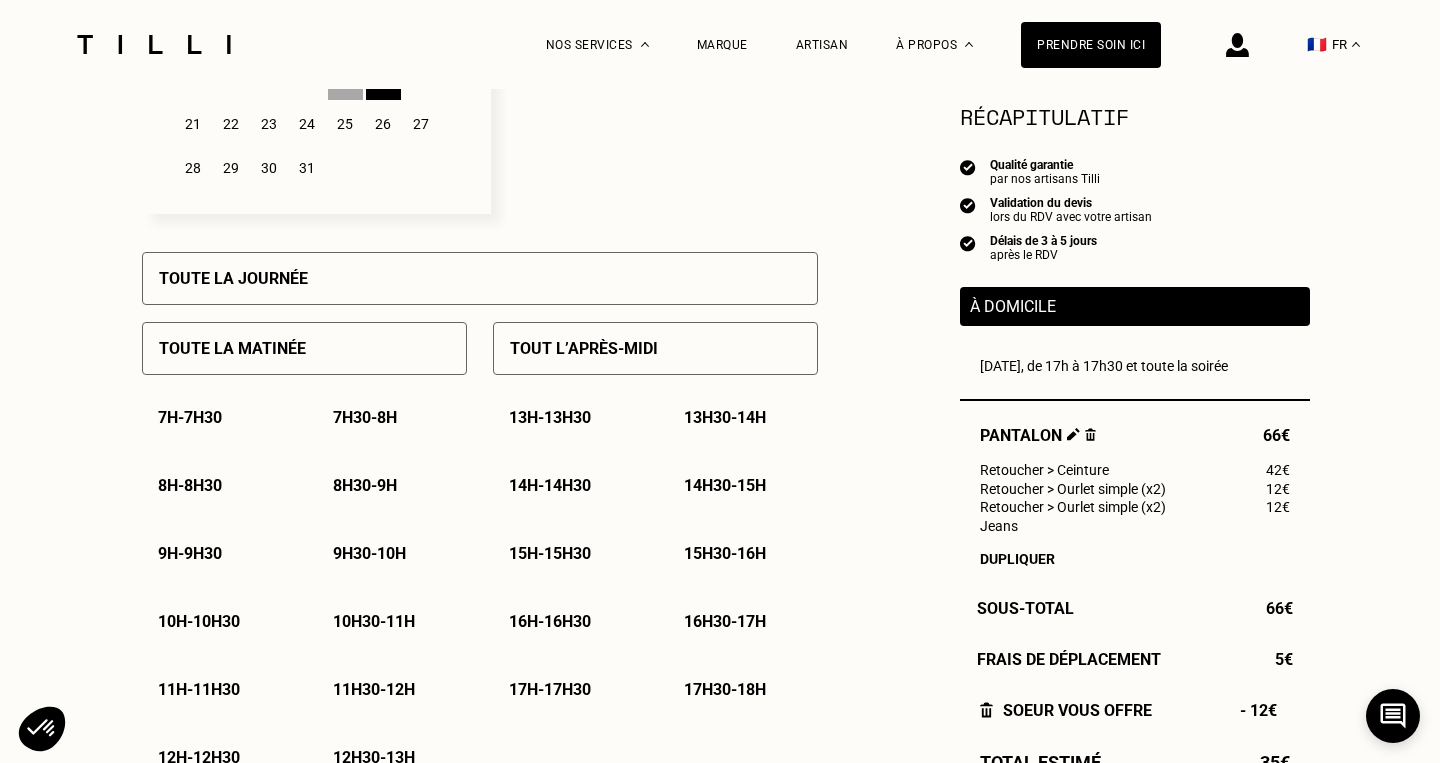 click on "Toute la journée" at bounding box center [480, 278] 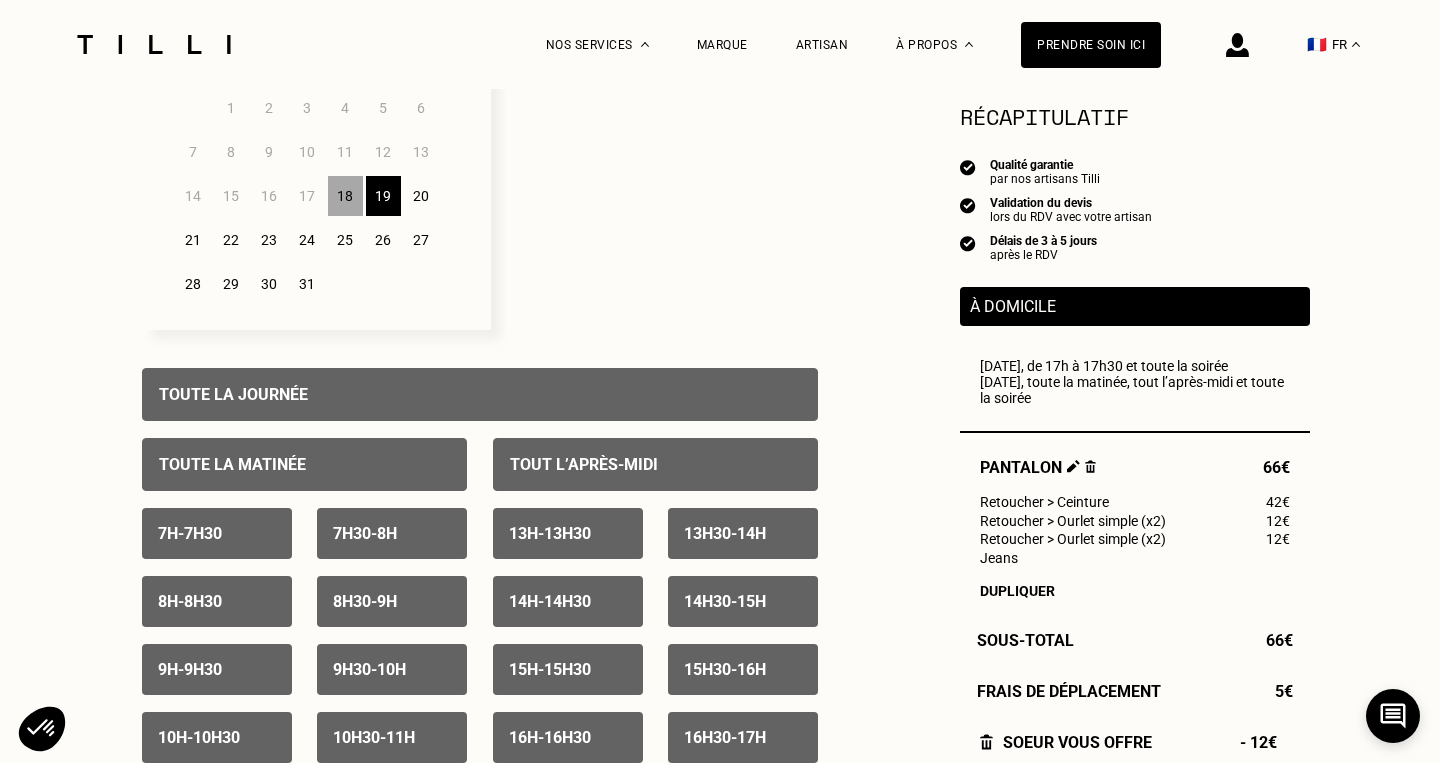 scroll, scrollTop: 647, scrollLeft: 0, axis: vertical 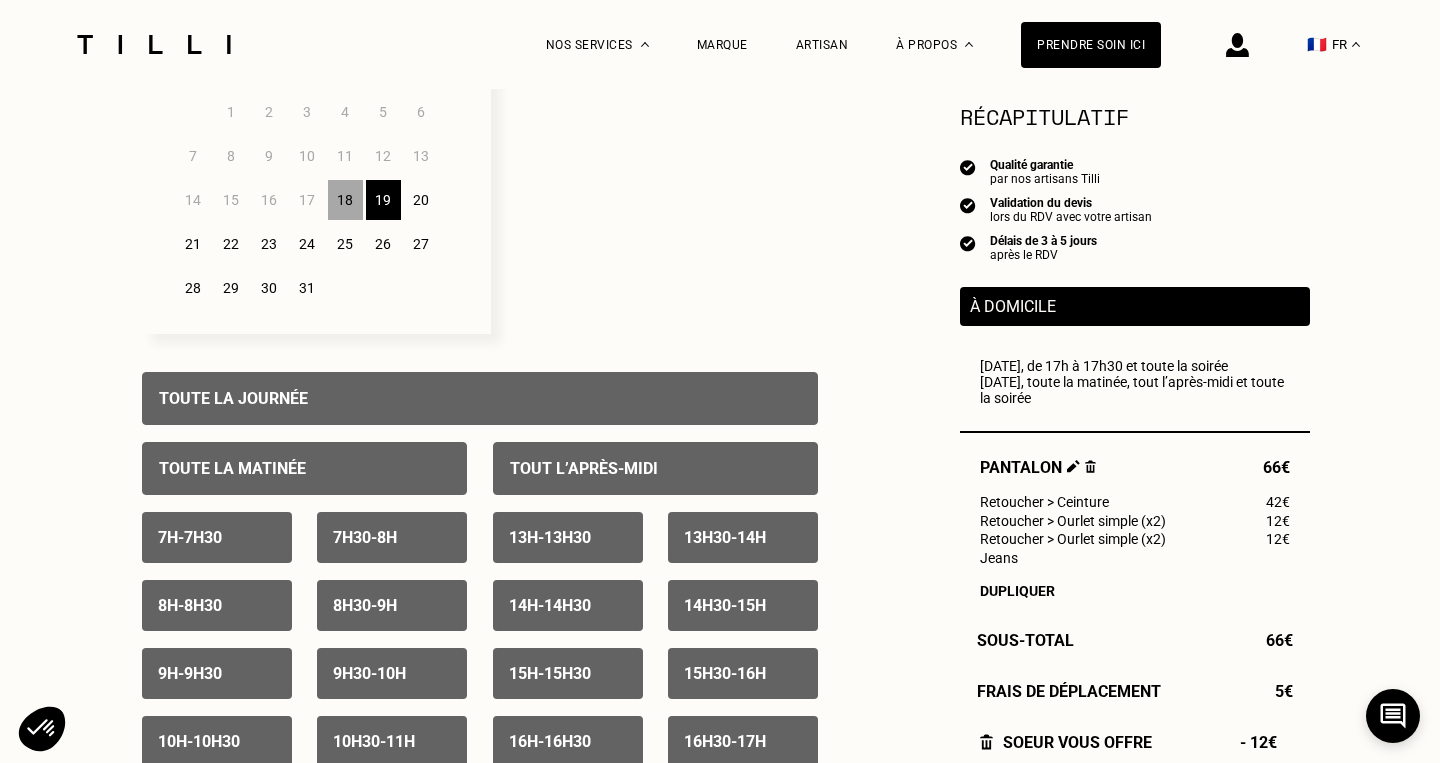 click on "21" at bounding box center (193, 244) 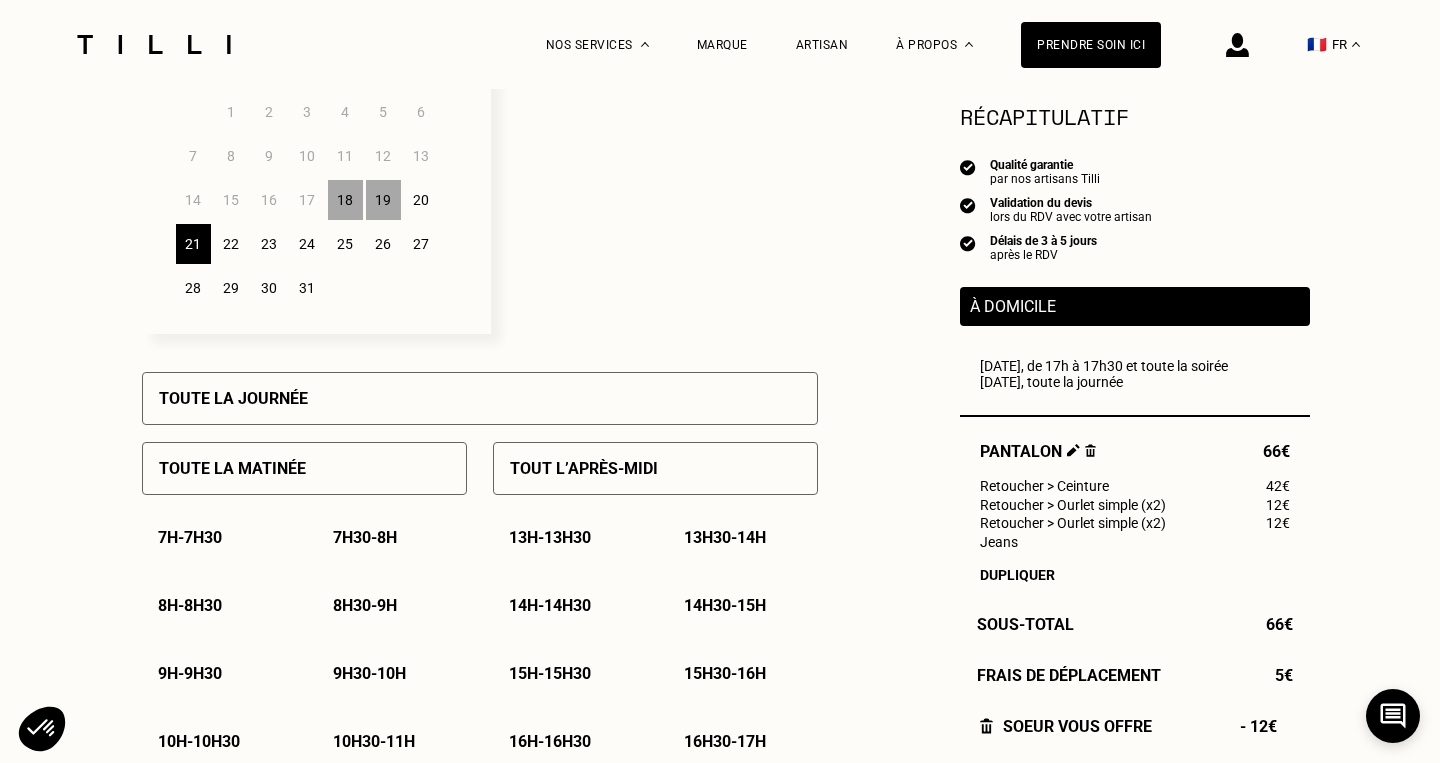 click on "Toute la journée" at bounding box center (480, 398) 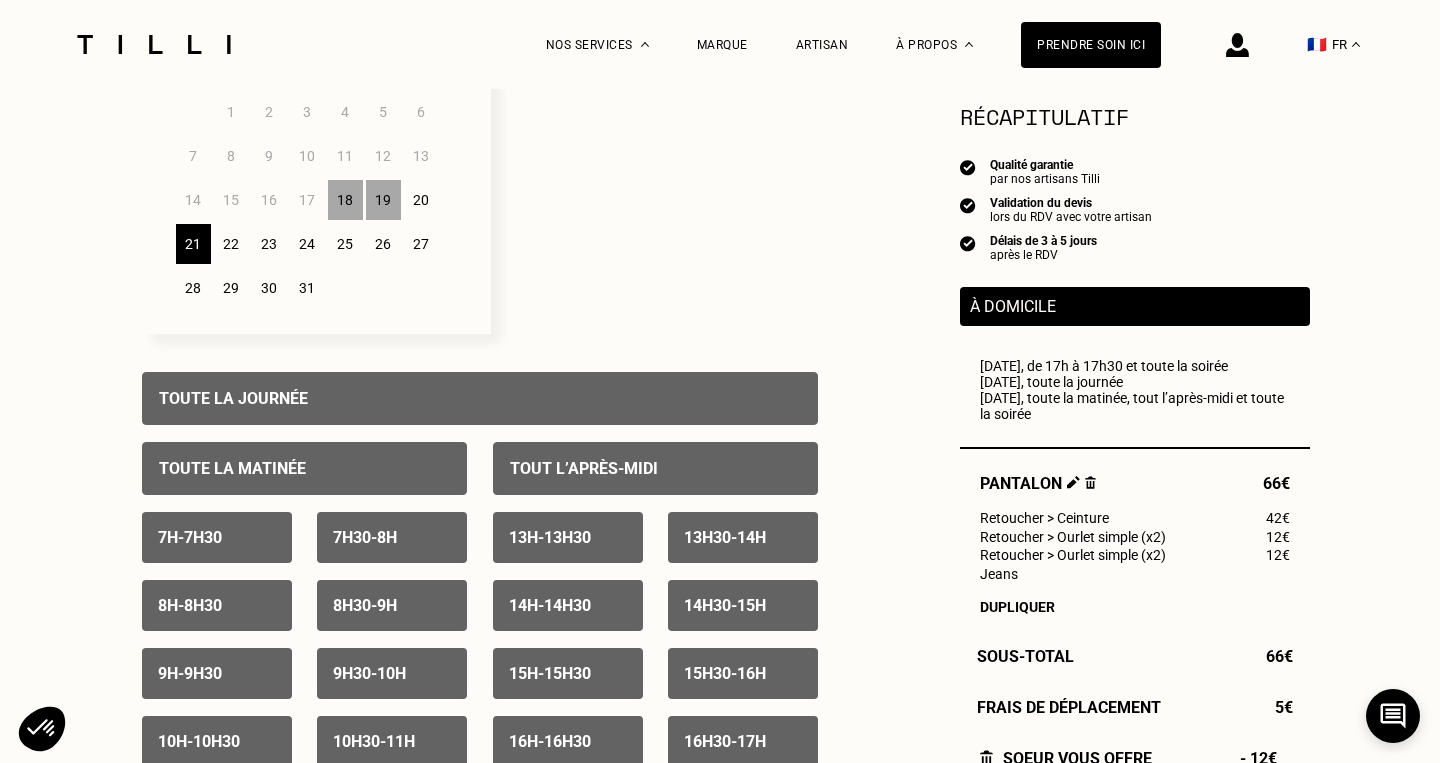 click on "22" at bounding box center [231, 244] 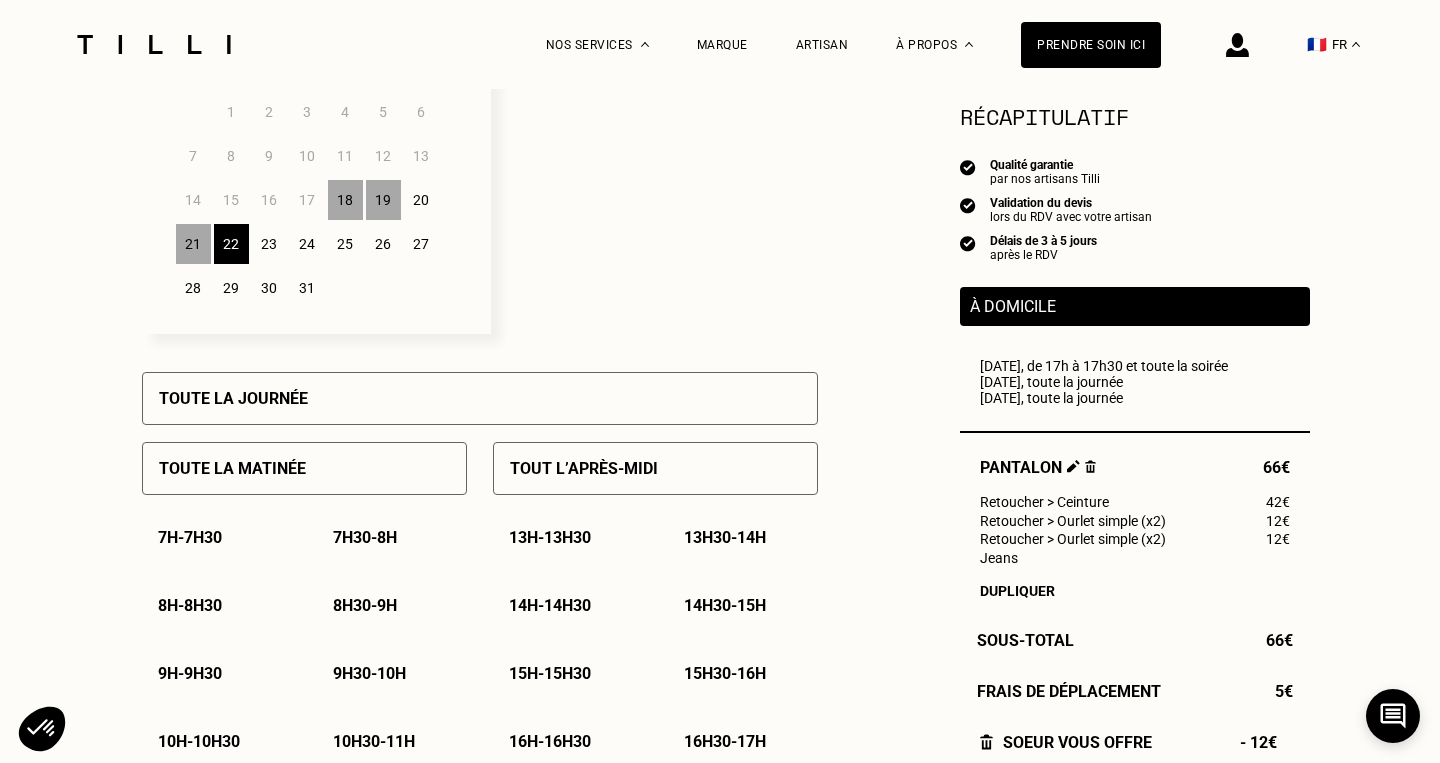 click on "Toute la journée" at bounding box center (233, 398) 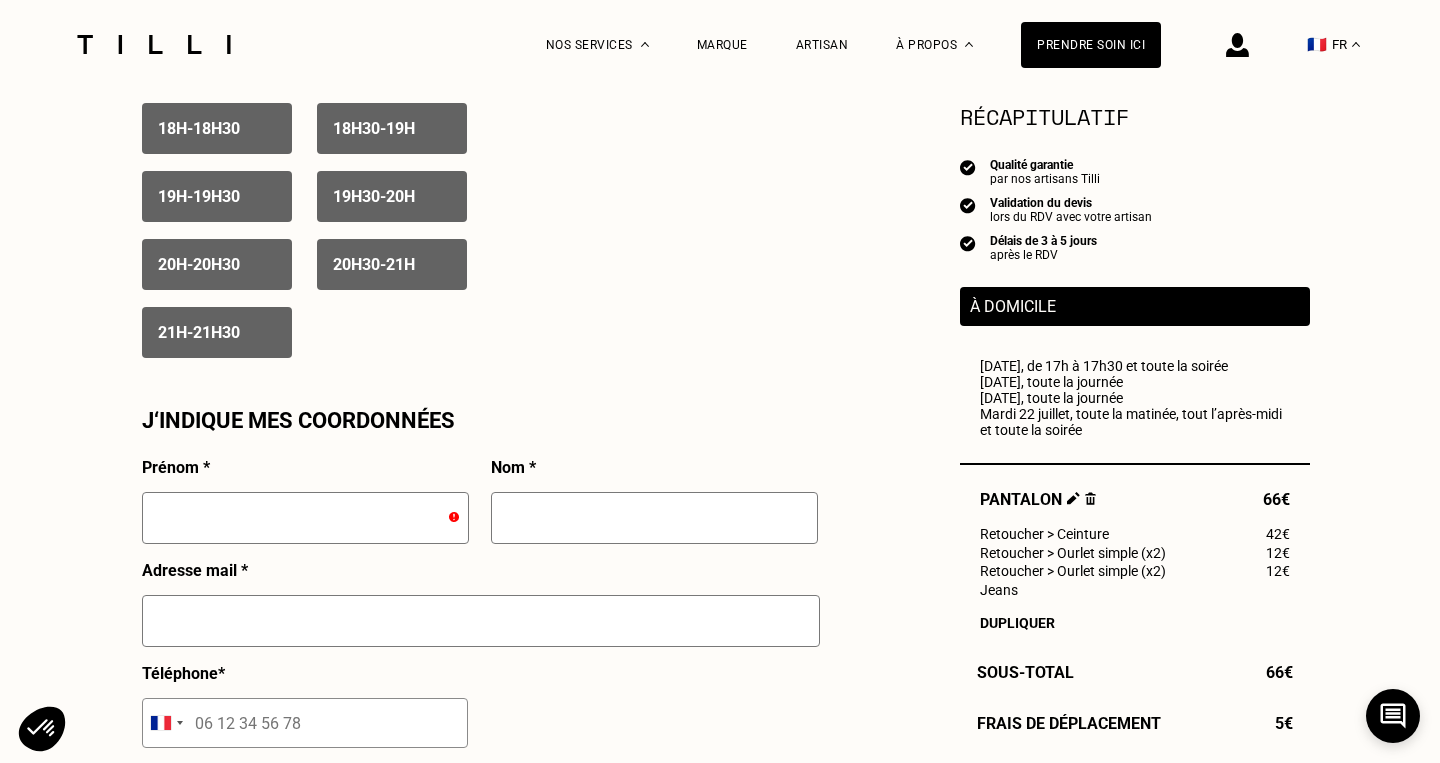 scroll, scrollTop: 1746, scrollLeft: 0, axis: vertical 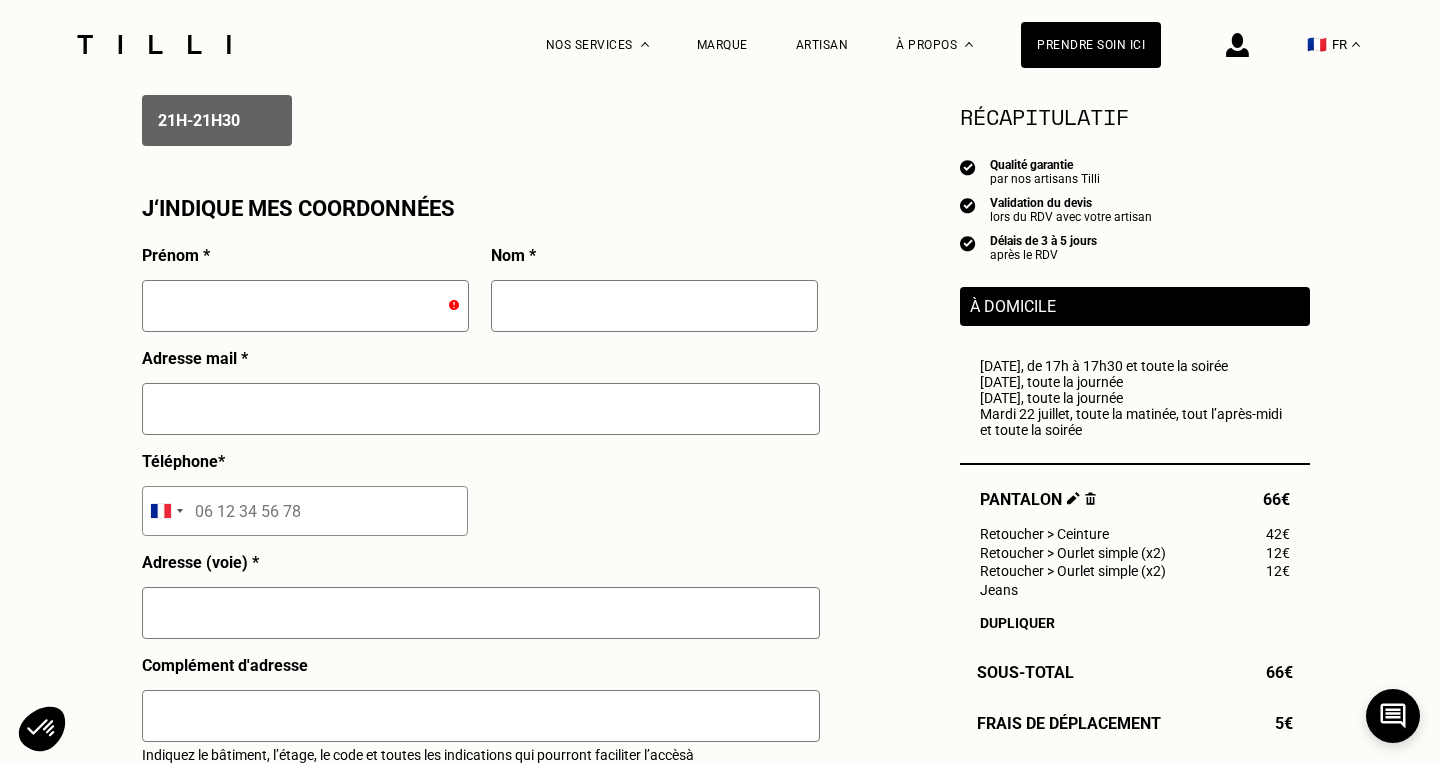 click at bounding box center [305, 306] 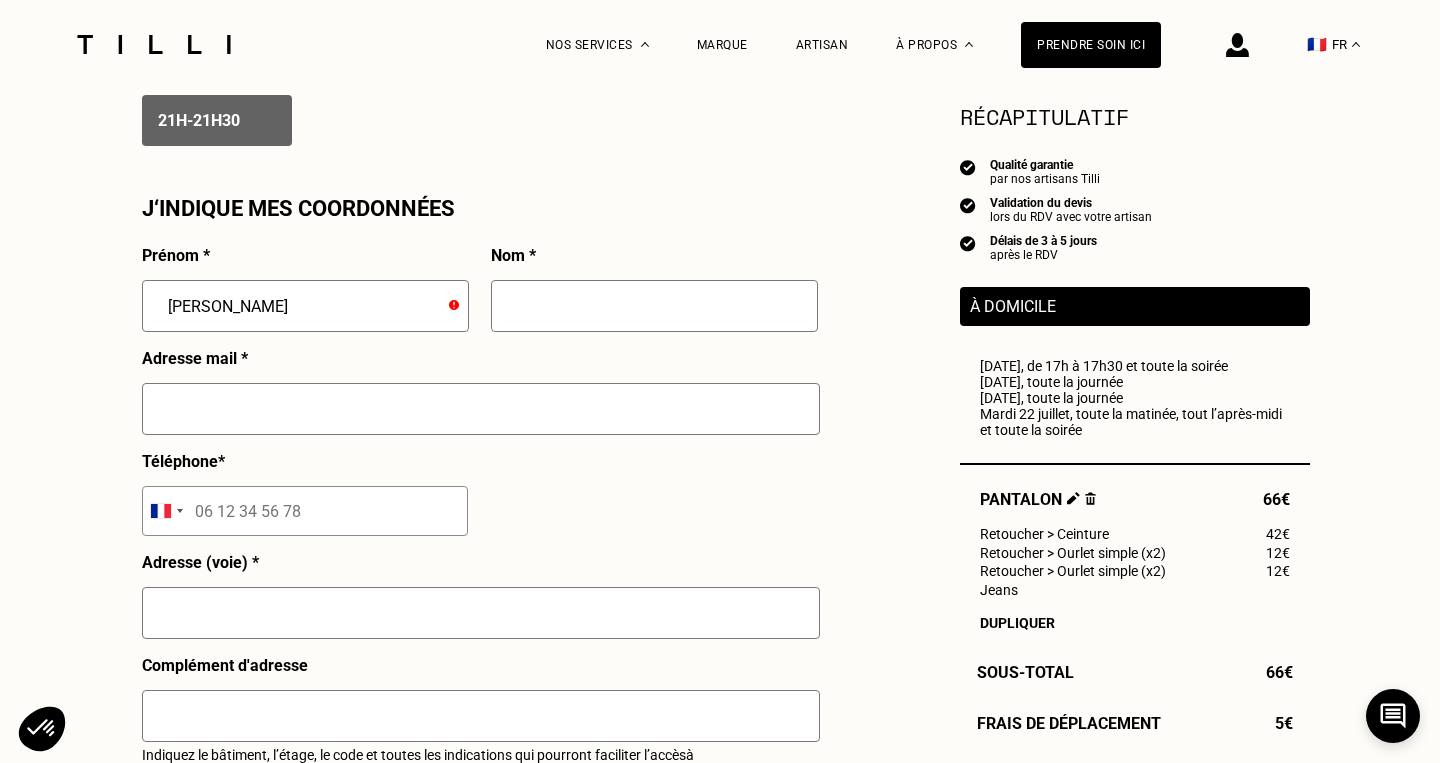 type on "[PERSON_NAME]" 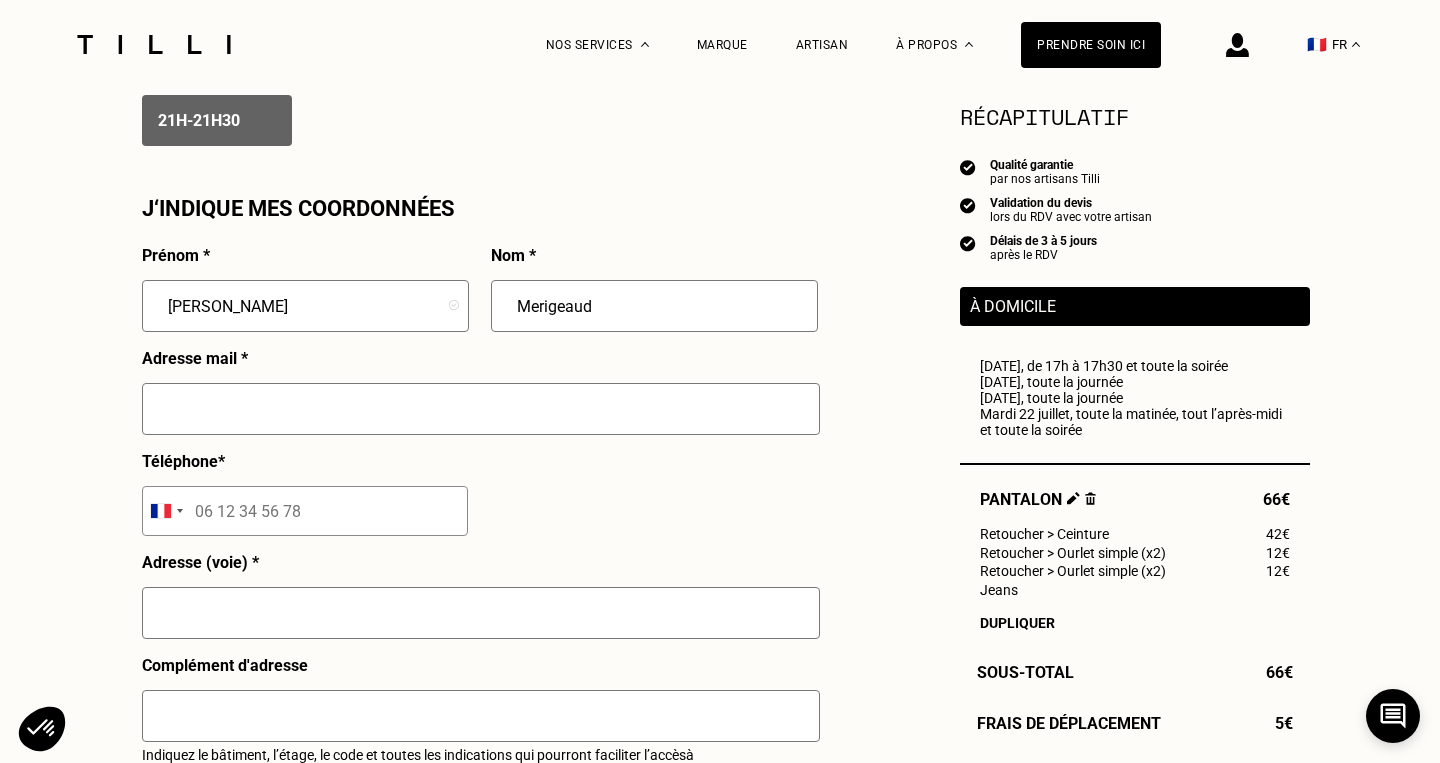 type on "Merigeaud" 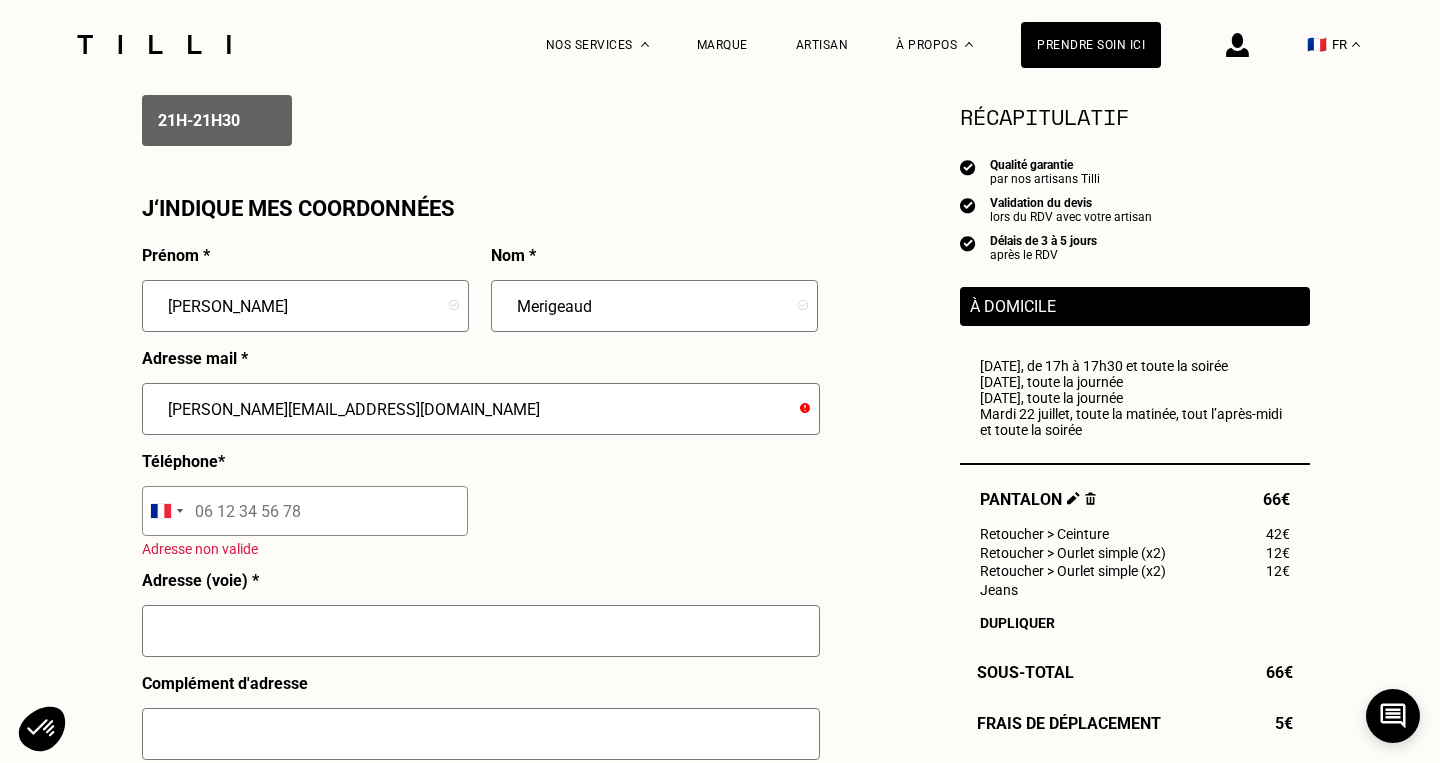 type on "[PERSON_NAME][EMAIL_ADDRESS][DOMAIN_NAME]" 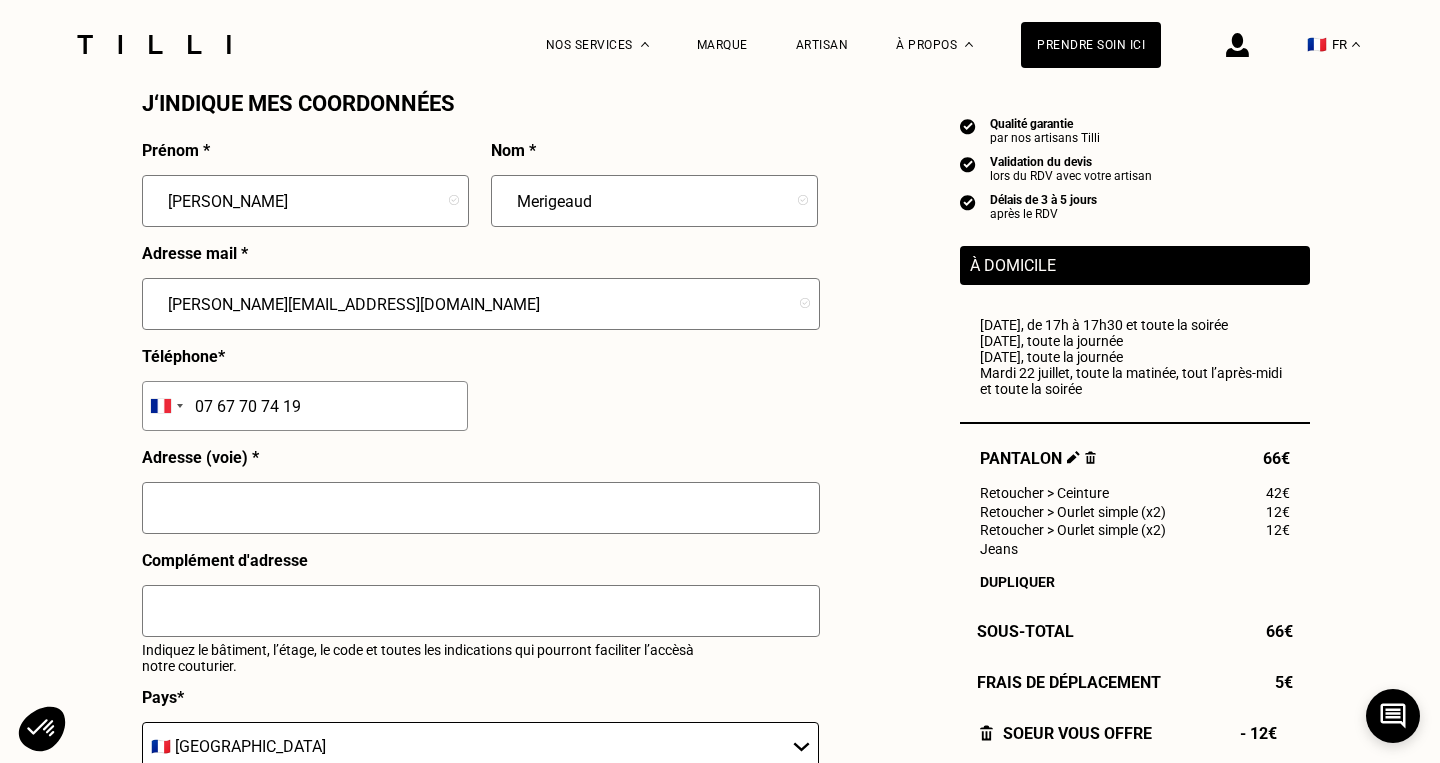 scroll, scrollTop: 1861, scrollLeft: 0, axis: vertical 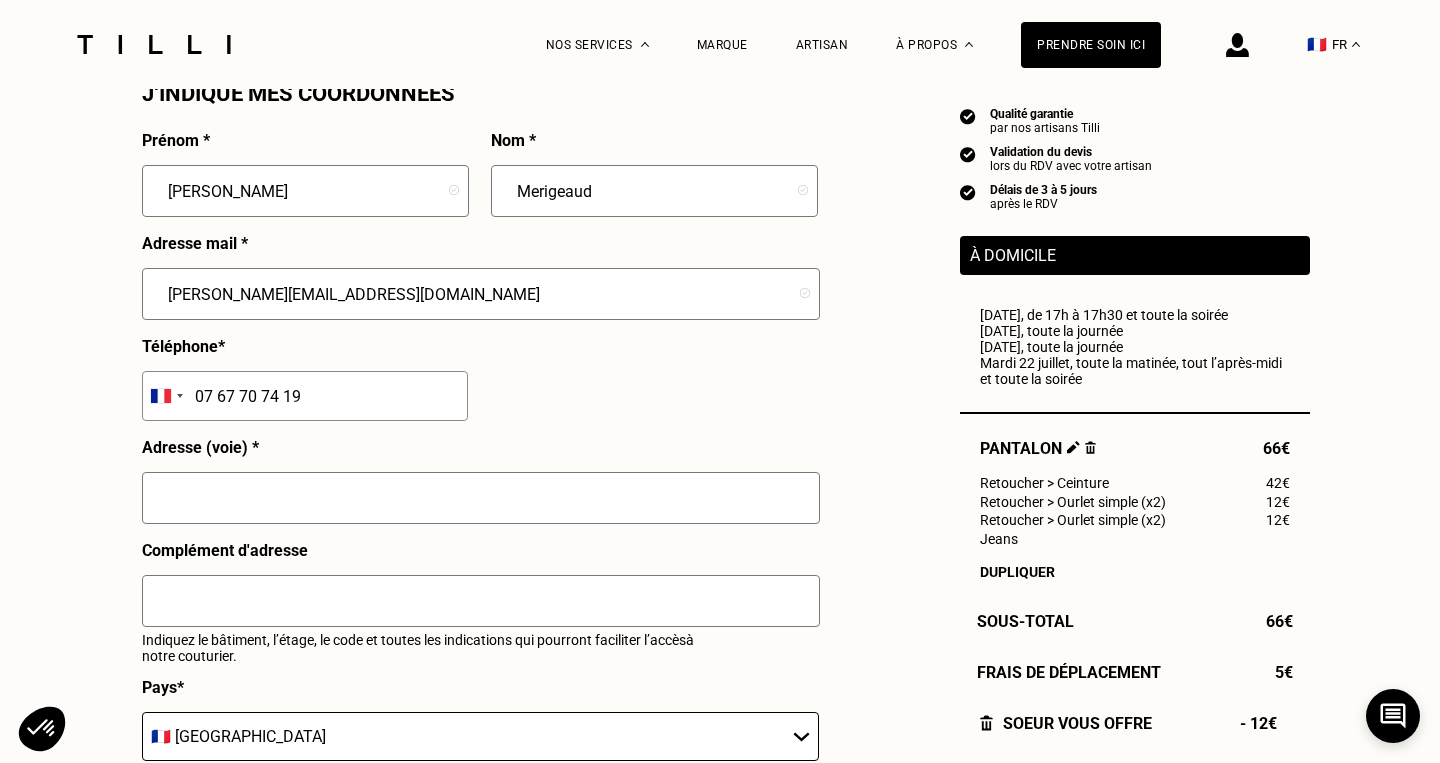 type on "07 67 70 74 19" 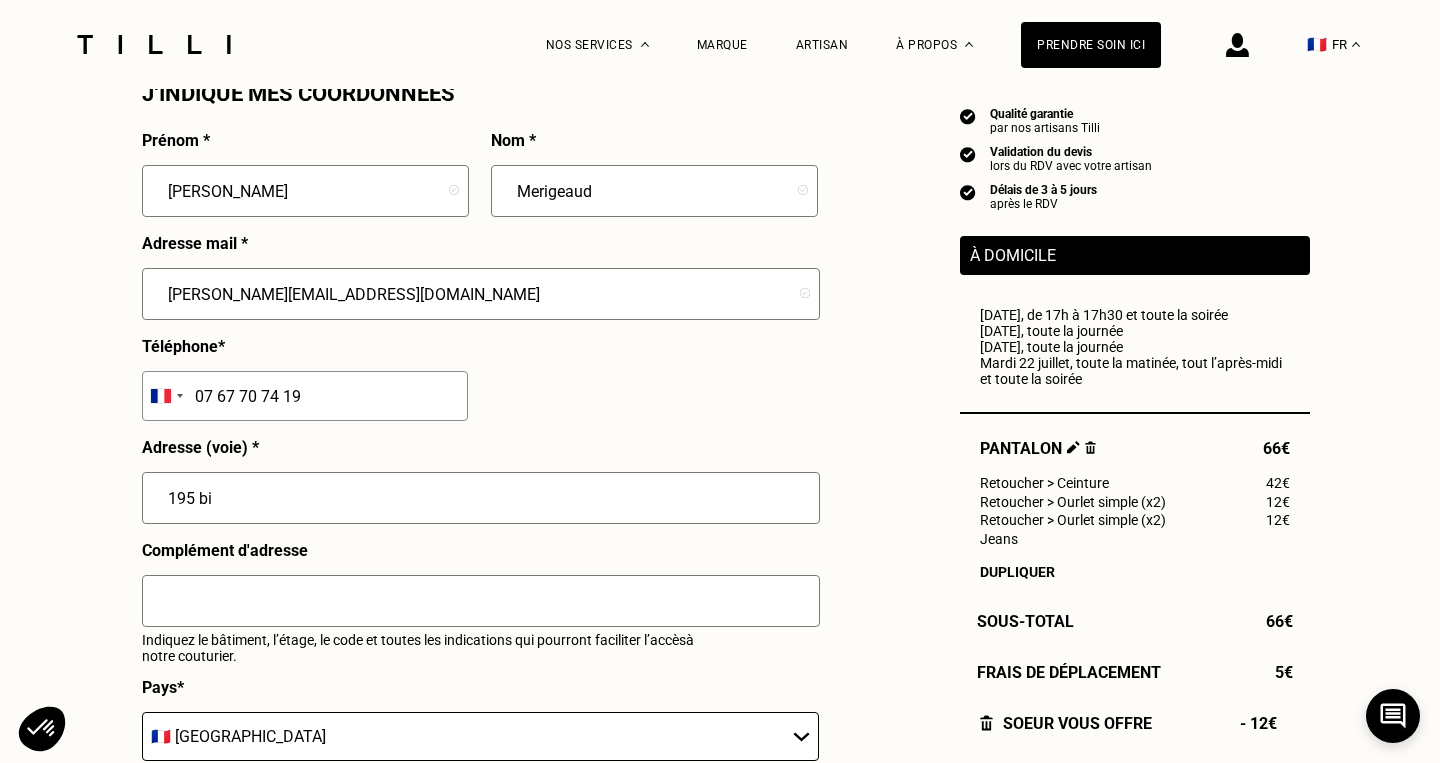 type on "[STREET_ADDRESS]" 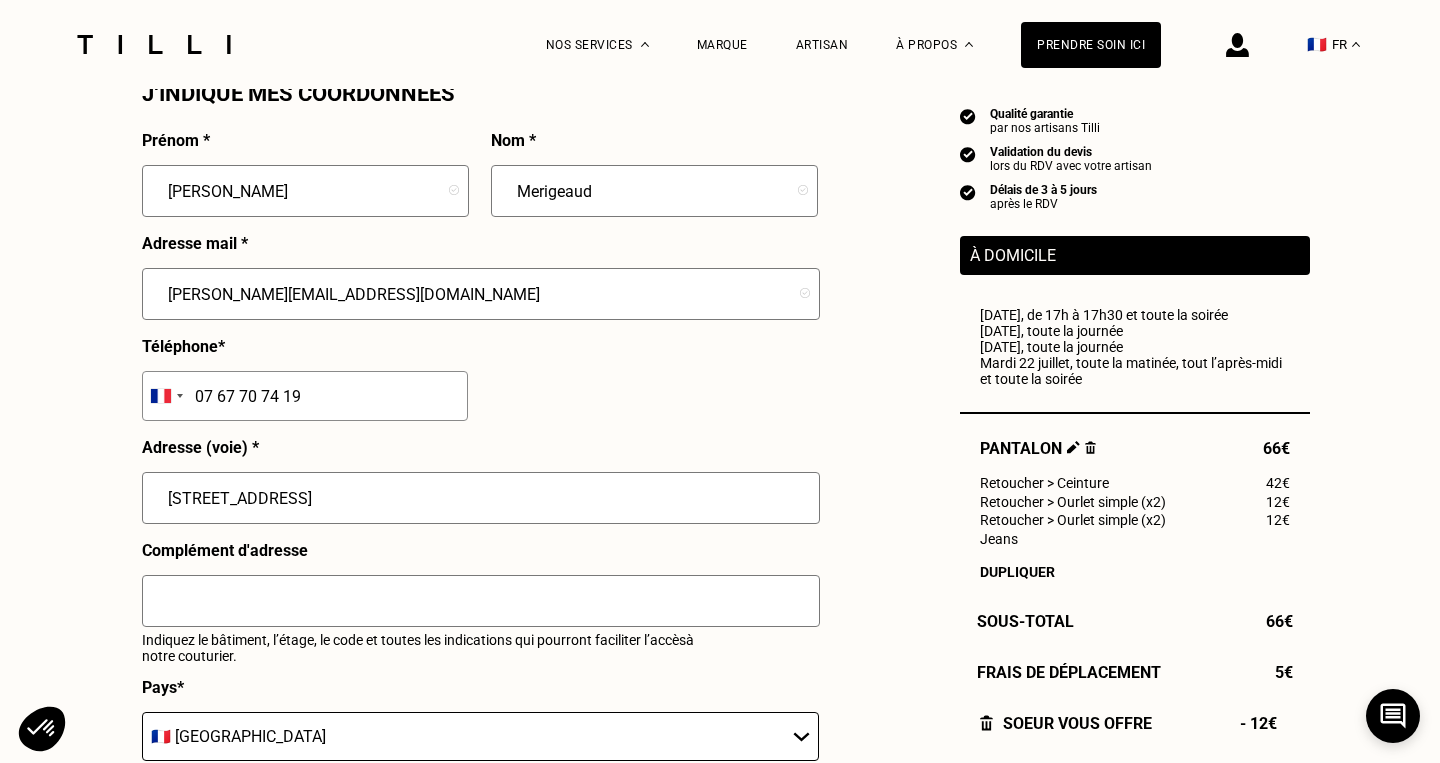 type on "[GEOGRAPHIC_DATA]" 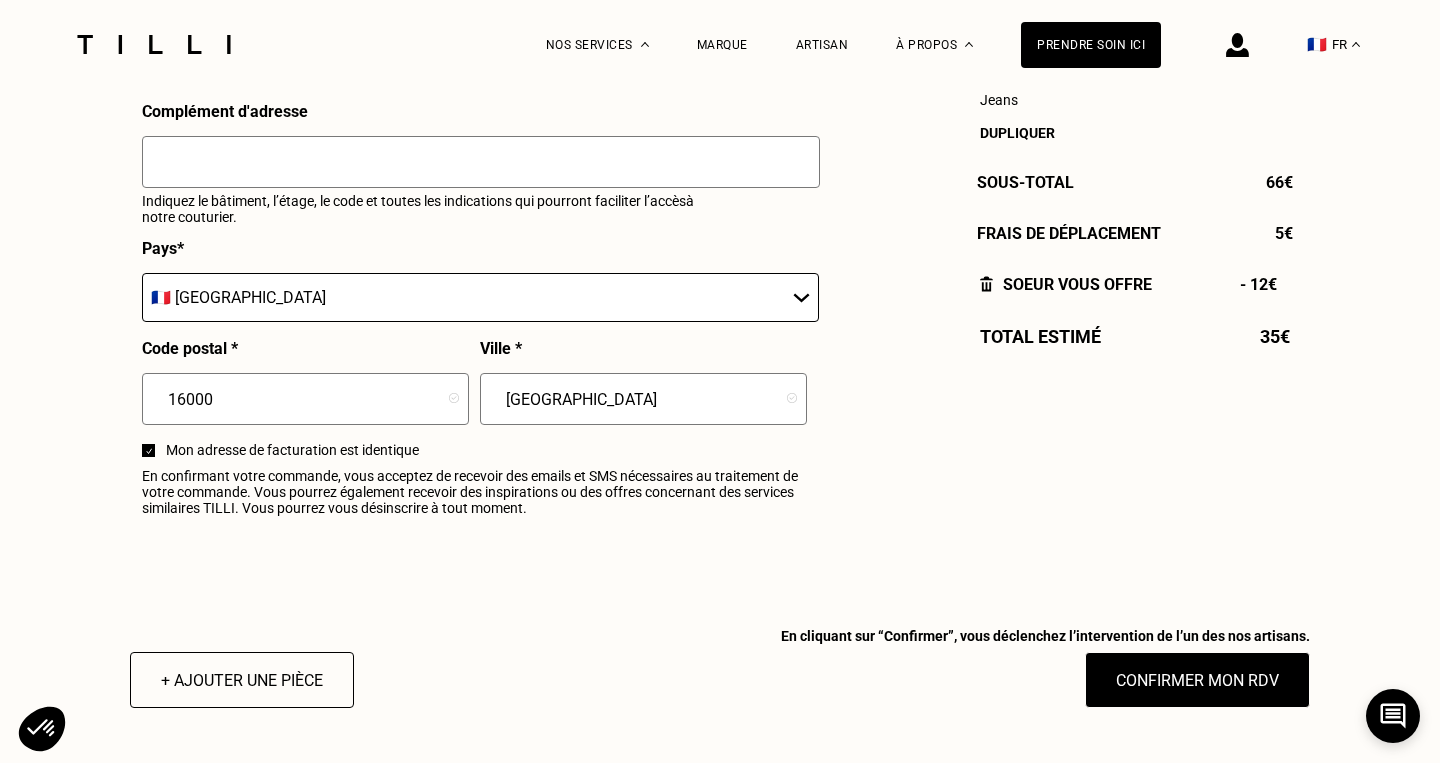 scroll, scrollTop: 2313, scrollLeft: 0, axis: vertical 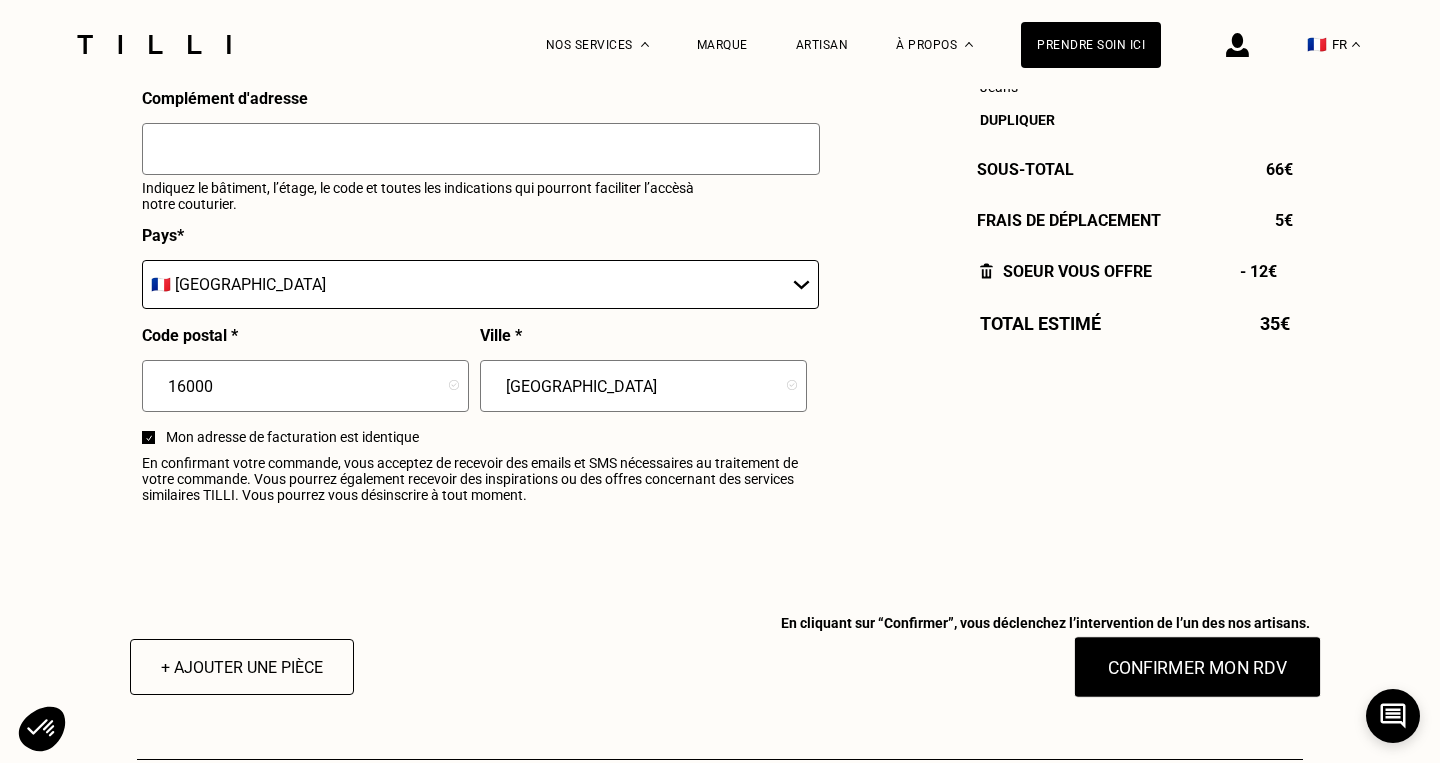 click on "Confirmer mon RDV" at bounding box center (1198, 667) 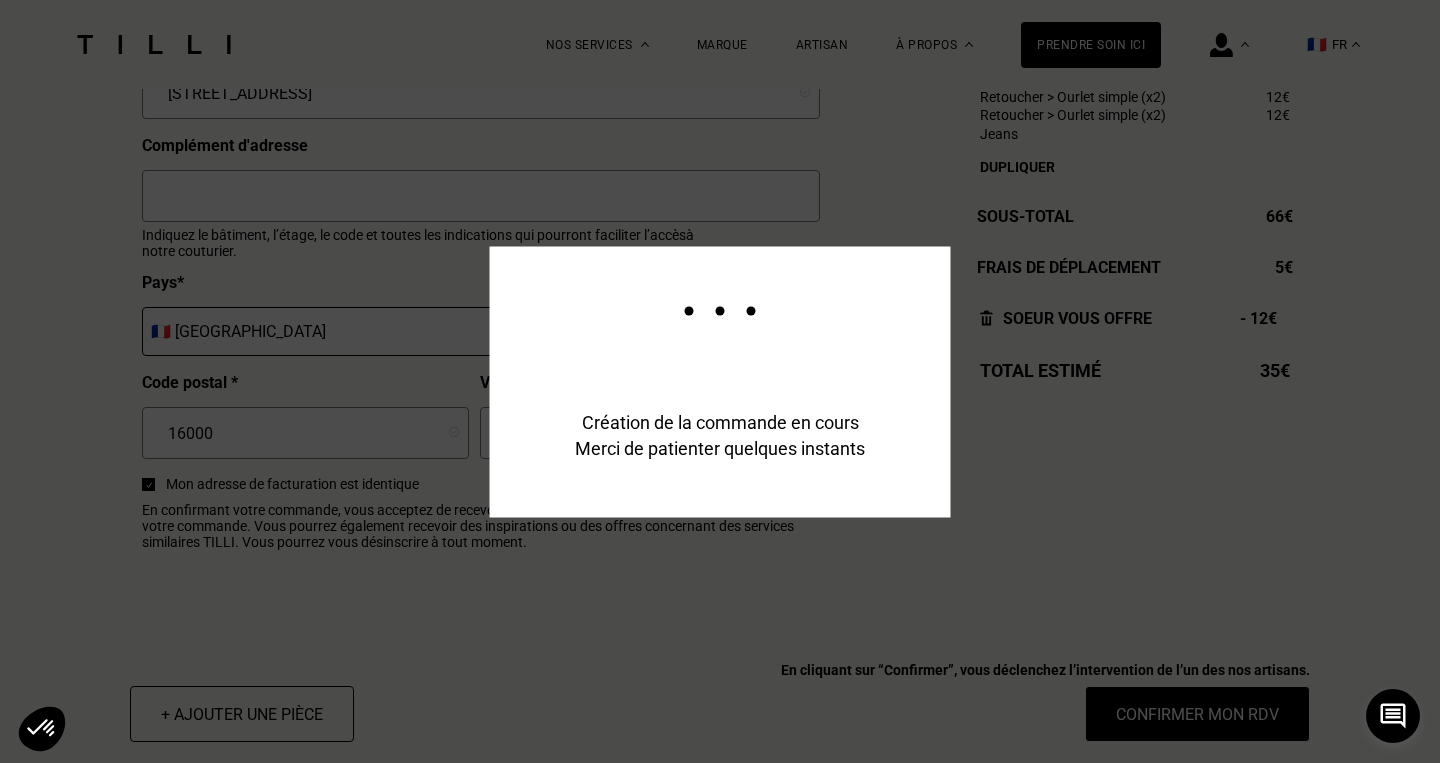 scroll, scrollTop: 2361, scrollLeft: 0, axis: vertical 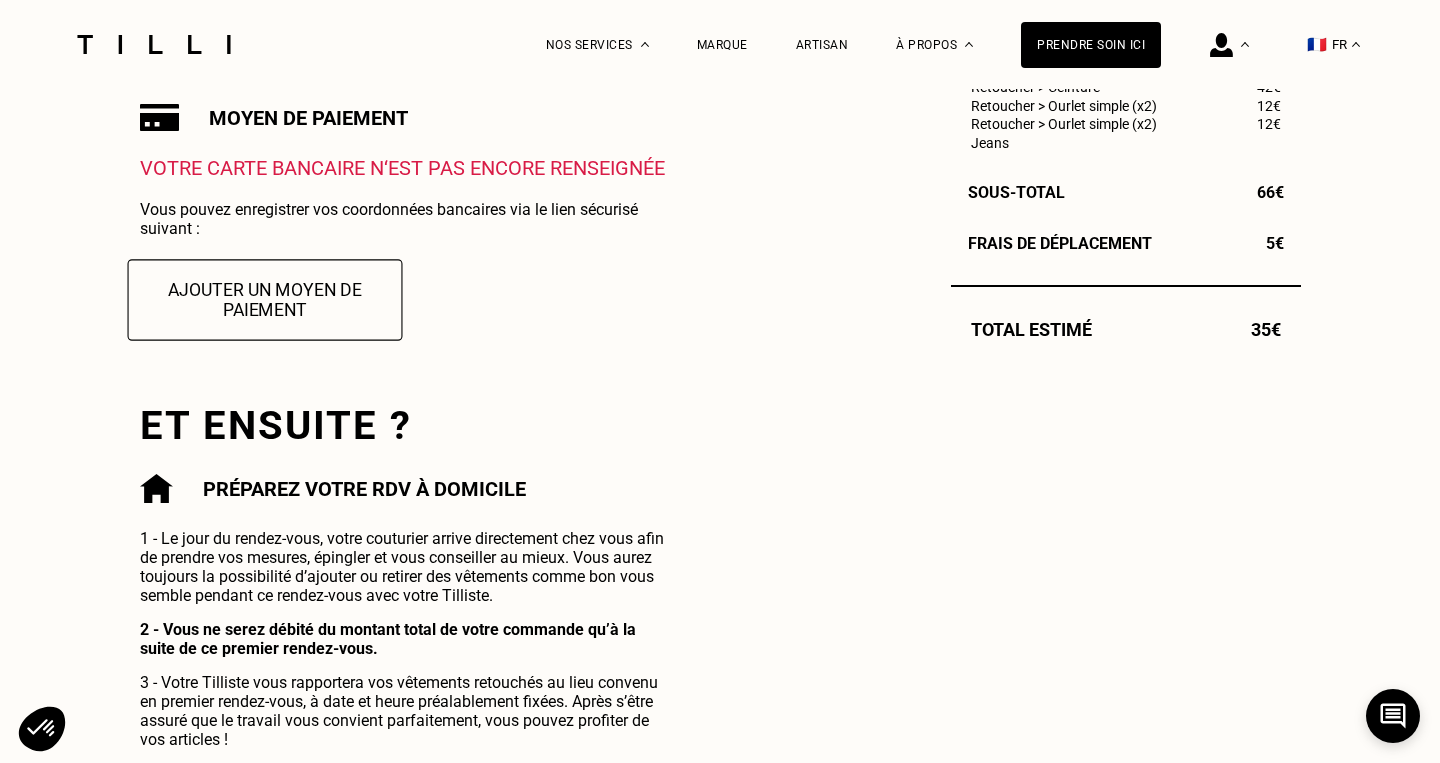 click on "Ajouter un moyen de paiement" at bounding box center (264, 299) 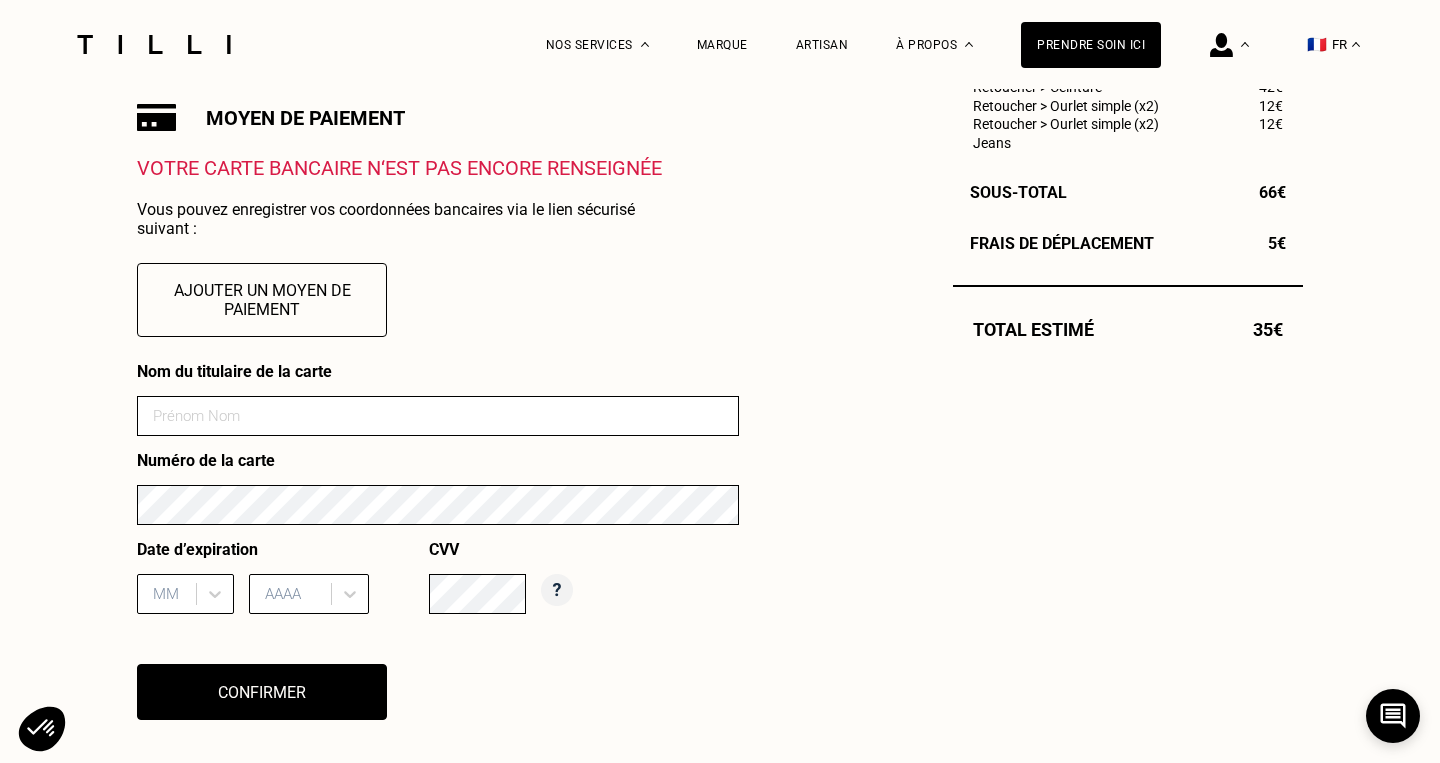 click at bounding box center (438, 416) 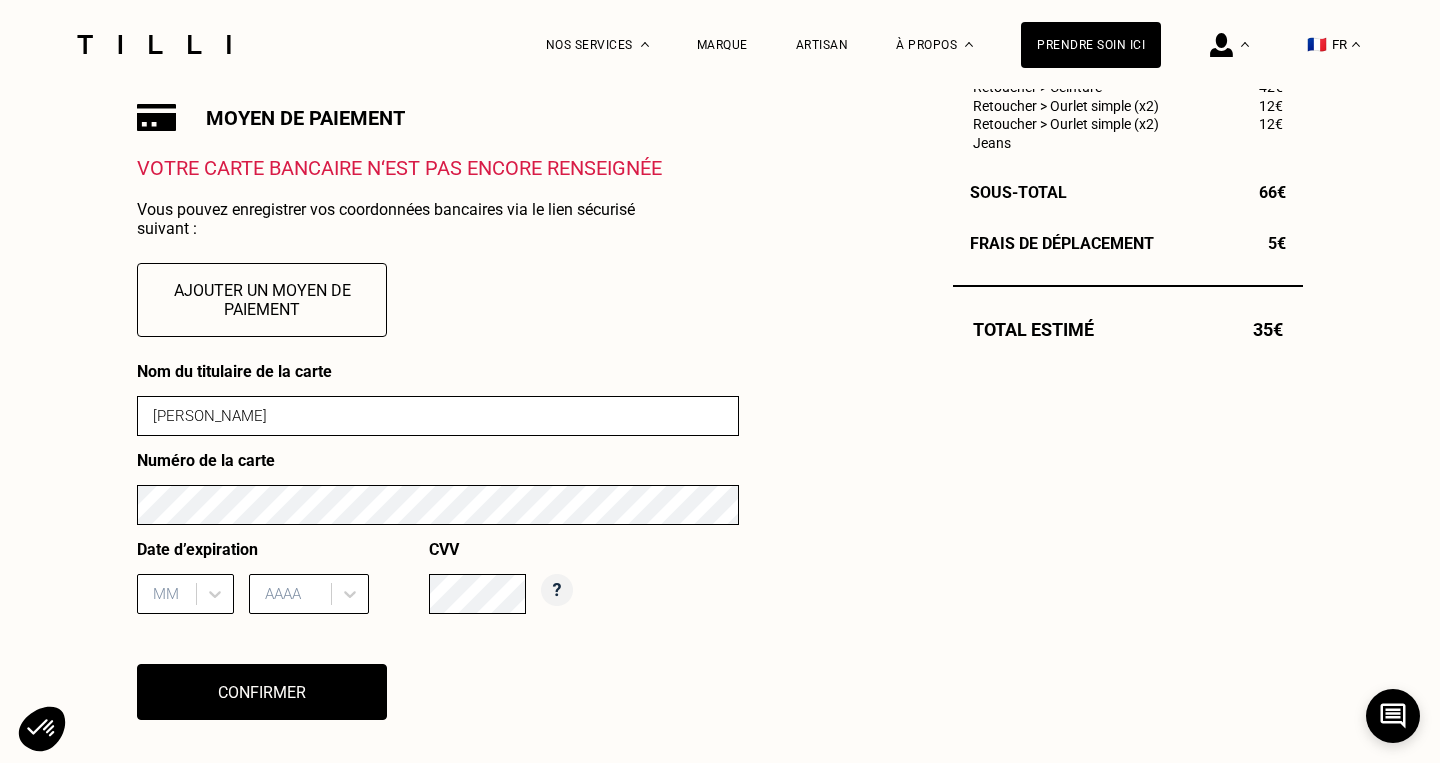 type on "Laurie Merigeaud" 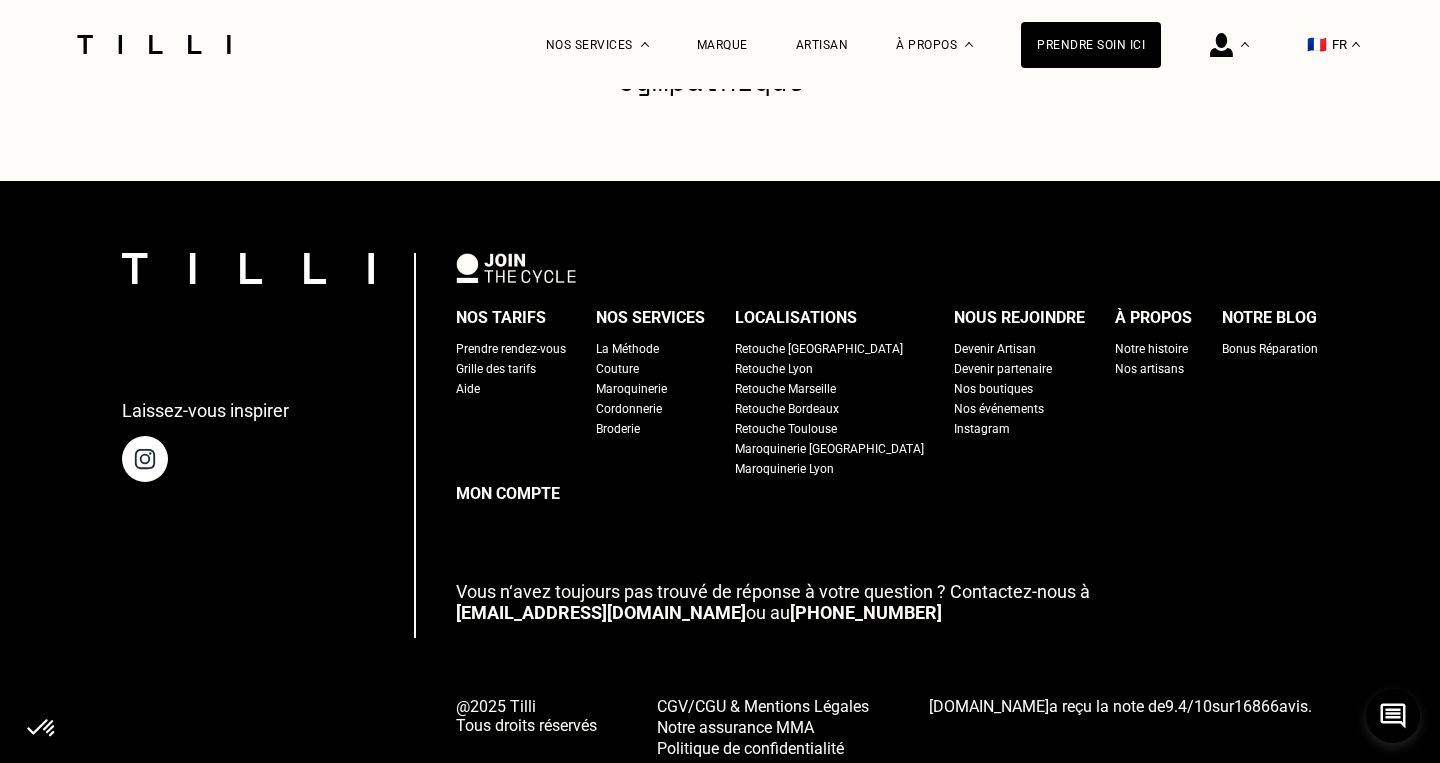 scroll, scrollTop: 2041, scrollLeft: 0, axis: vertical 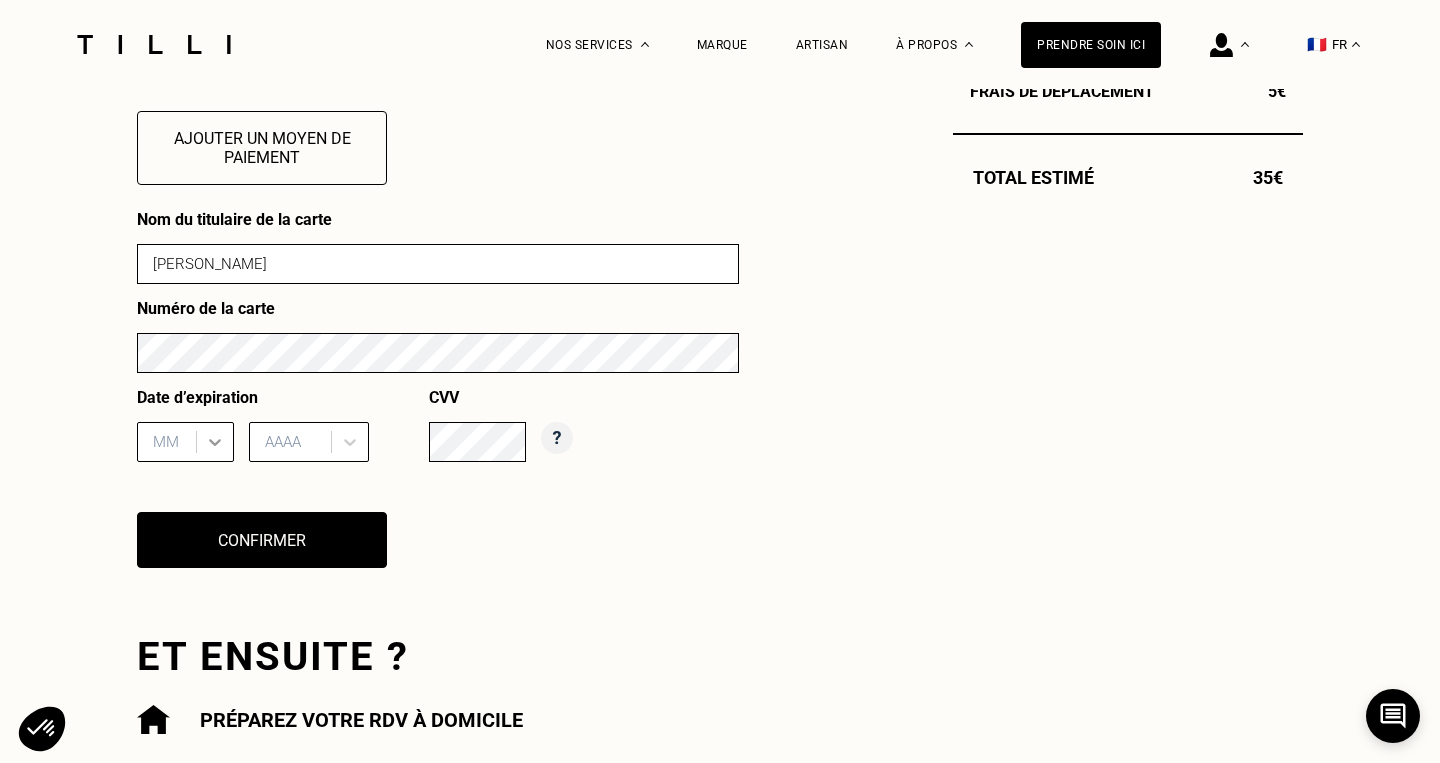click on "MM" at bounding box center [185, 442] 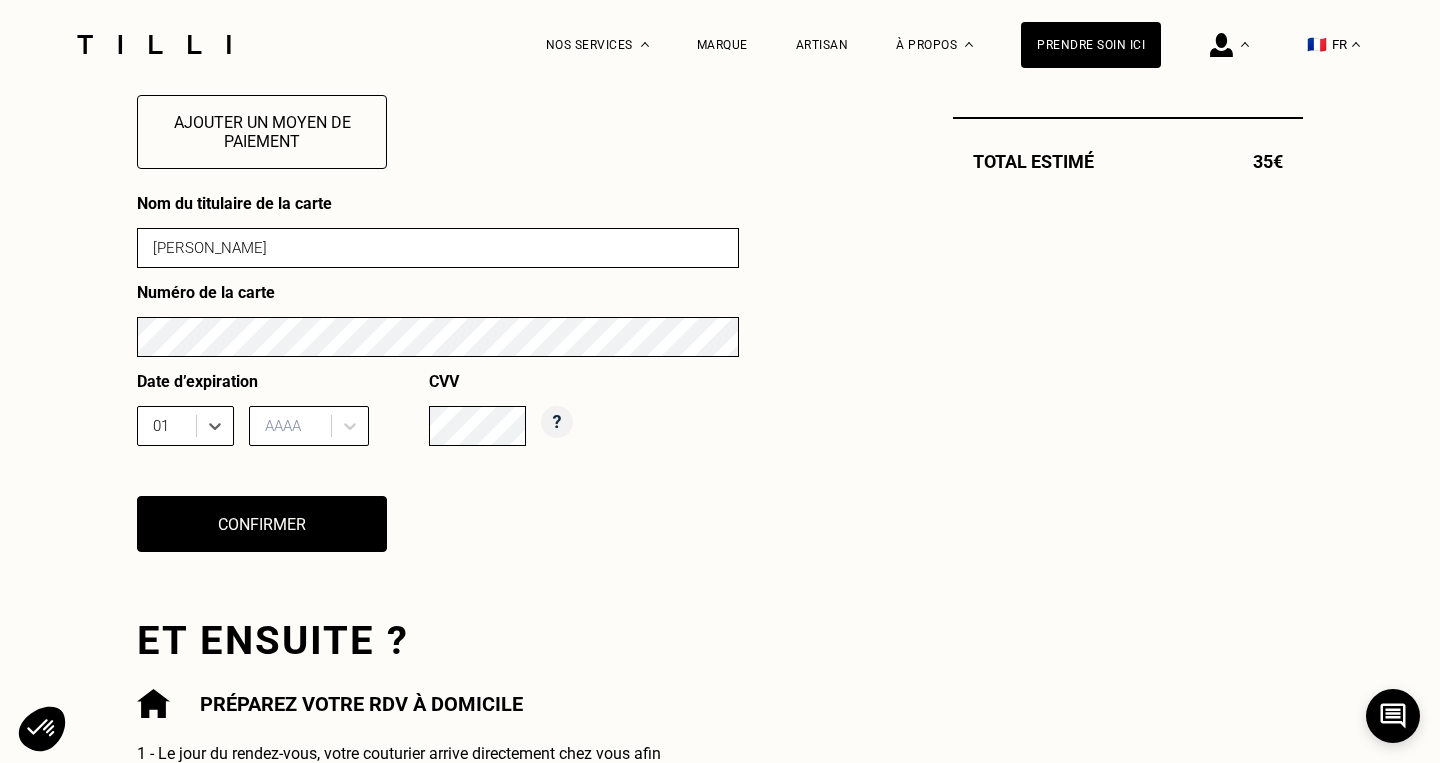 scroll, scrollTop: 868, scrollLeft: 0, axis: vertical 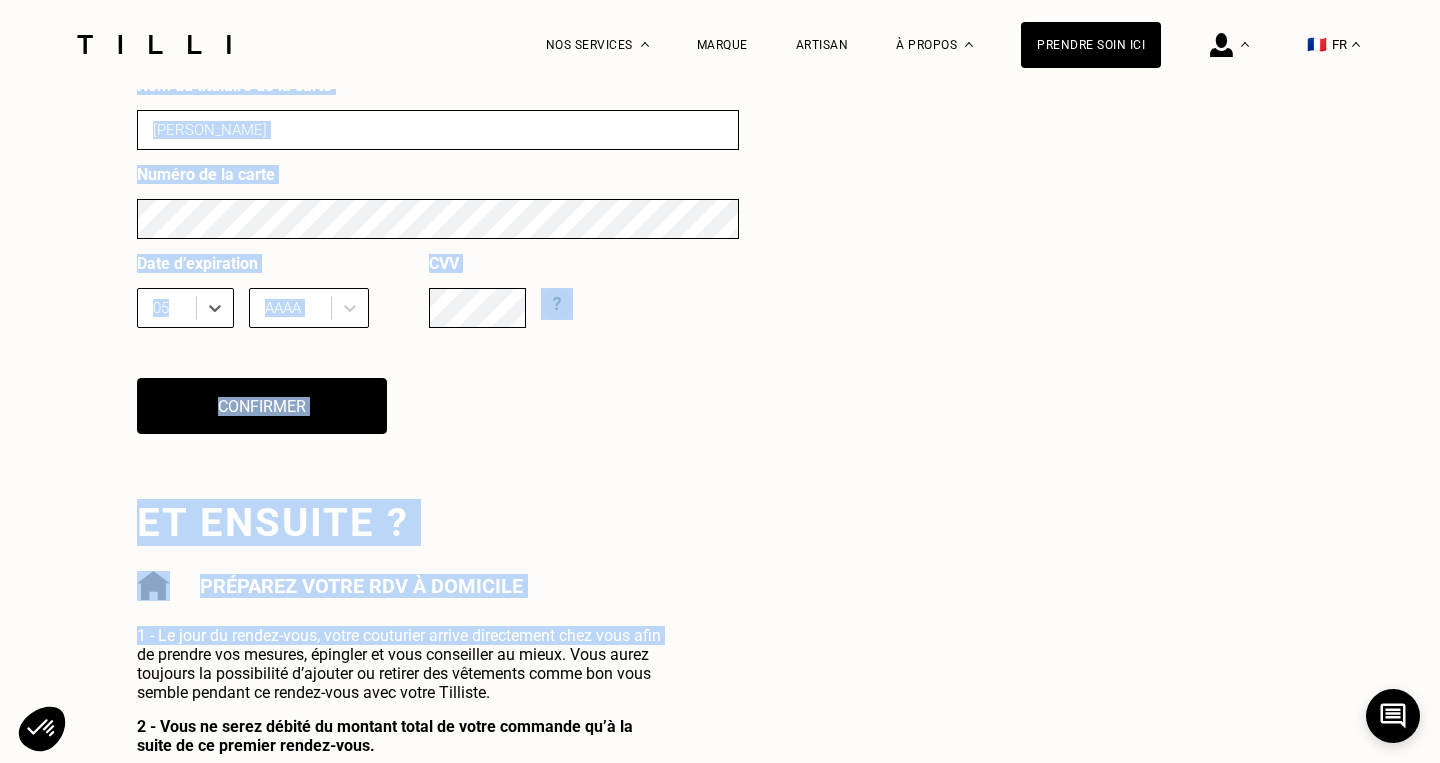 drag, startPoint x: 688, startPoint y: 464, endPoint x: 429, endPoint y: 371, distance: 275.19086 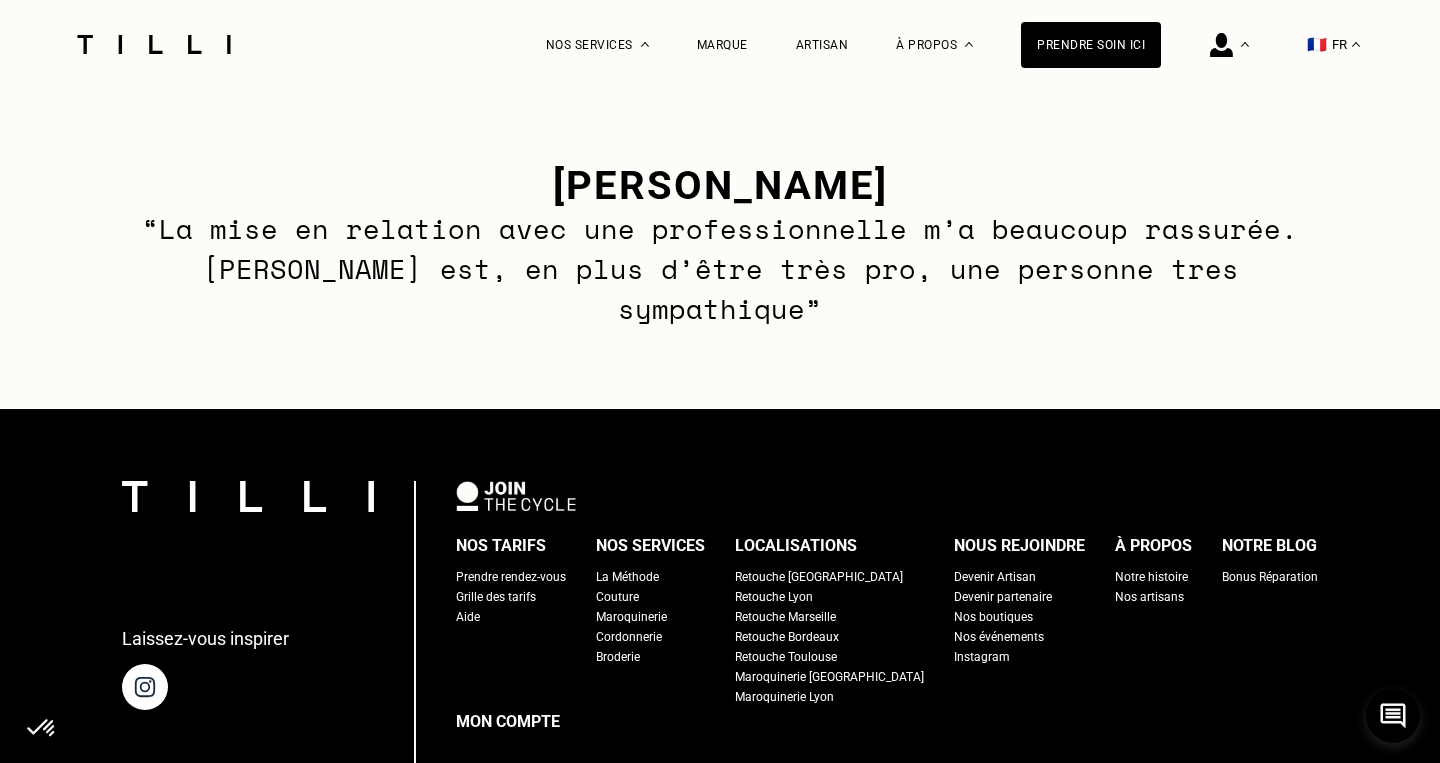 scroll, scrollTop: 2073, scrollLeft: 0, axis: vertical 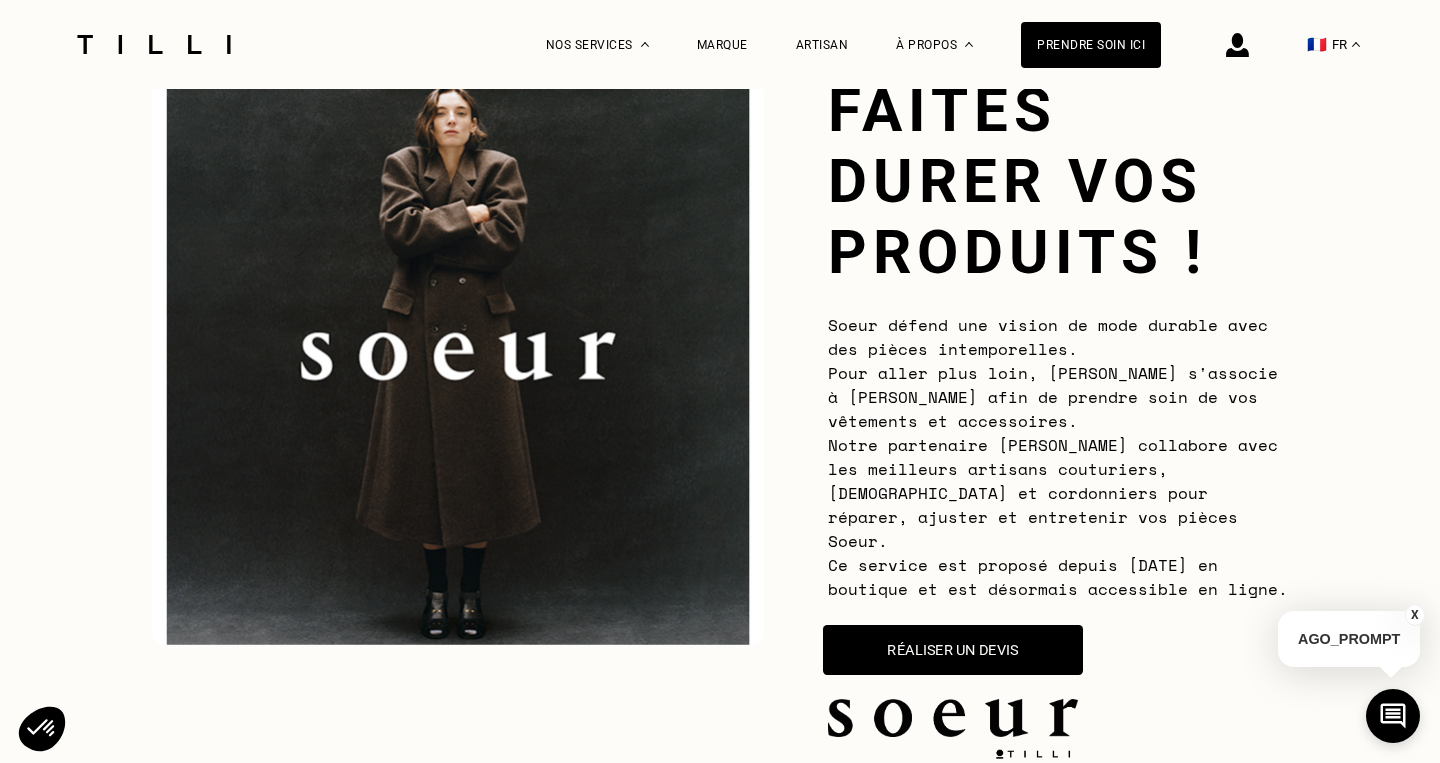 click on "Réaliser un devis" at bounding box center (953, 650) 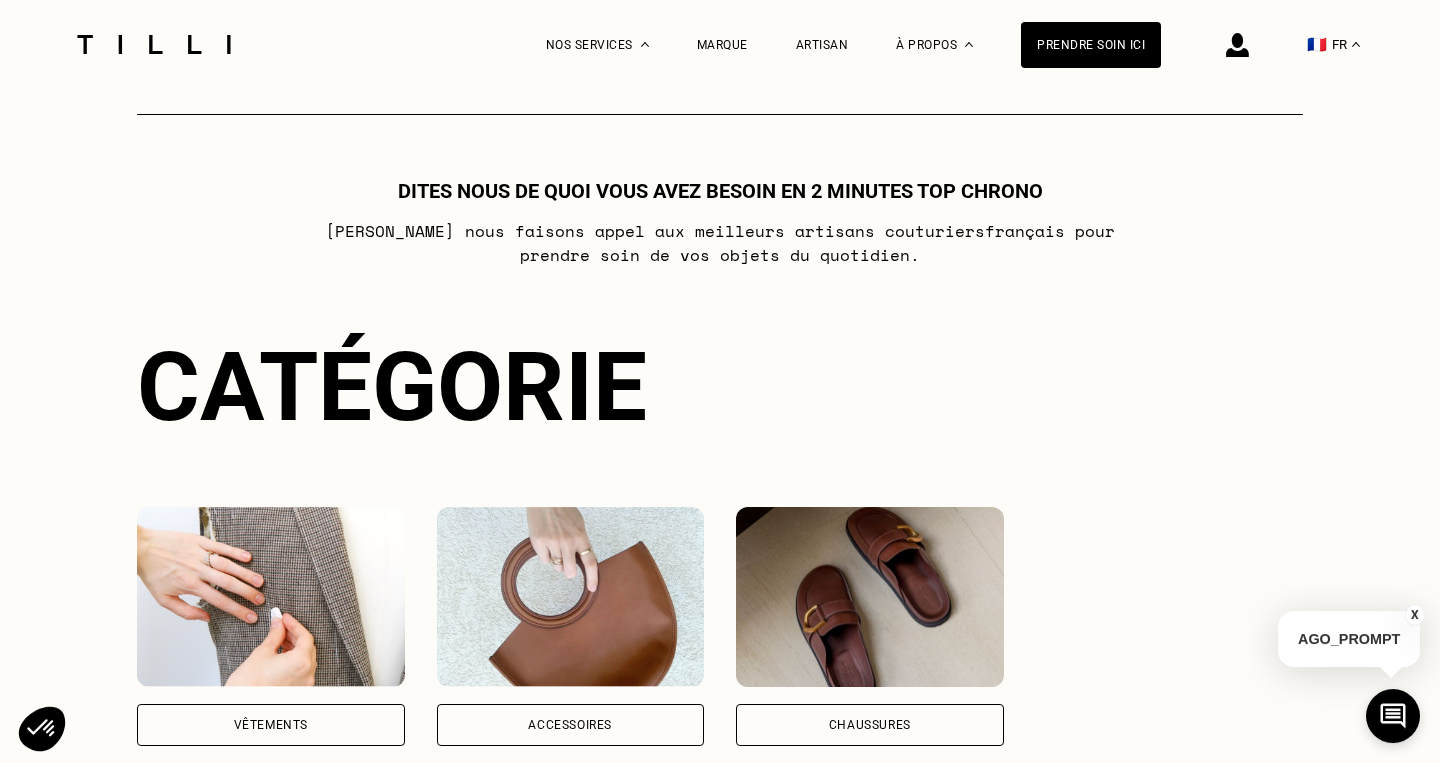 scroll, scrollTop: 1174, scrollLeft: 0, axis: vertical 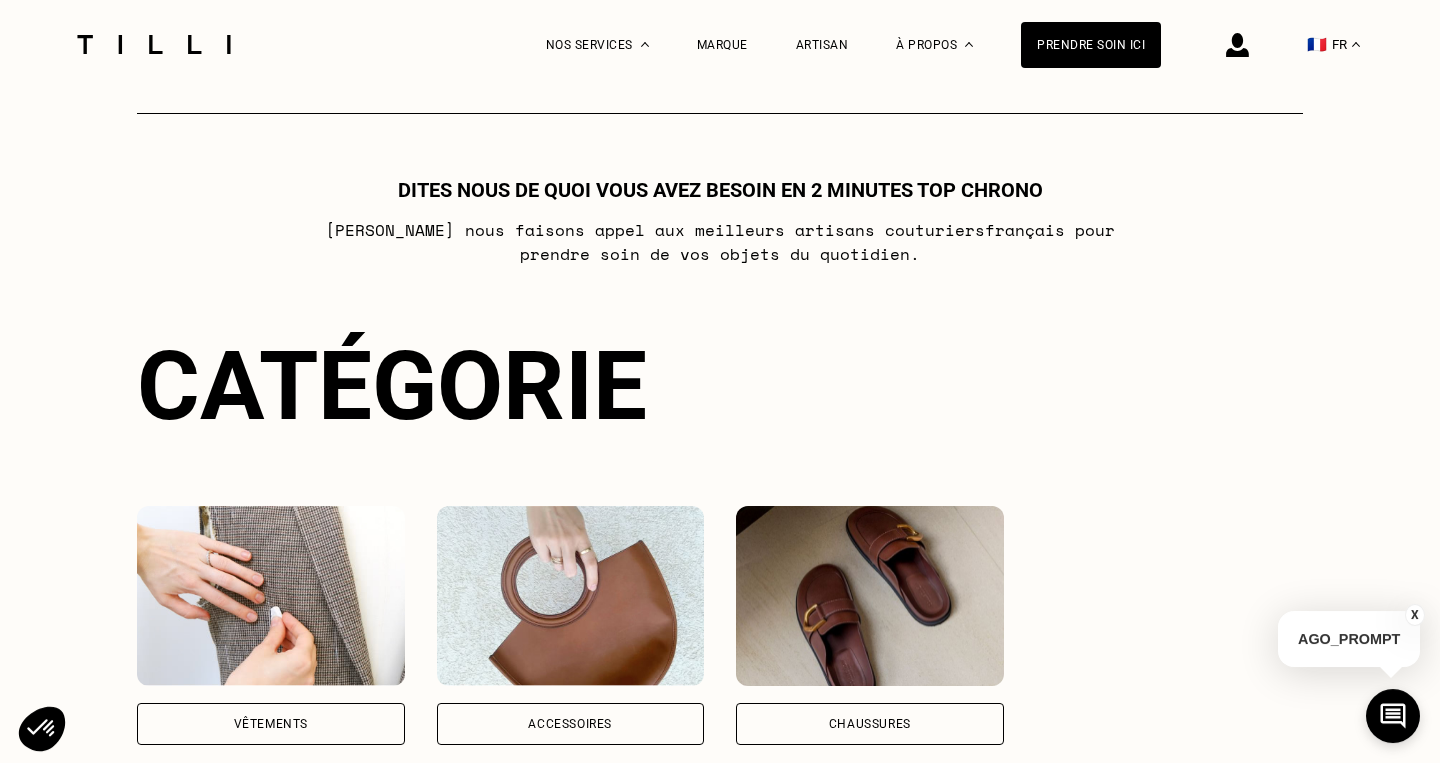 click at bounding box center [271, 596] 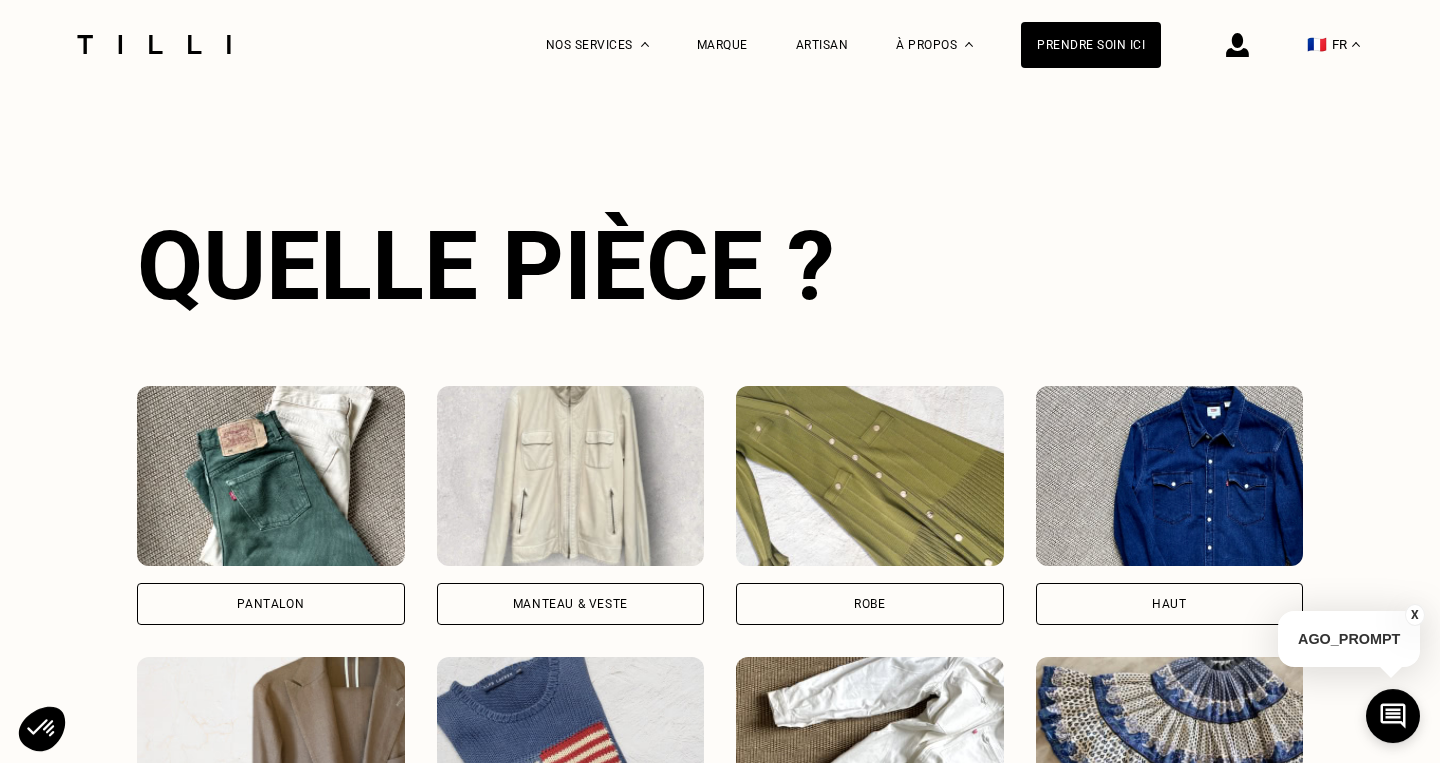 click at bounding box center (271, 476) 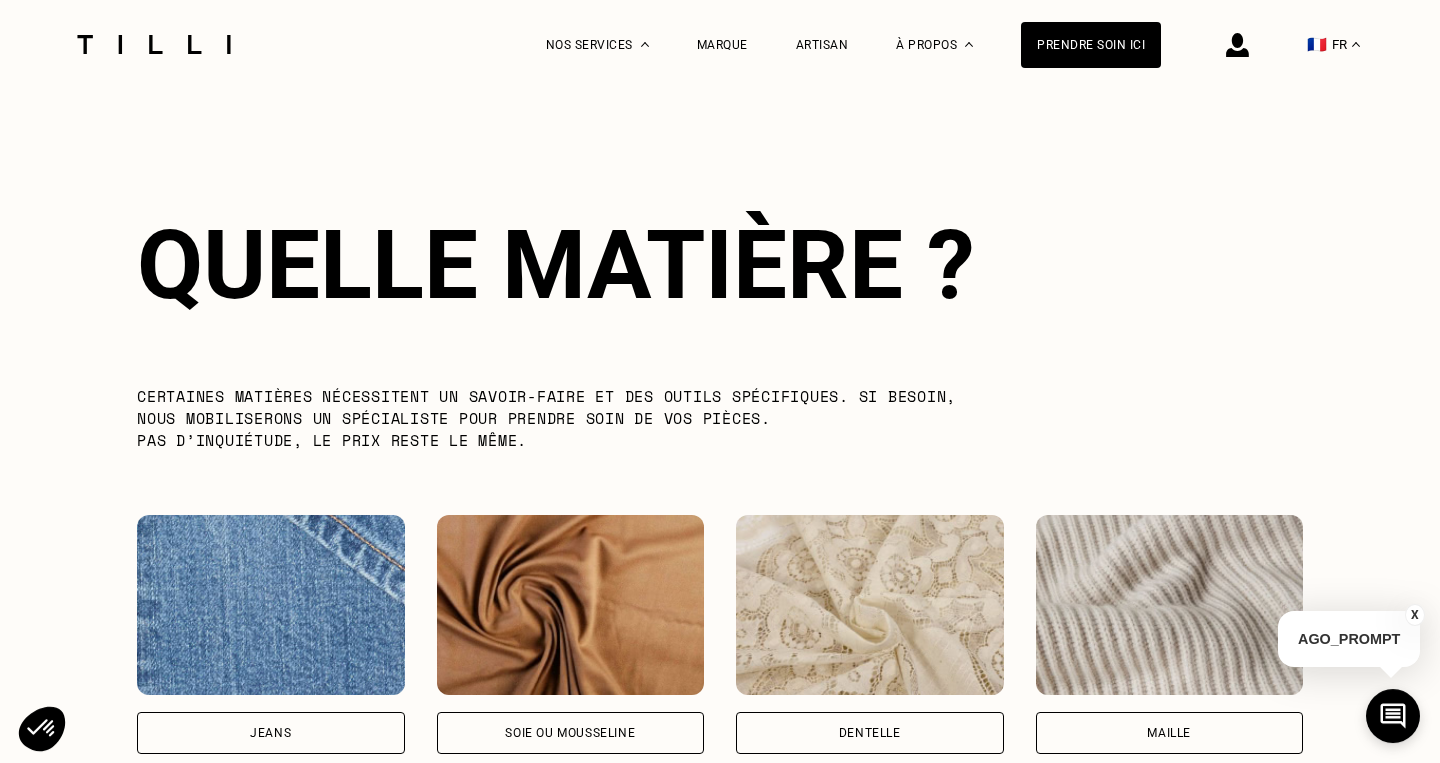 click at bounding box center [271, 605] 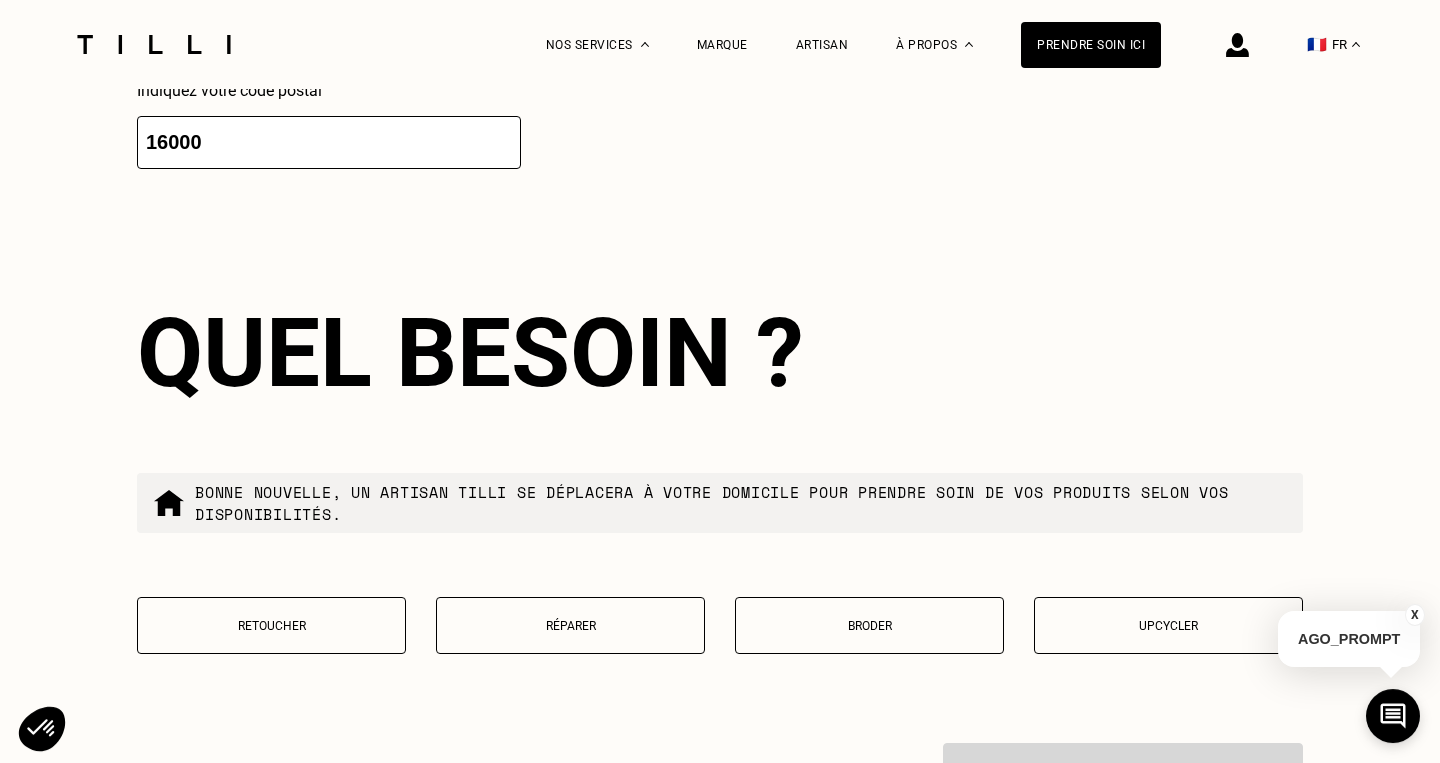 scroll, scrollTop: 4274, scrollLeft: 0, axis: vertical 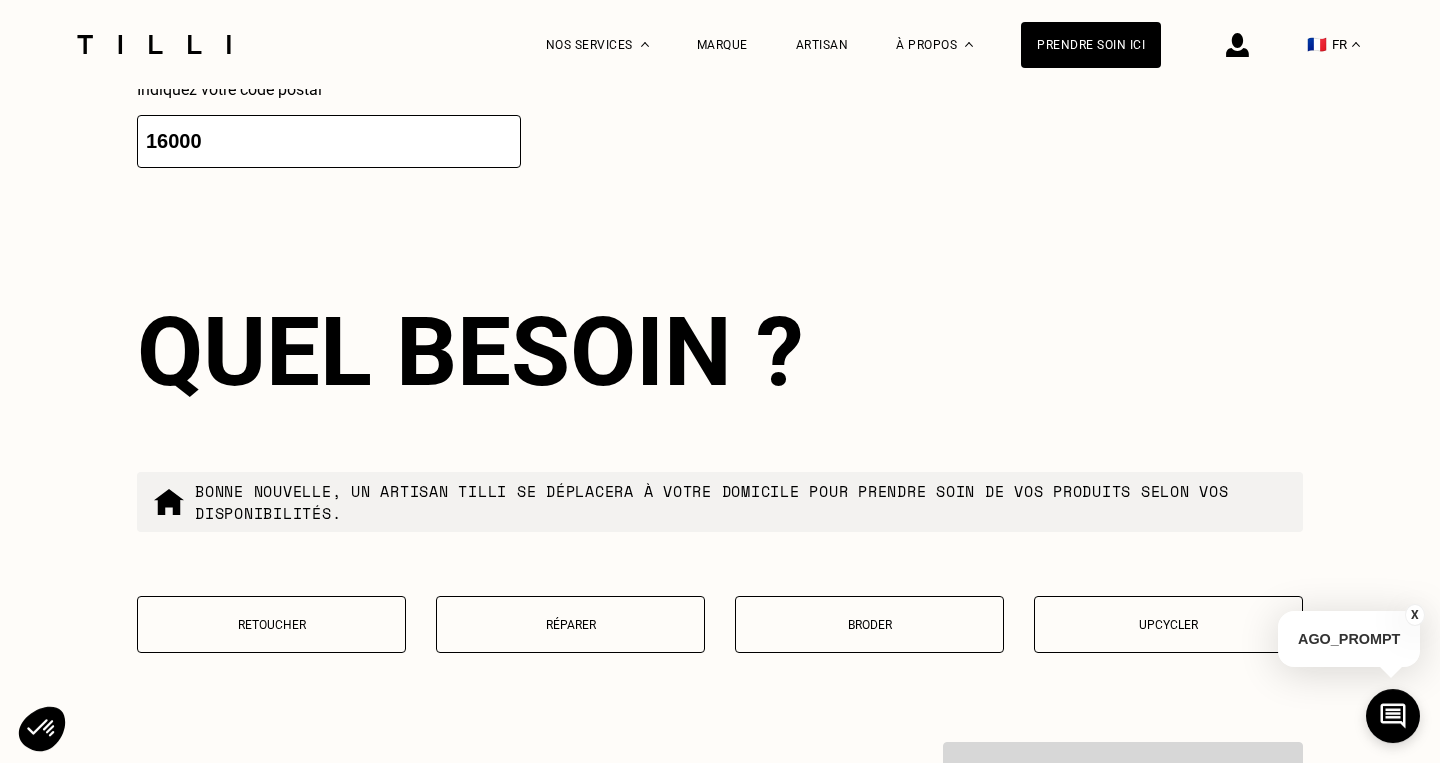 click on "Retoucher" at bounding box center (271, 625) 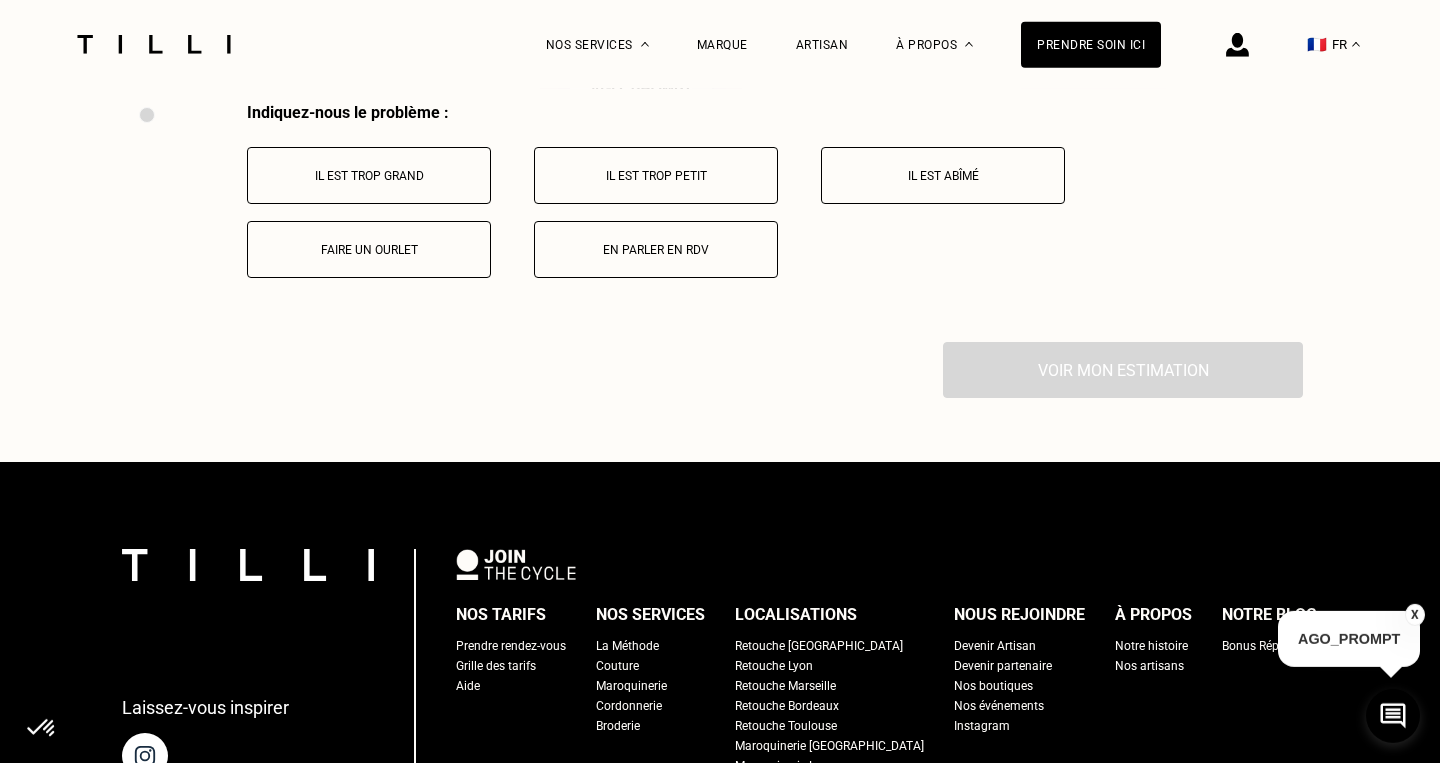 scroll, scrollTop: 4919, scrollLeft: 0, axis: vertical 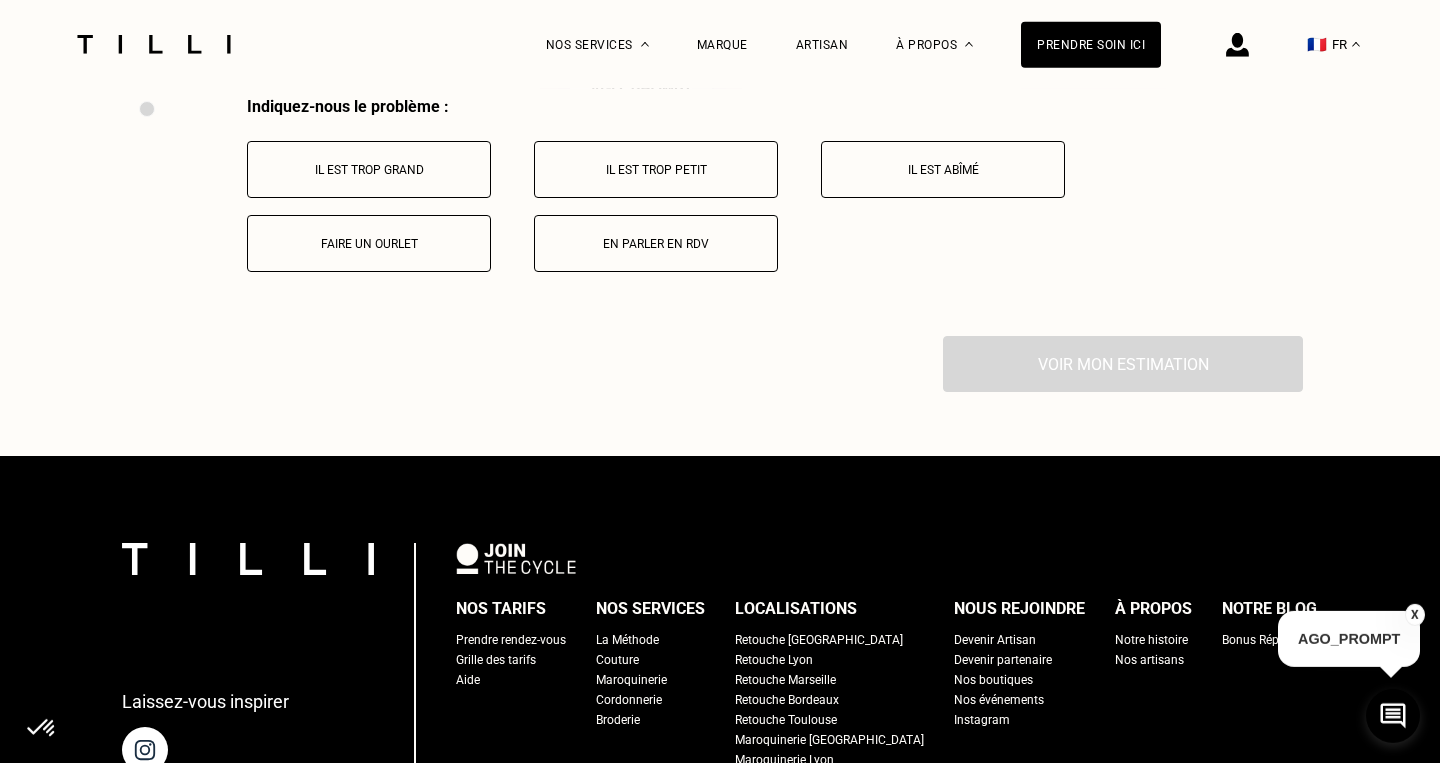 click on "Il est trop grand" at bounding box center [369, 170] 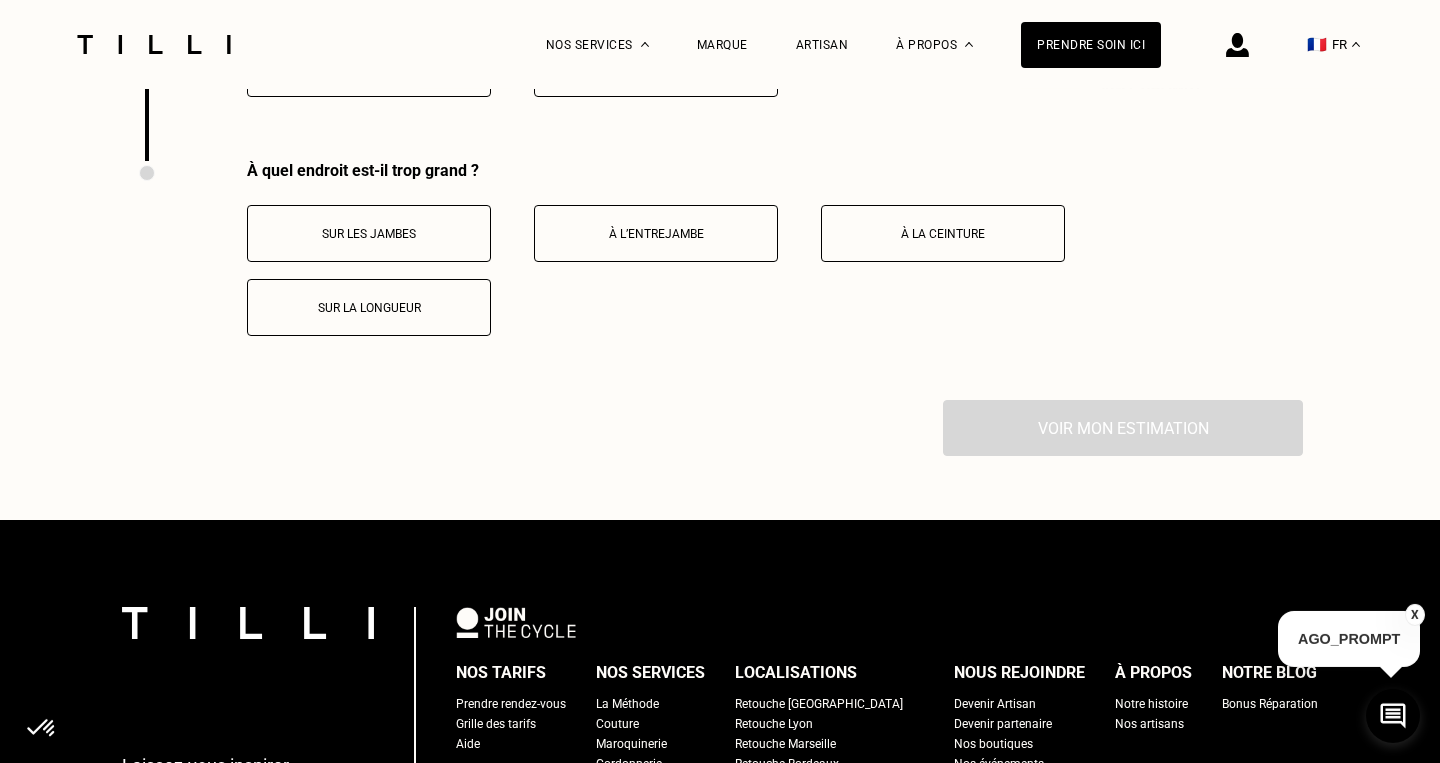 click on "Sur les jambes" at bounding box center [369, 233] 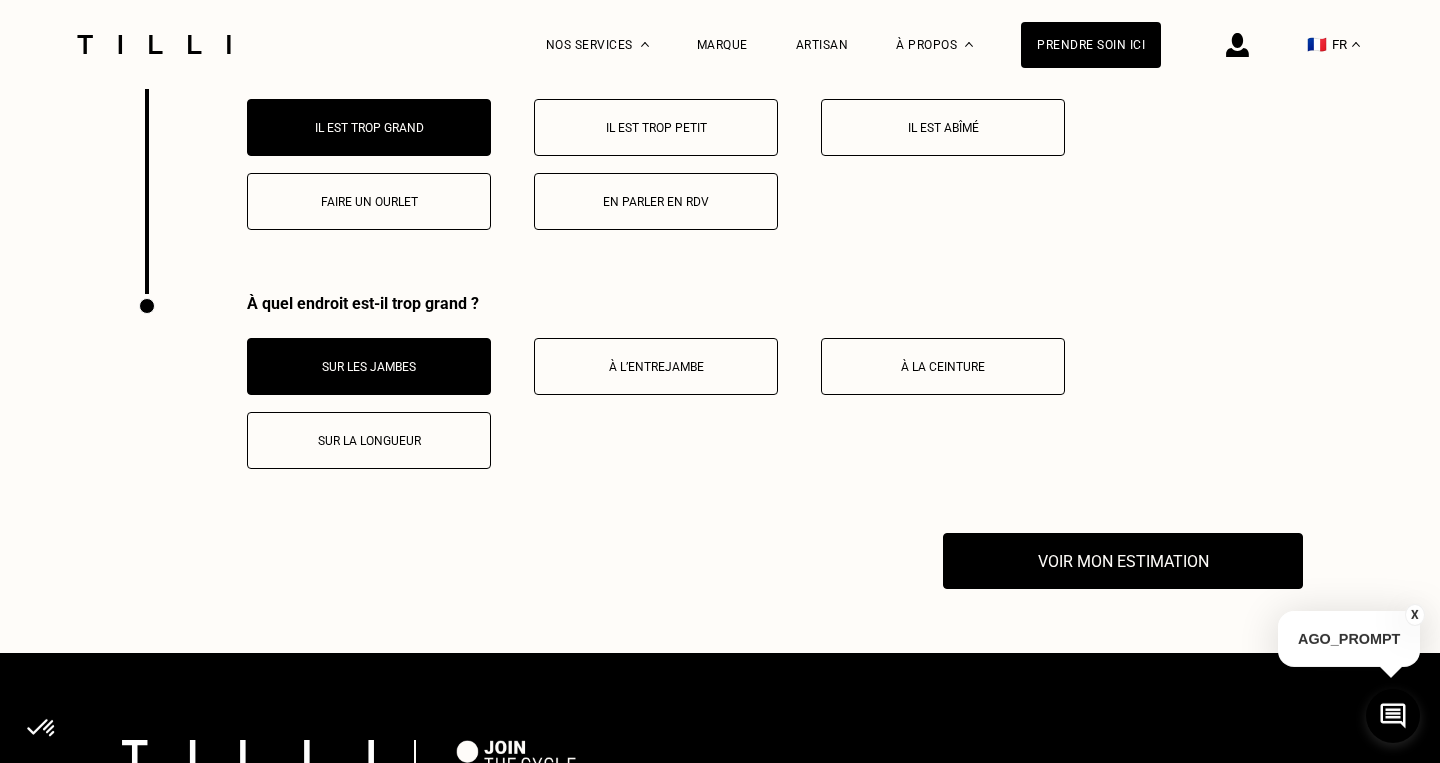 click on "Faire un ourlet" at bounding box center (369, 201) 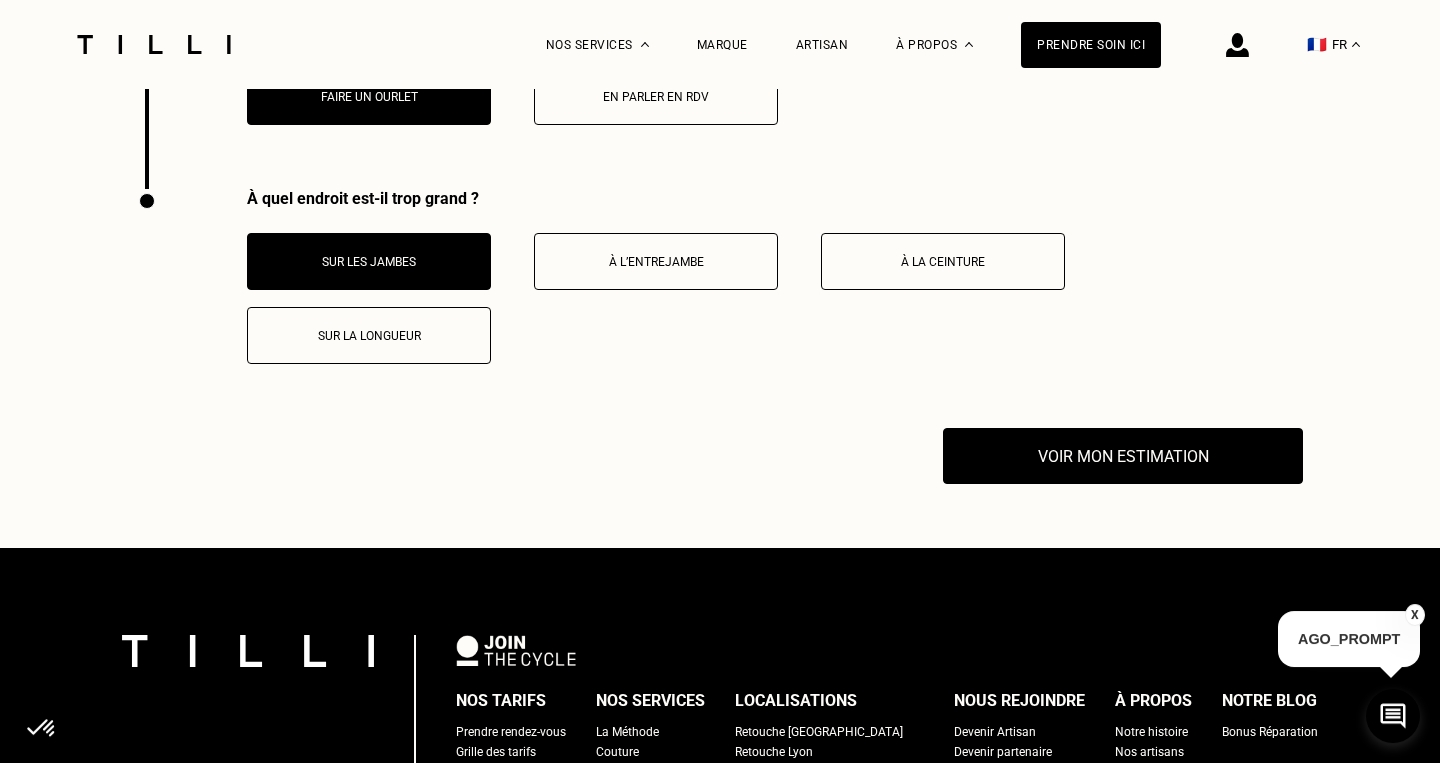 drag, startPoint x: 366, startPoint y: 361, endPoint x: 376, endPoint y: 357, distance: 10.770329 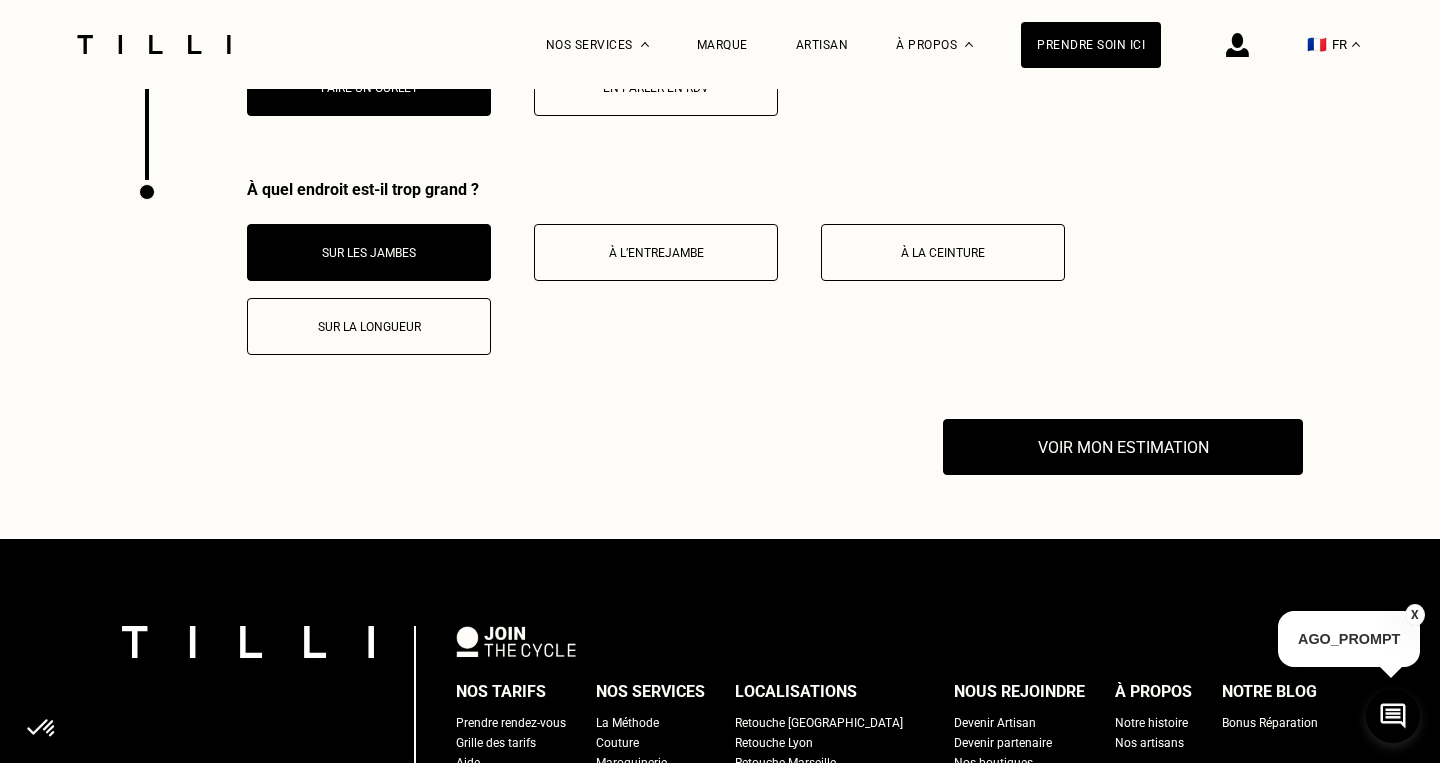 click on "Sur les jambes" at bounding box center (369, 252) 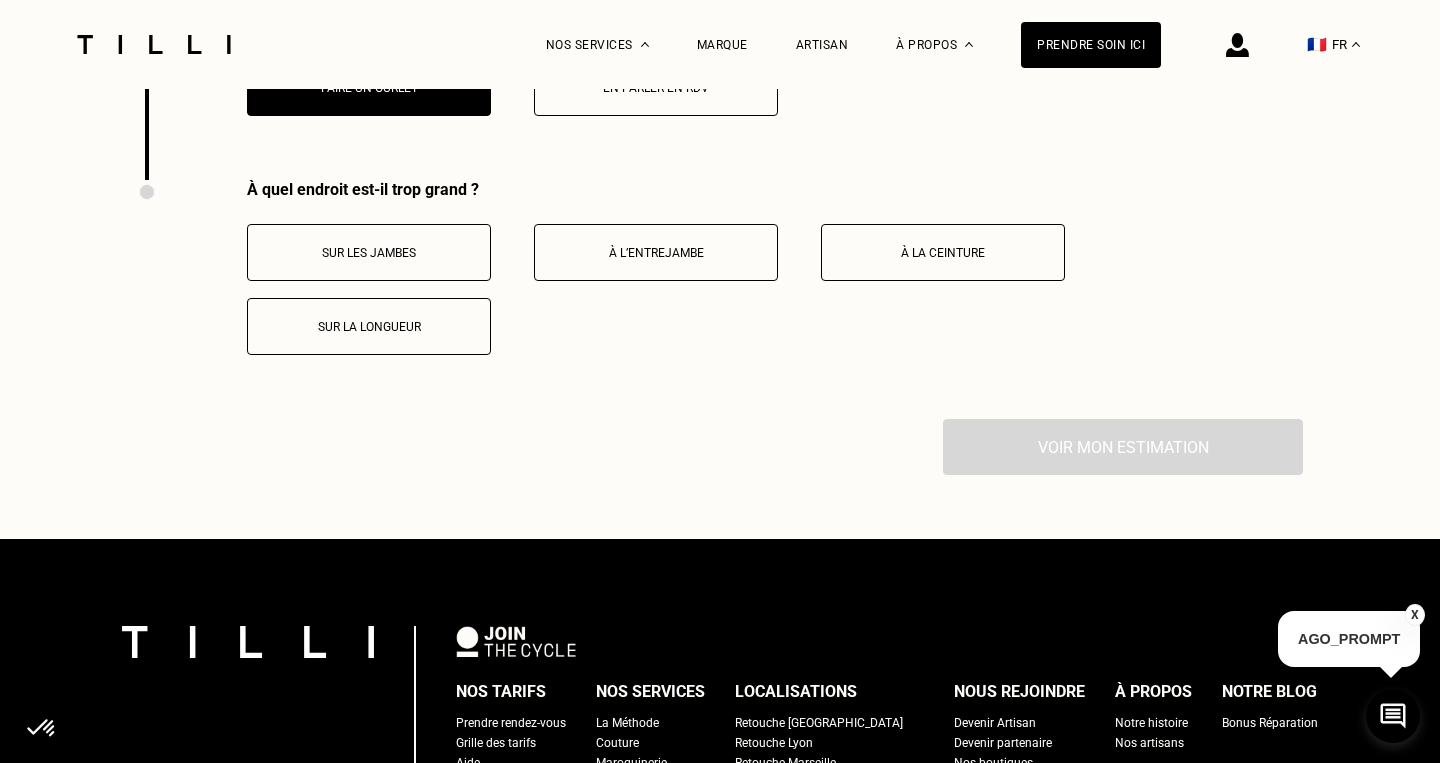 click on "À la ceinture" at bounding box center [943, 253] 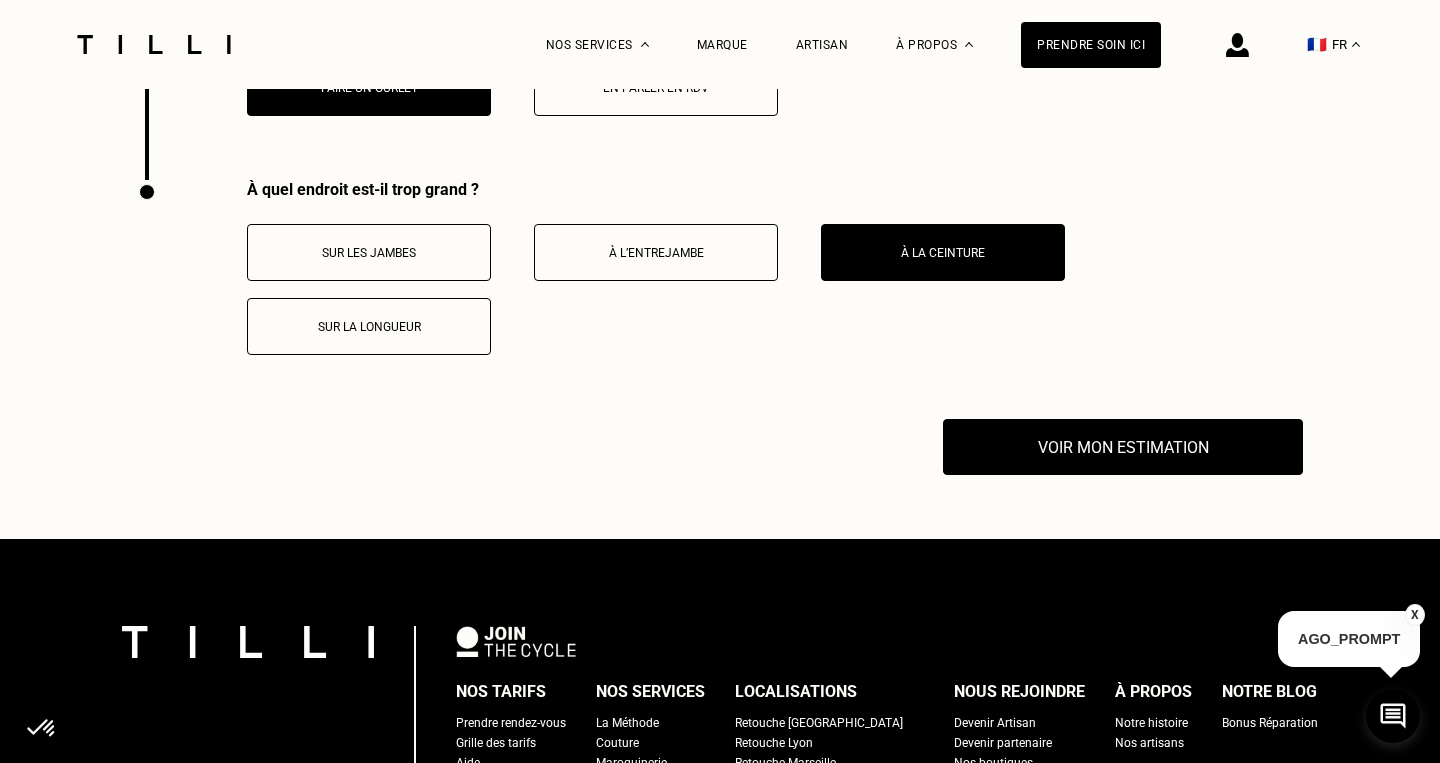 click on "Sur la longueur" at bounding box center (369, 327) 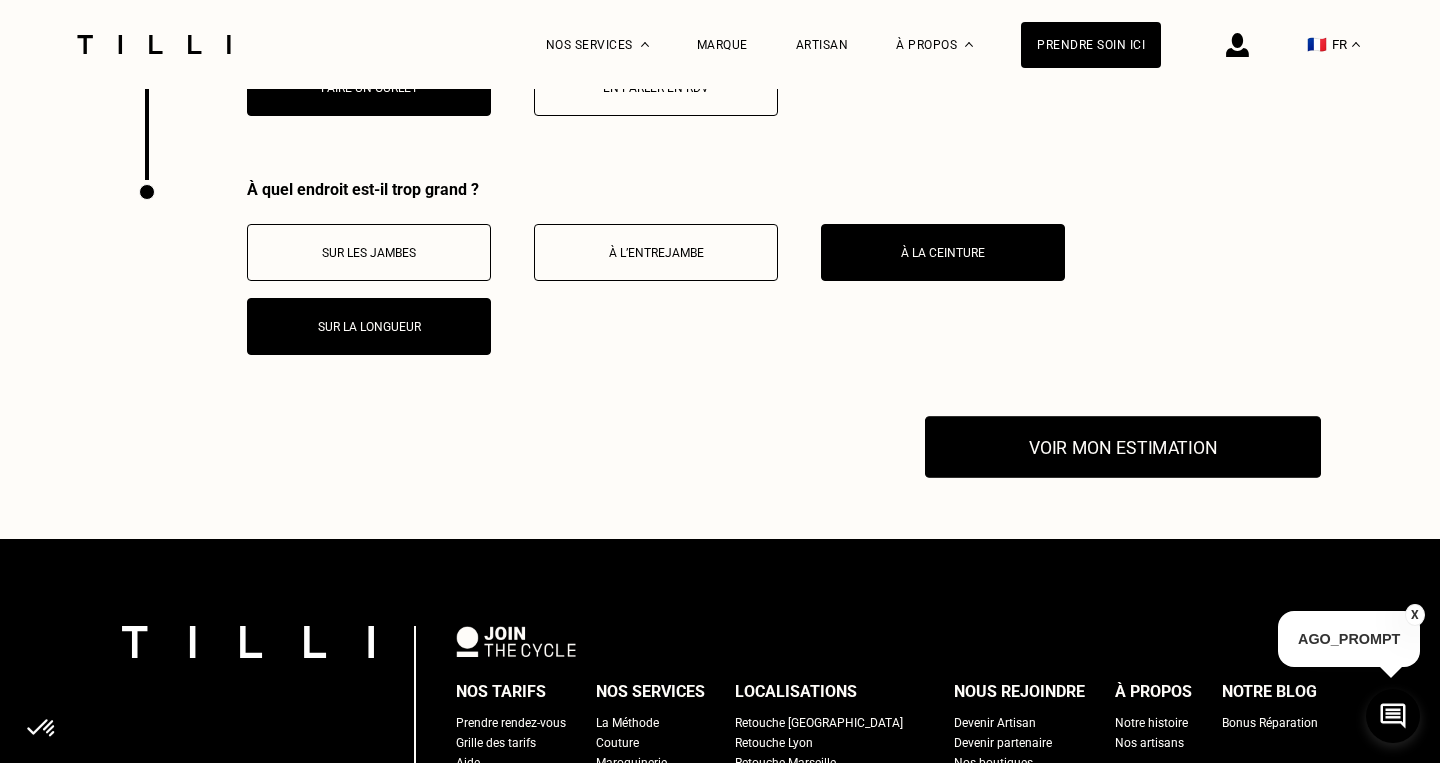 click on "Voir mon estimation" at bounding box center [1123, 448] 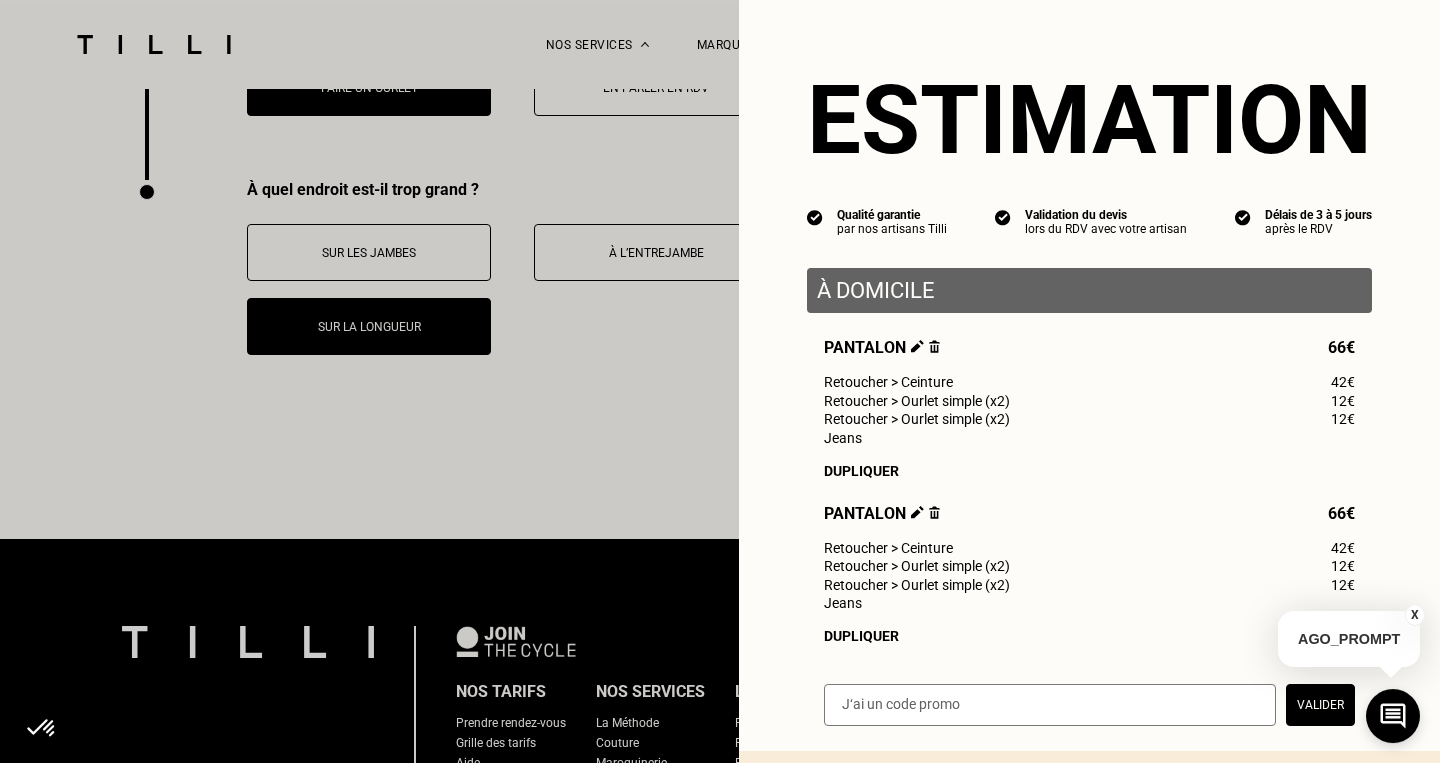 scroll, scrollTop: 214, scrollLeft: 0, axis: vertical 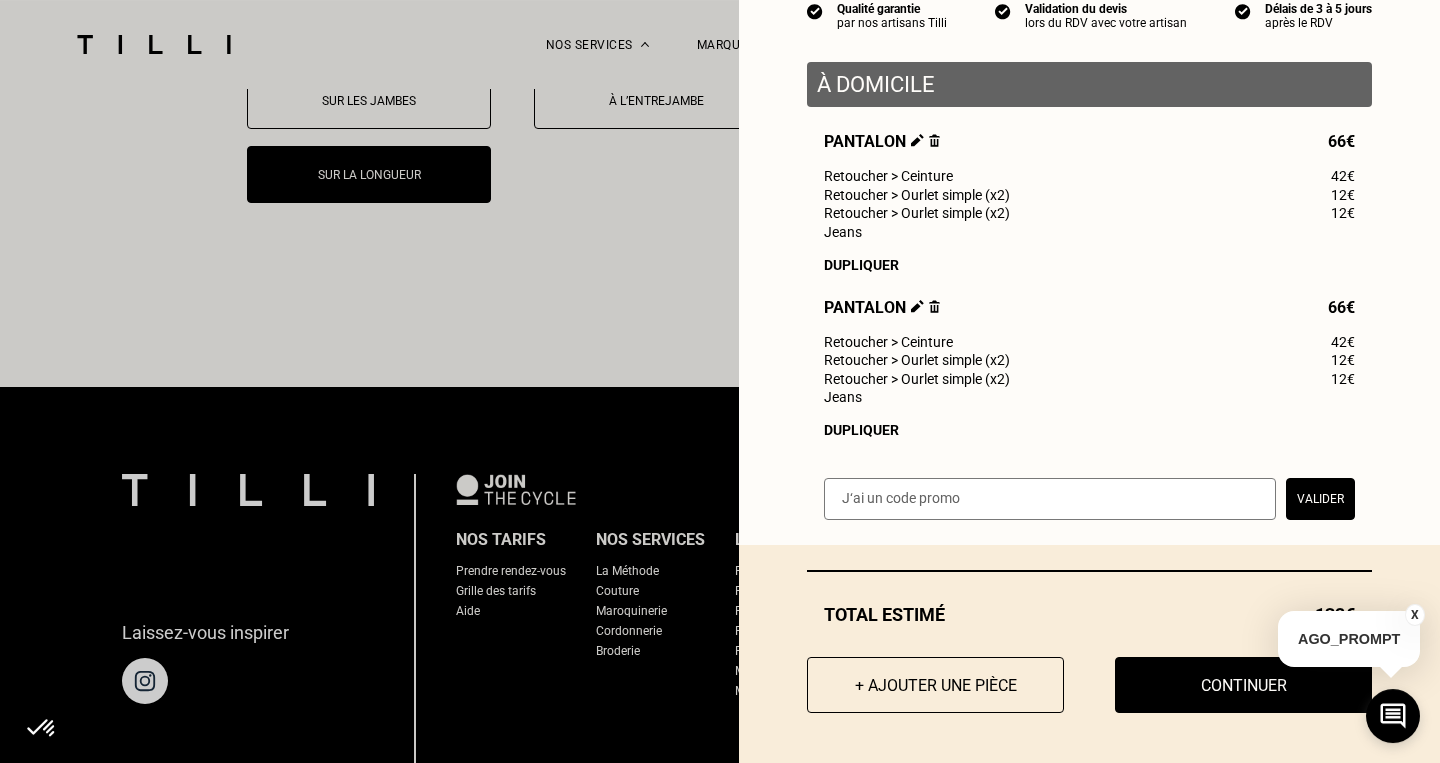 click on "Continuer" at bounding box center [1243, 685] 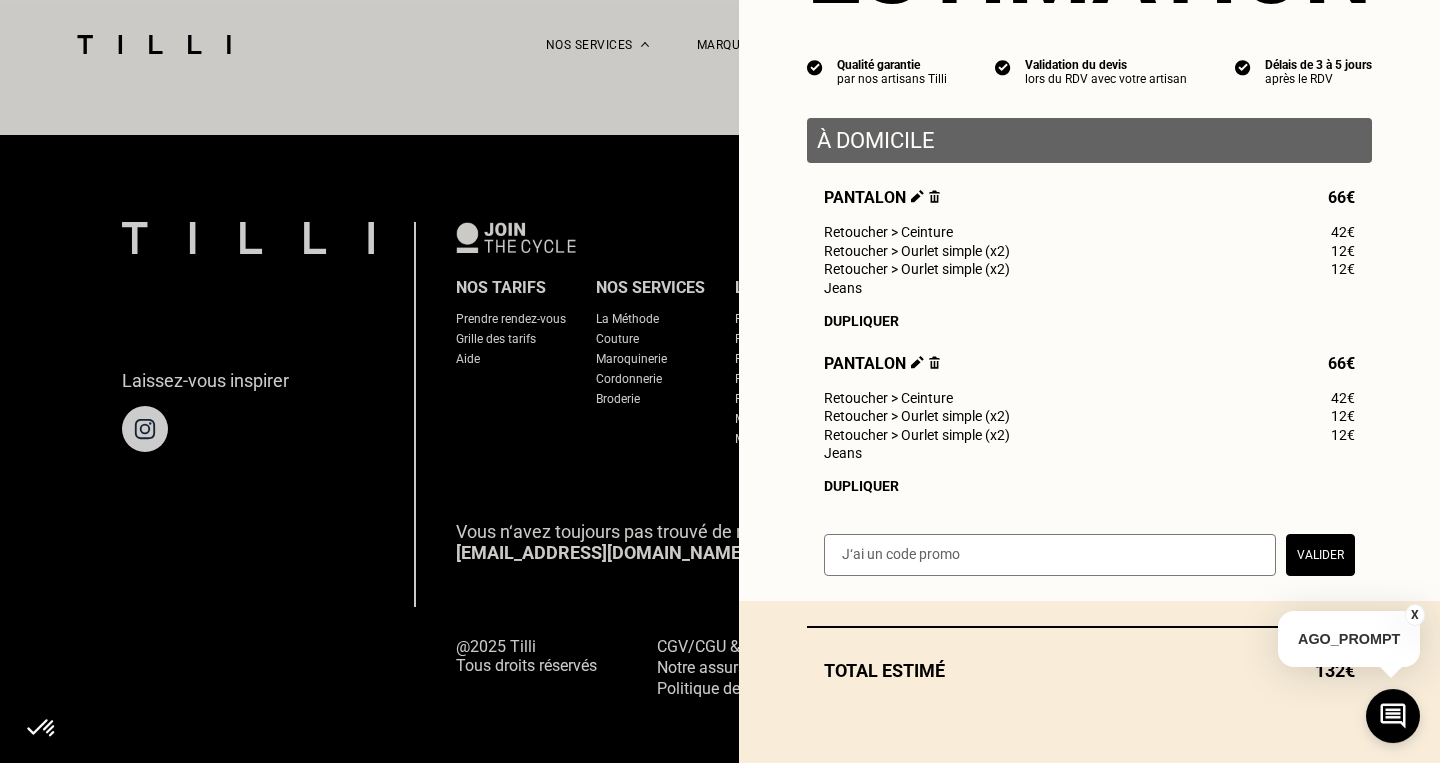 scroll, scrollTop: 158, scrollLeft: 0, axis: vertical 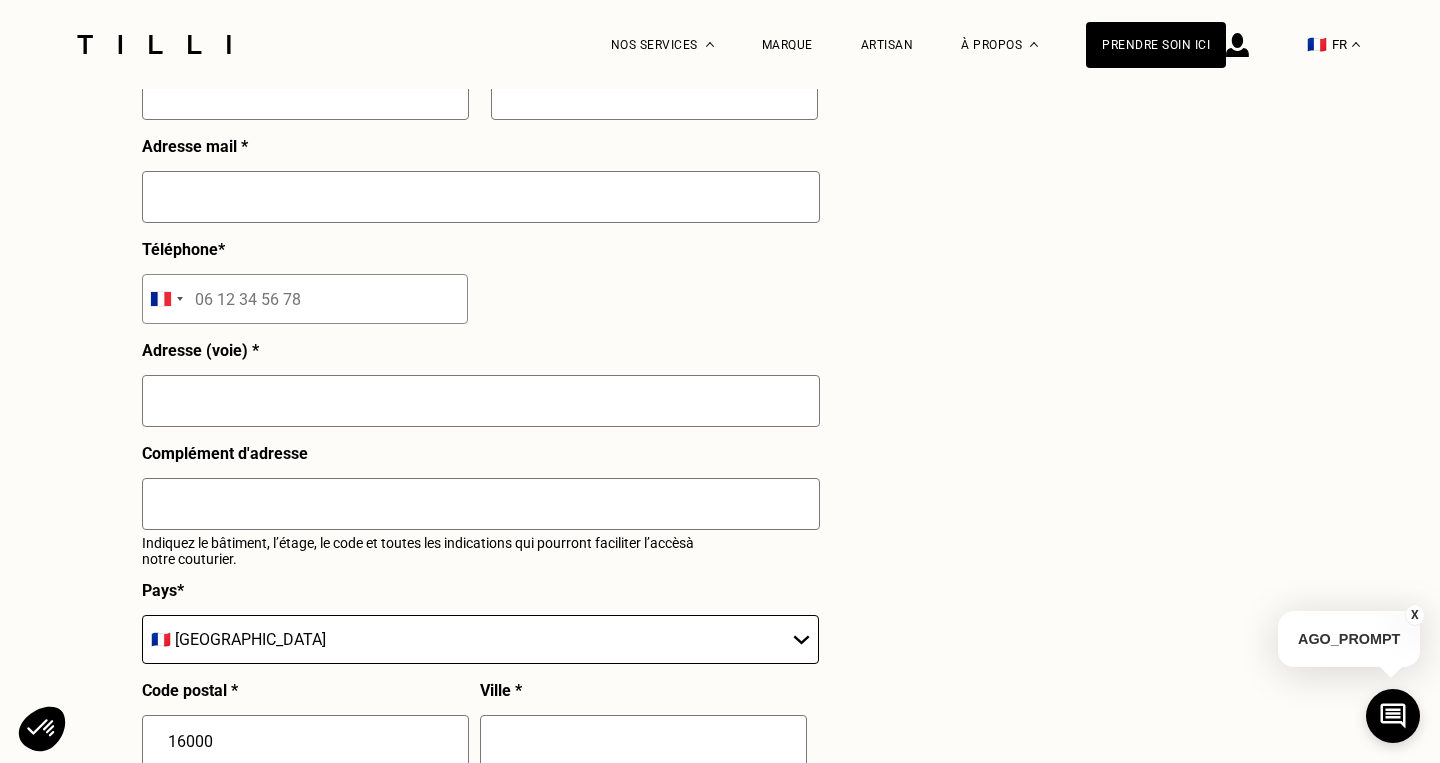 select on "FR" 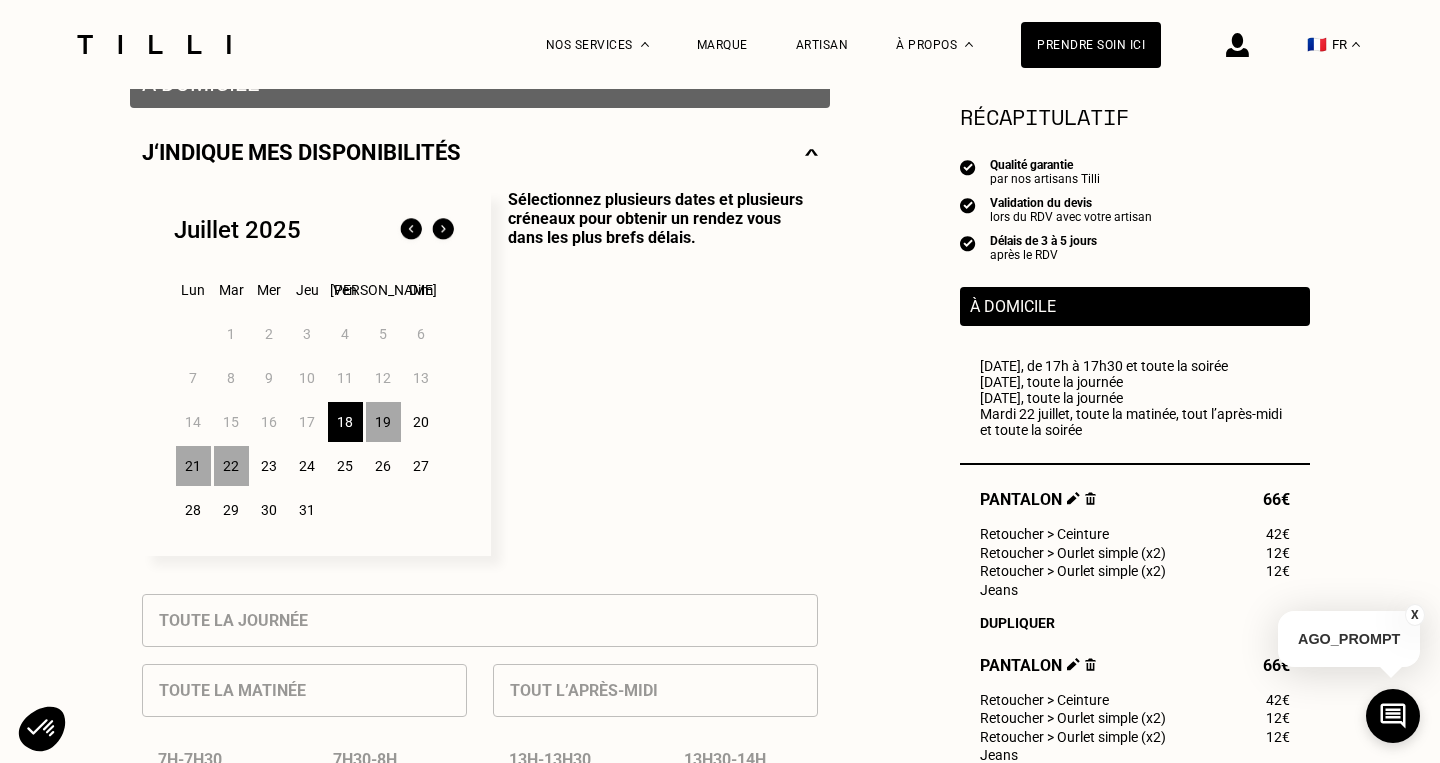 scroll, scrollTop: 433, scrollLeft: 0, axis: vertical 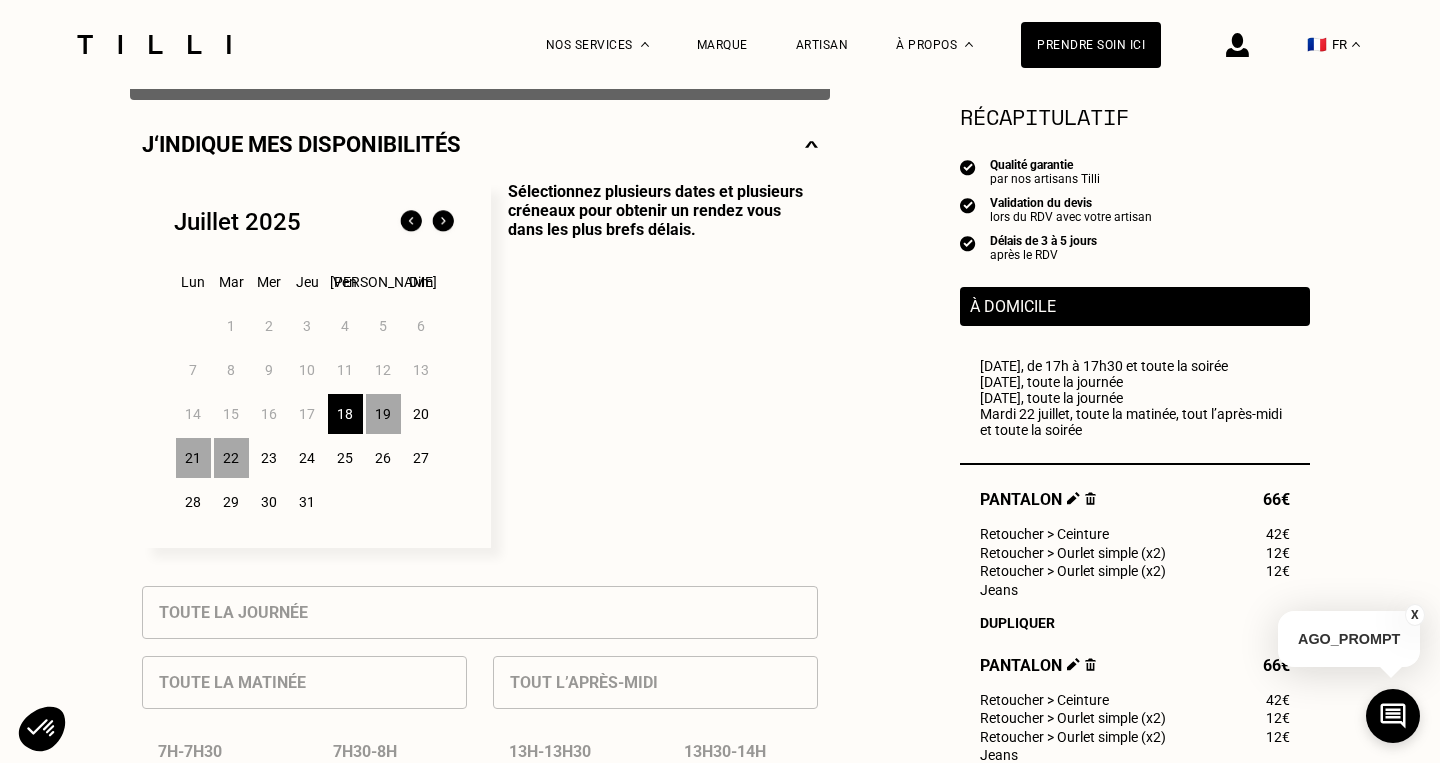click on "18" at bounding box center [345, 414] 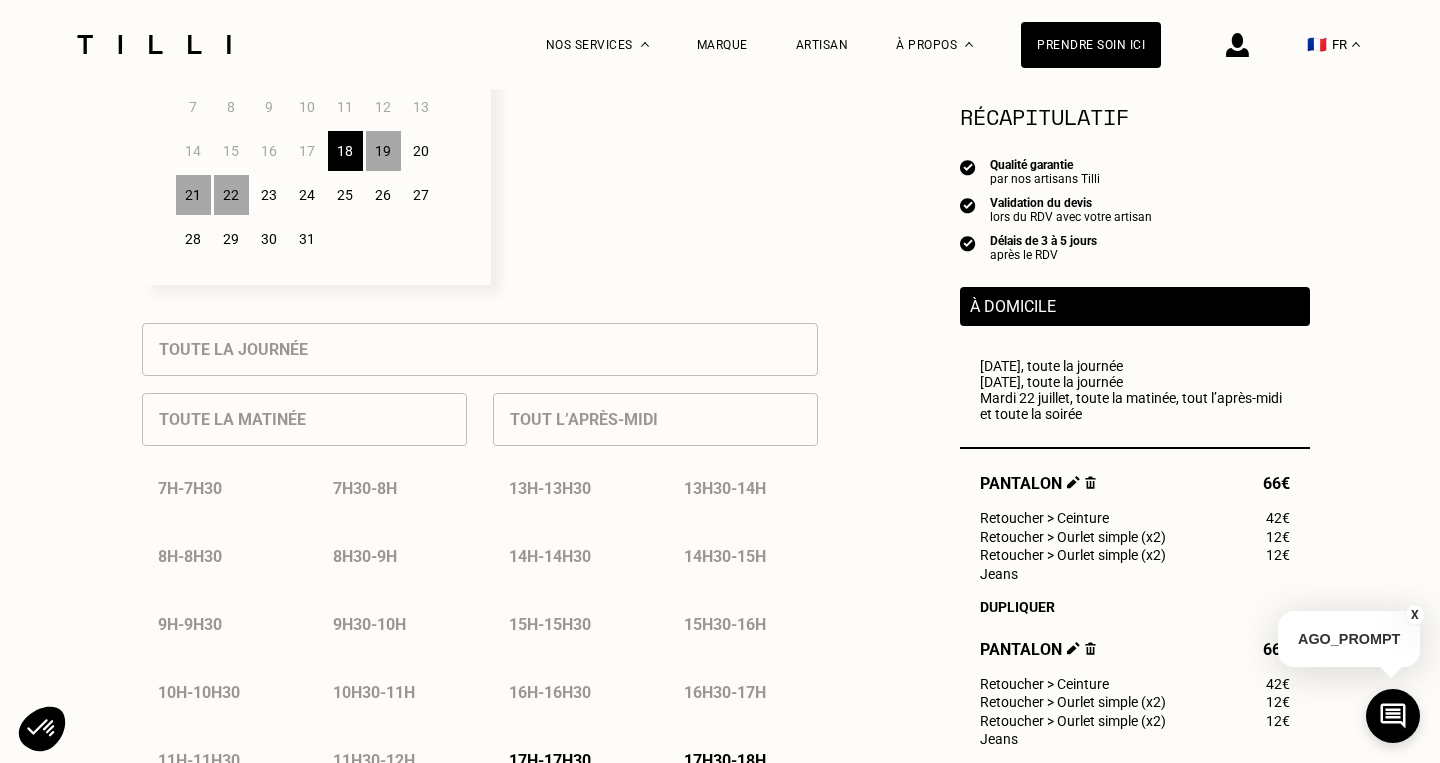 scroll, scrollTop: 1206, scrollLeft: 0, axis: vertical 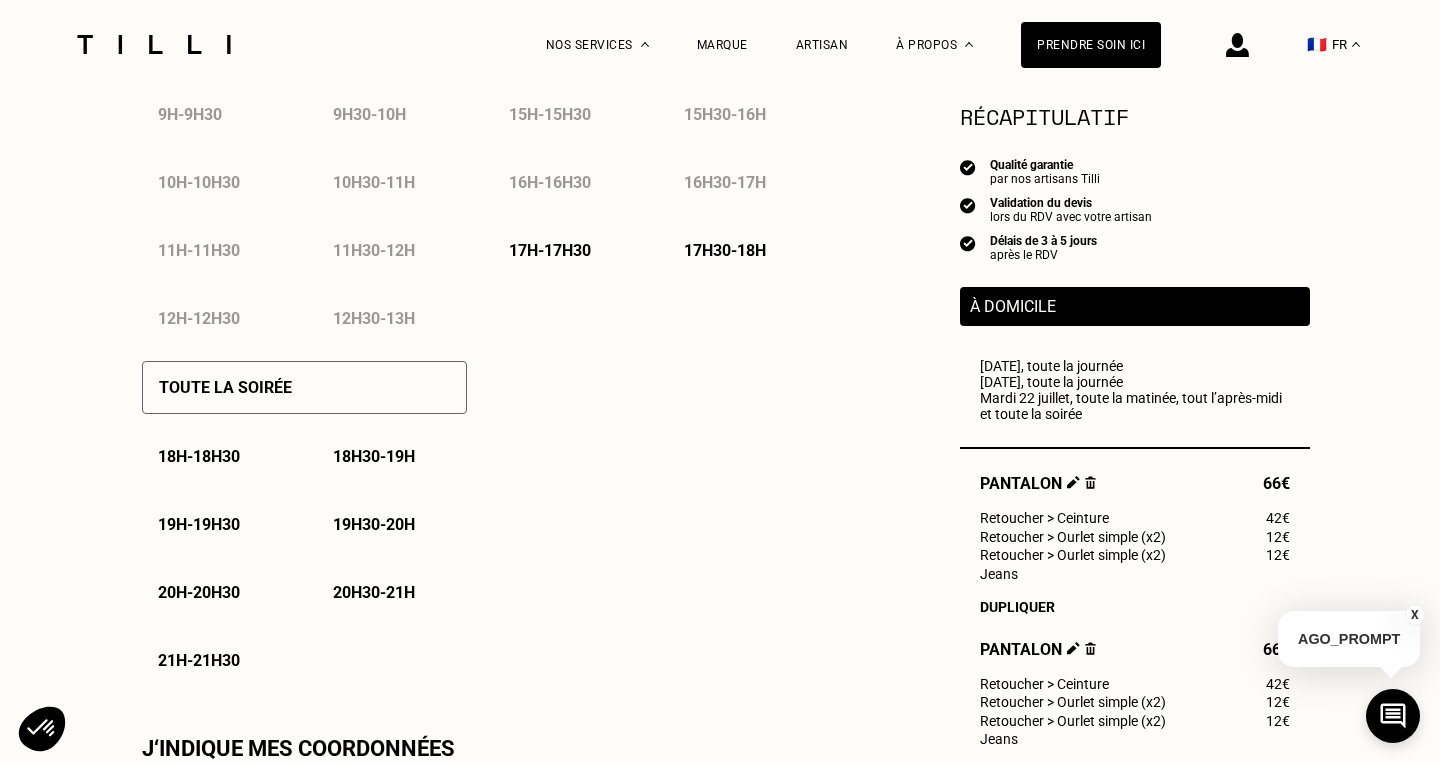 click on "17h  -  17h30" at bounding box center (550, 250) 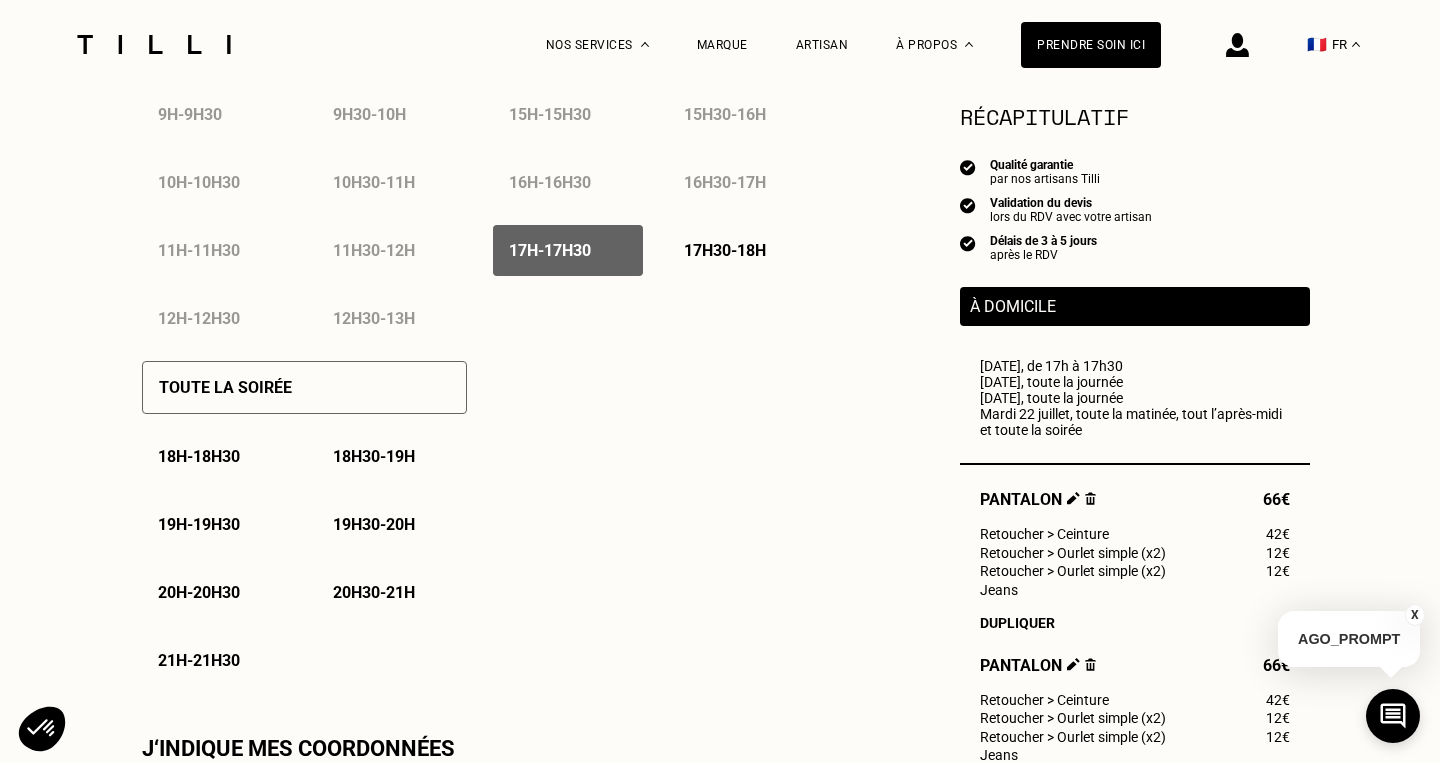 drag, startPoint x: 722, startPoint y: 254, endPoint x: 391, endPoint y: 398, distance: 360.96677 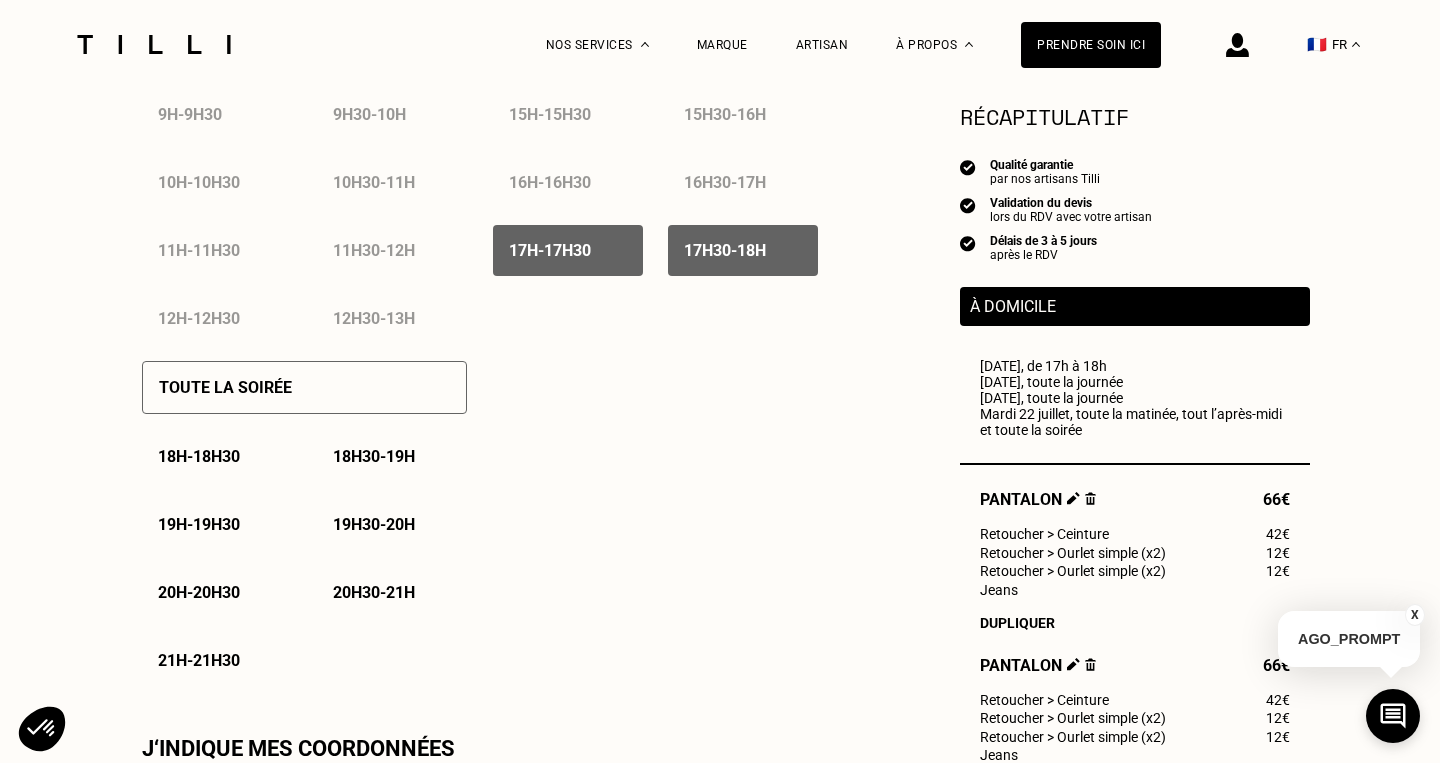 click on "Toute la soirée" at bounding box center [304, 387] 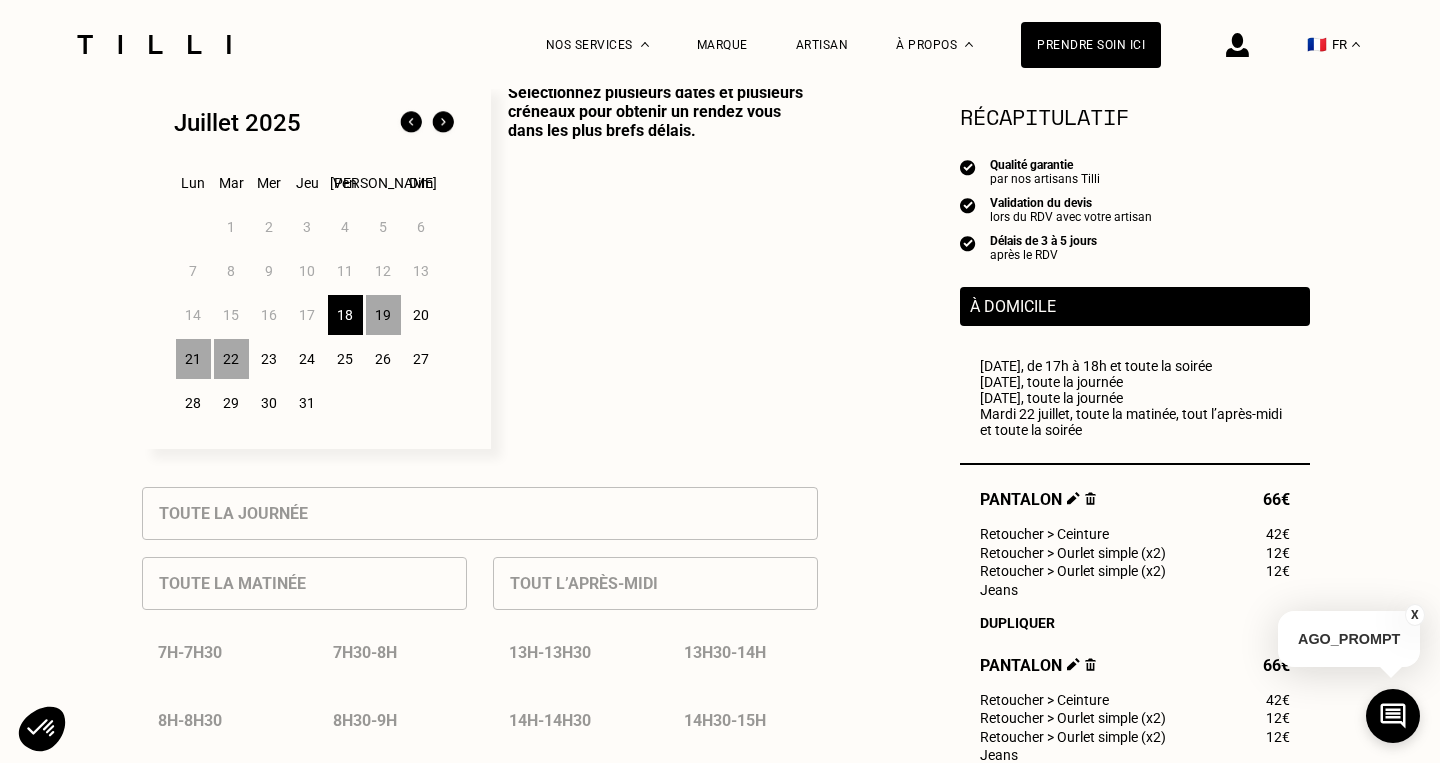 scroll, scrollTop: 507, scrollLeft: 0, axis: vertical 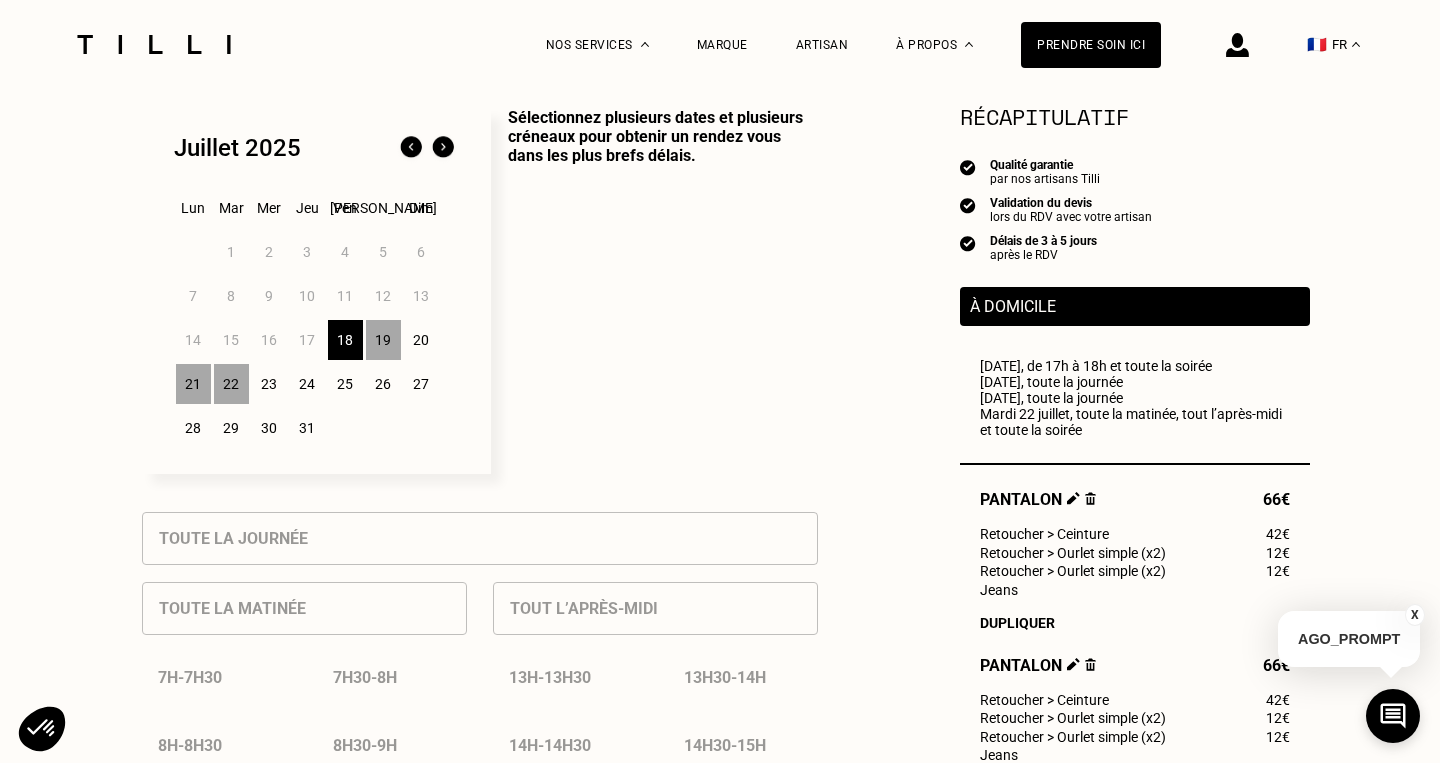 click on "19" at bounding box center [383, 340] 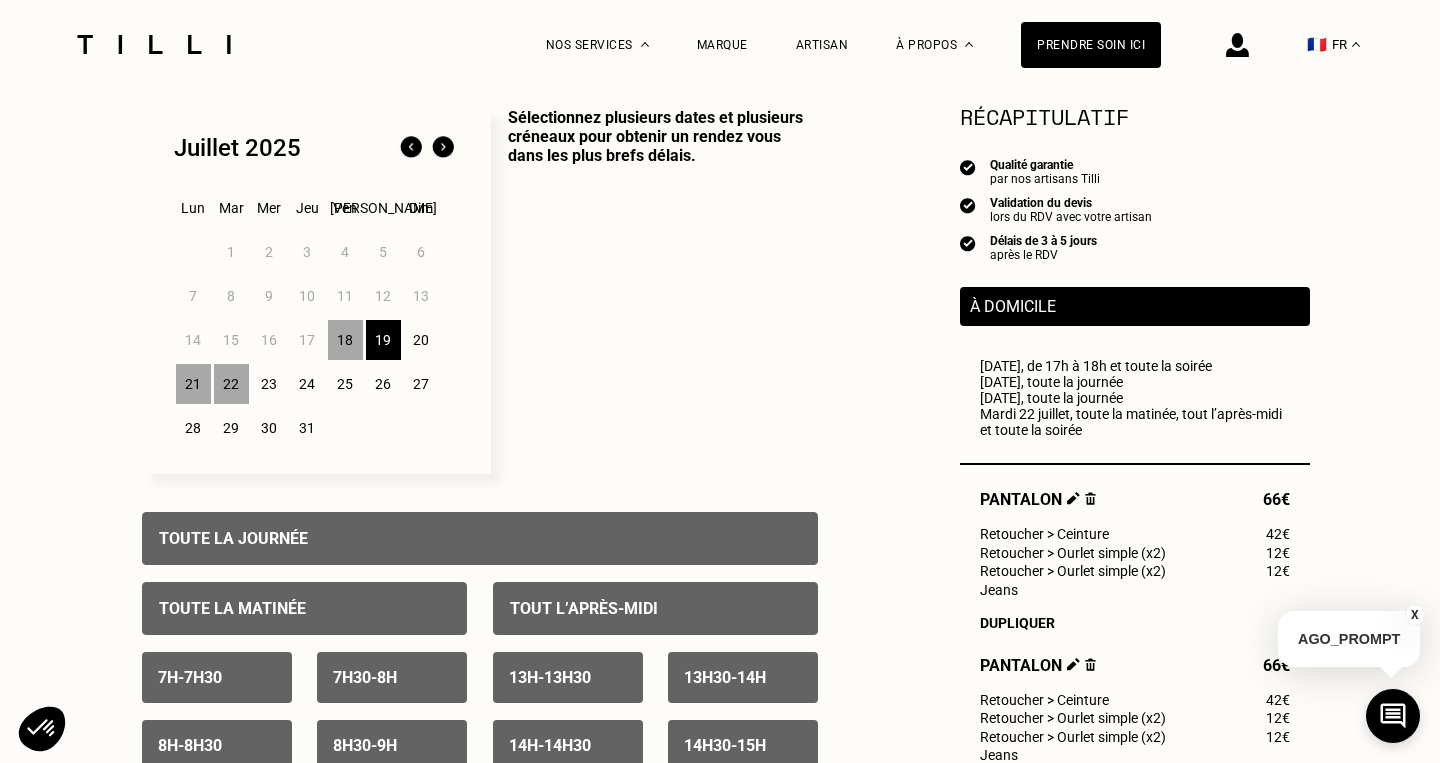 click on "Toute la journée" at bounding box center (480, 538) 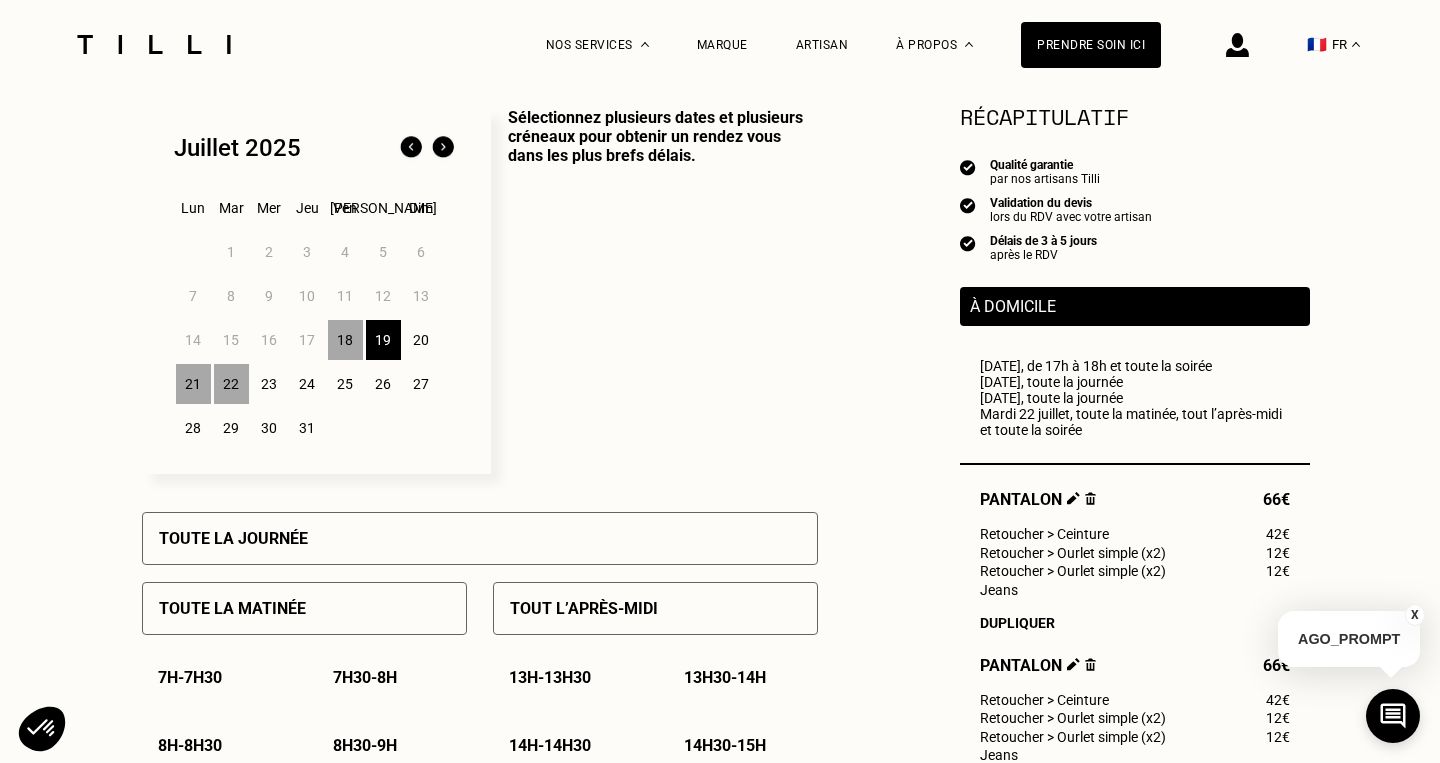 click on "20" at bounding box center (421, 340) 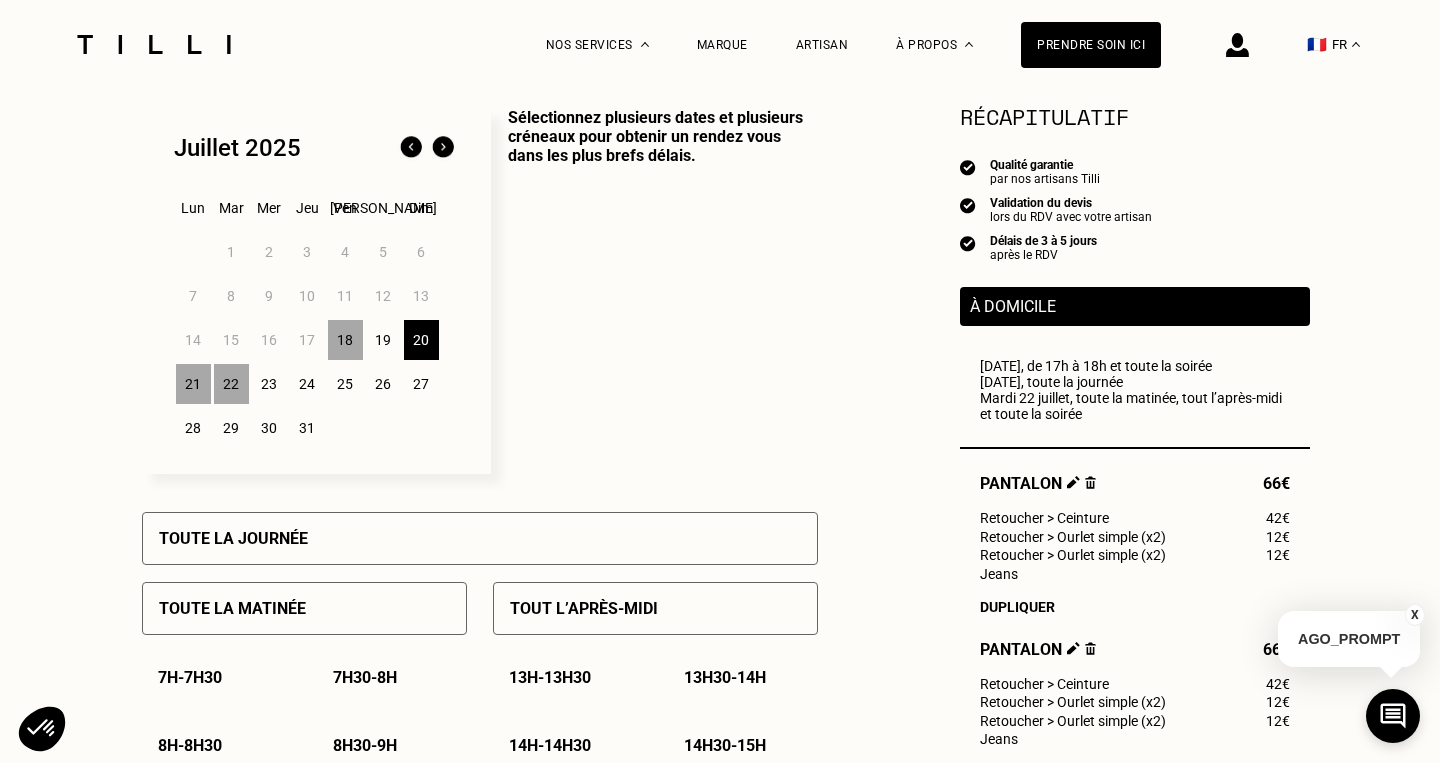 drag, startPoint x: 440, startPoint y: 551, endPoint x: 204, endPoint y: 459, distance: 253.29825 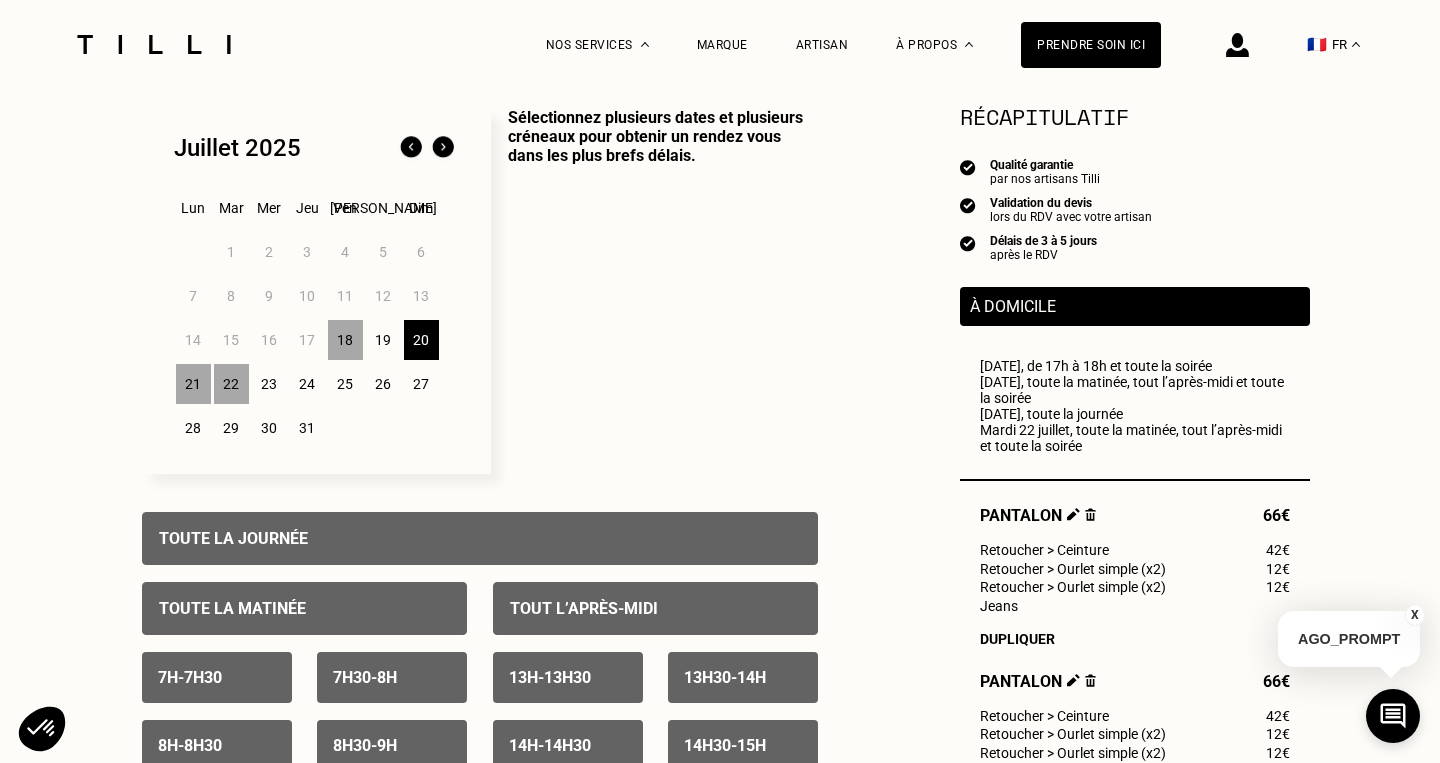click on "19" at bounding box center [383, 340] 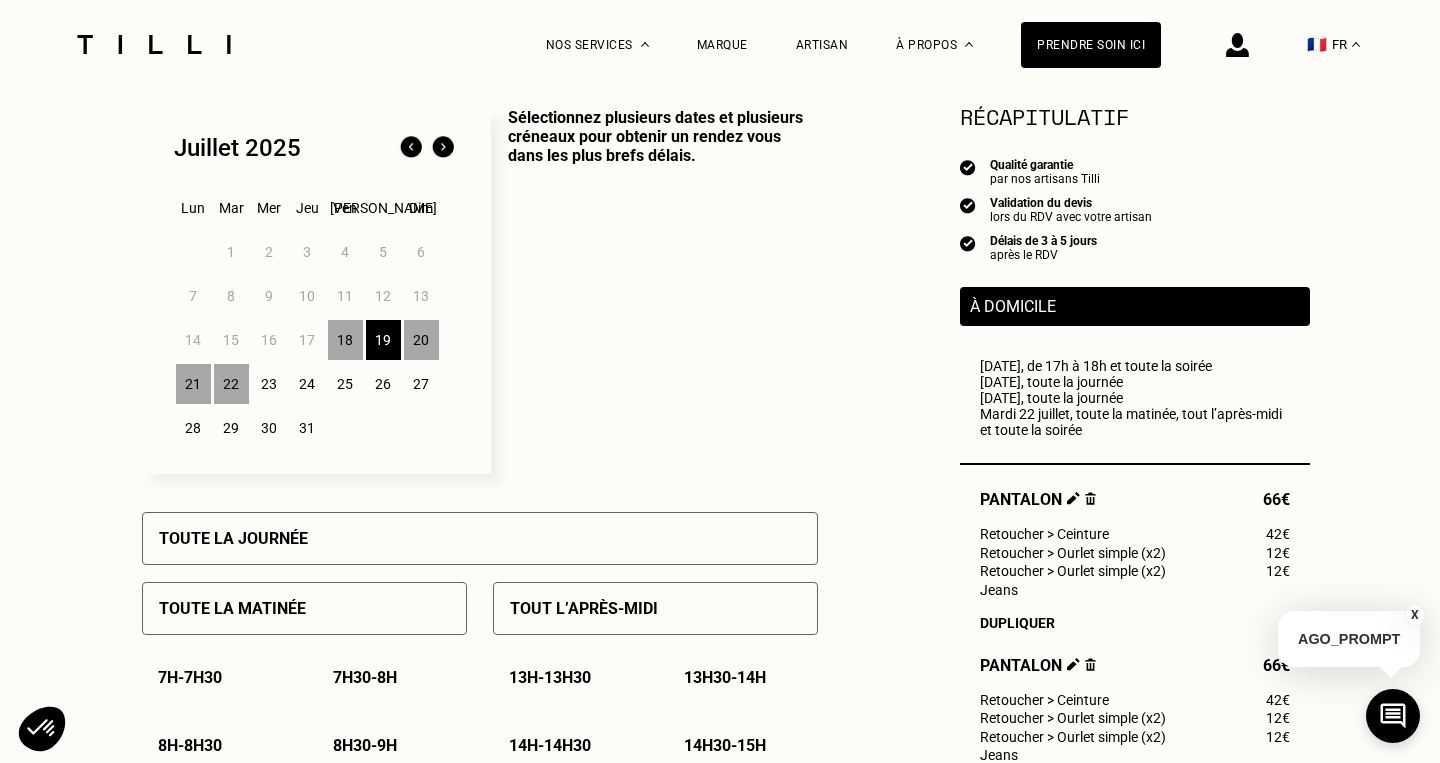 click on "Toute la journée" at bounding box center (480, 538) 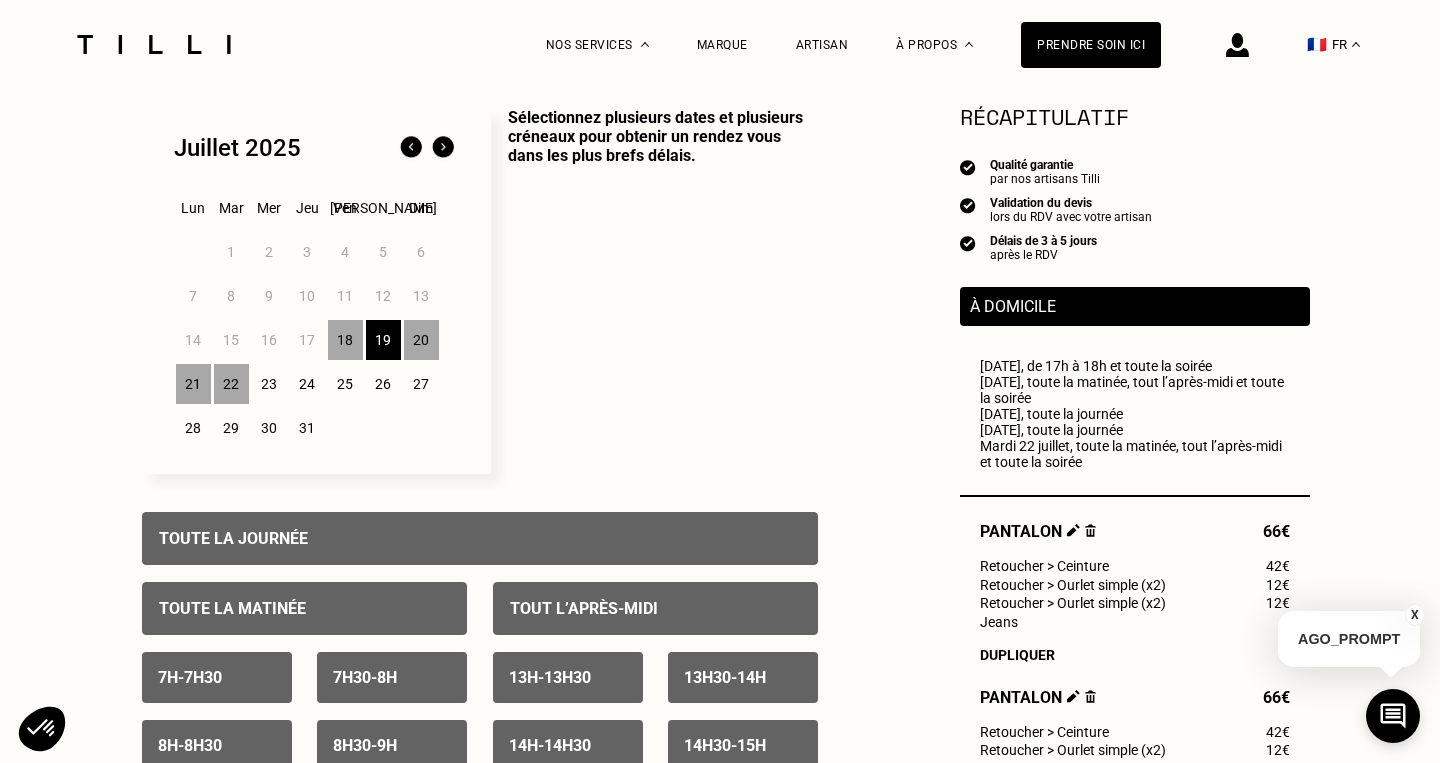 click on "21" at bounding box center [193, 384] 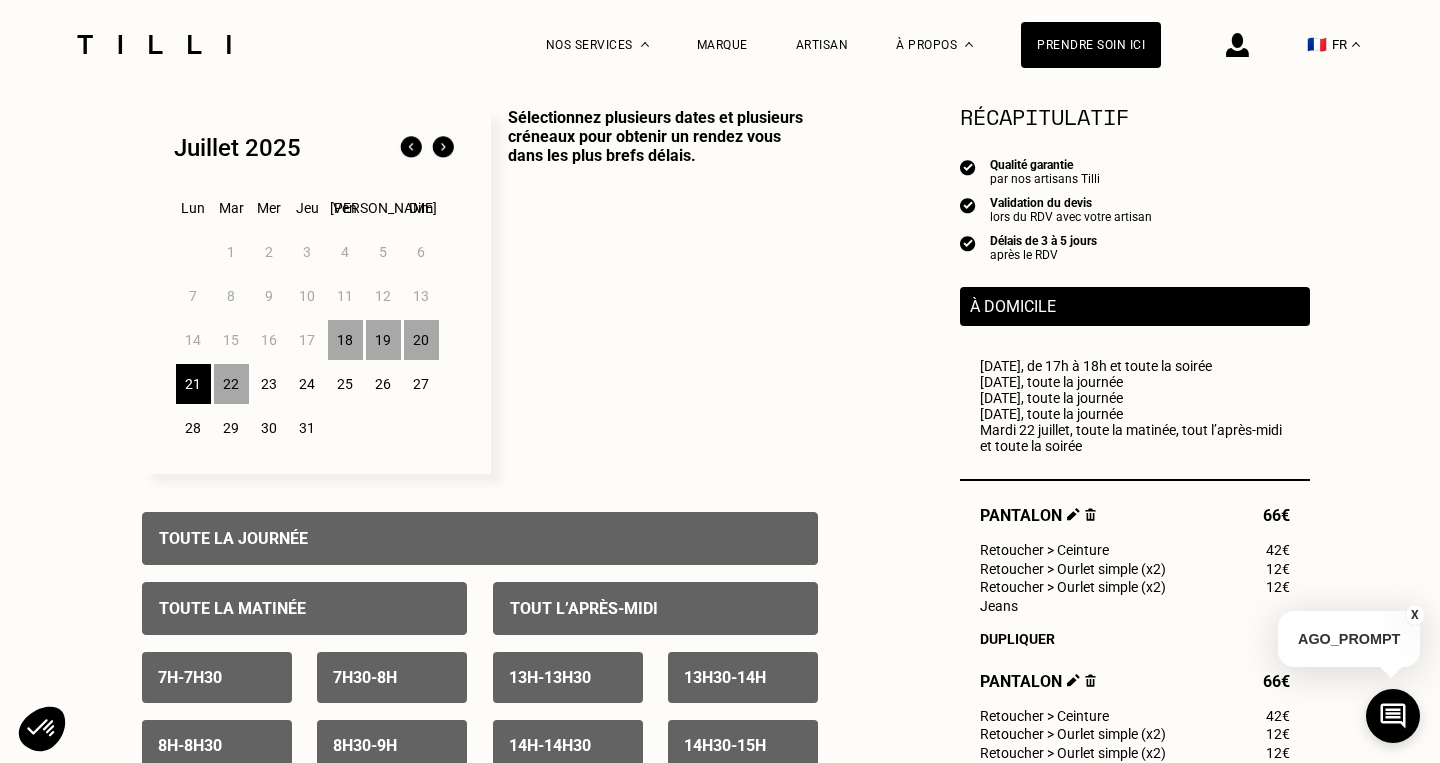 click on "Toute la journée" at bounding box center (480, 538) 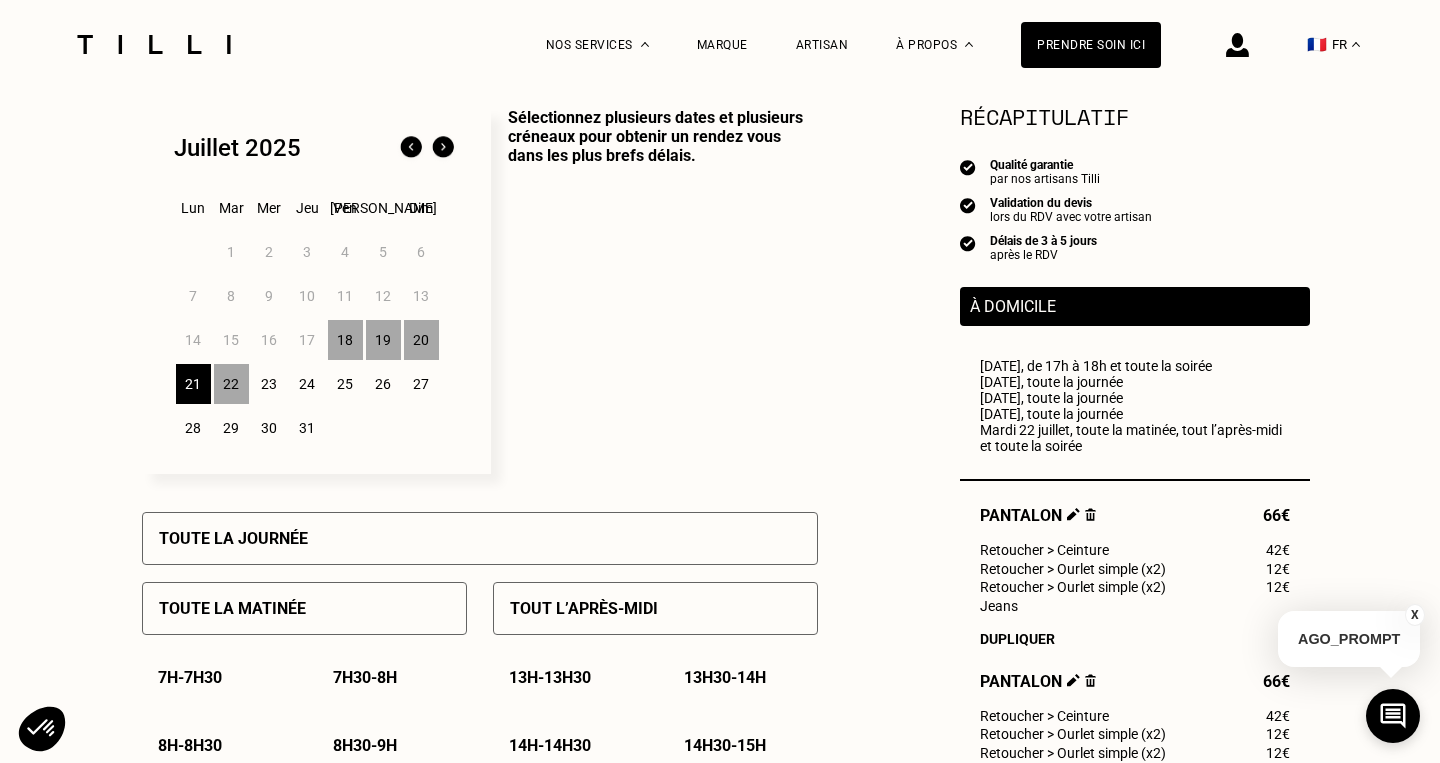 click on "Toute la journée" at bounding box center (480, 538) 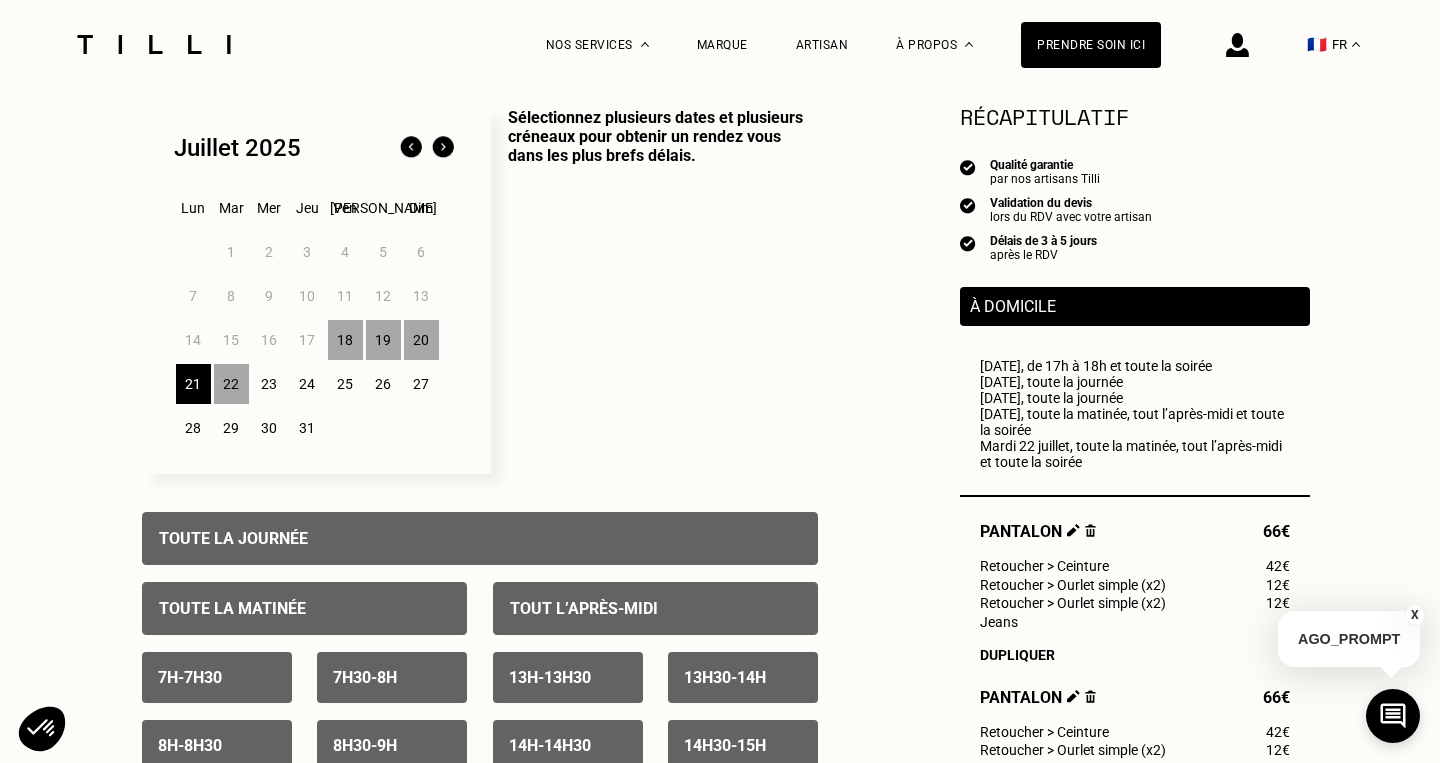 click on "22" at bounding box center [231, 384] 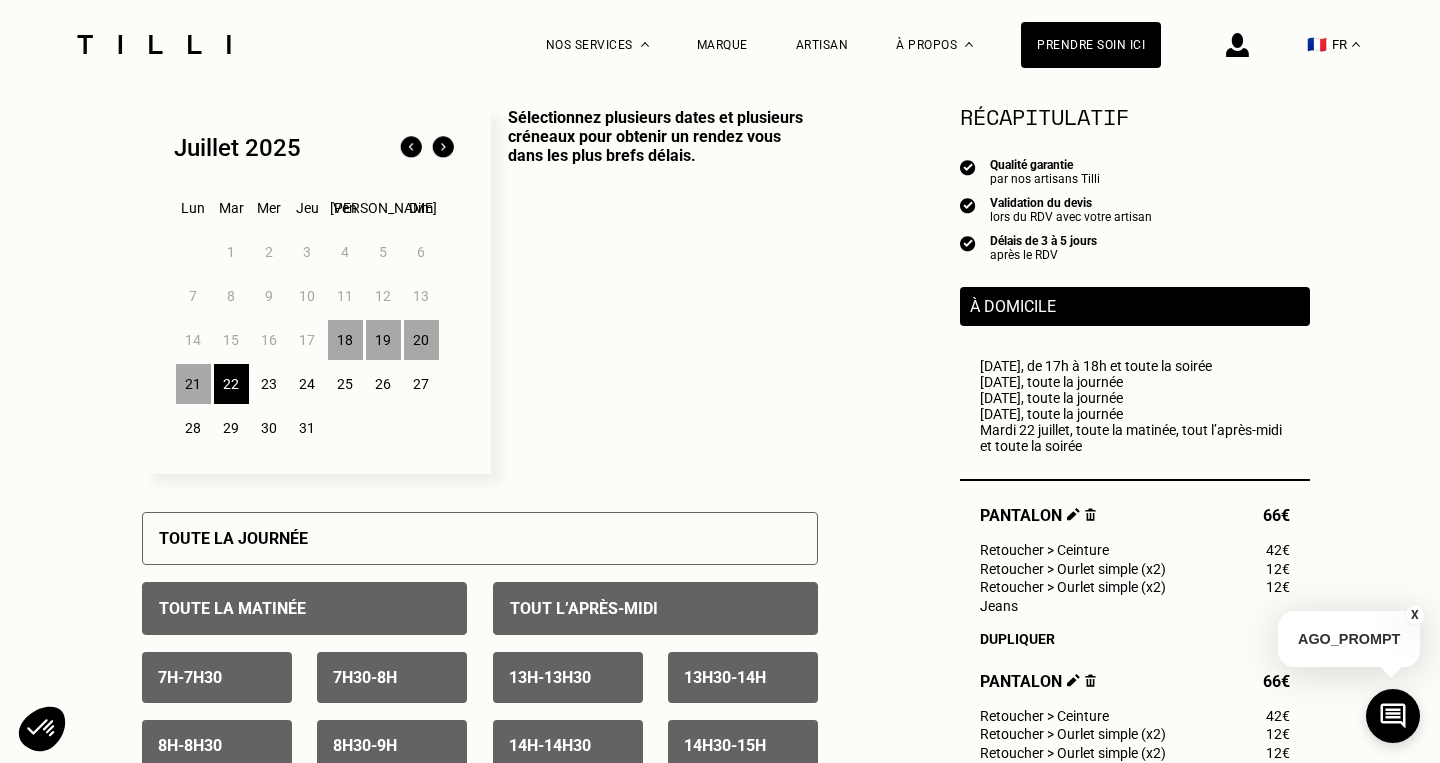 click on "Toute la journée" at bounding box center (480, 538) 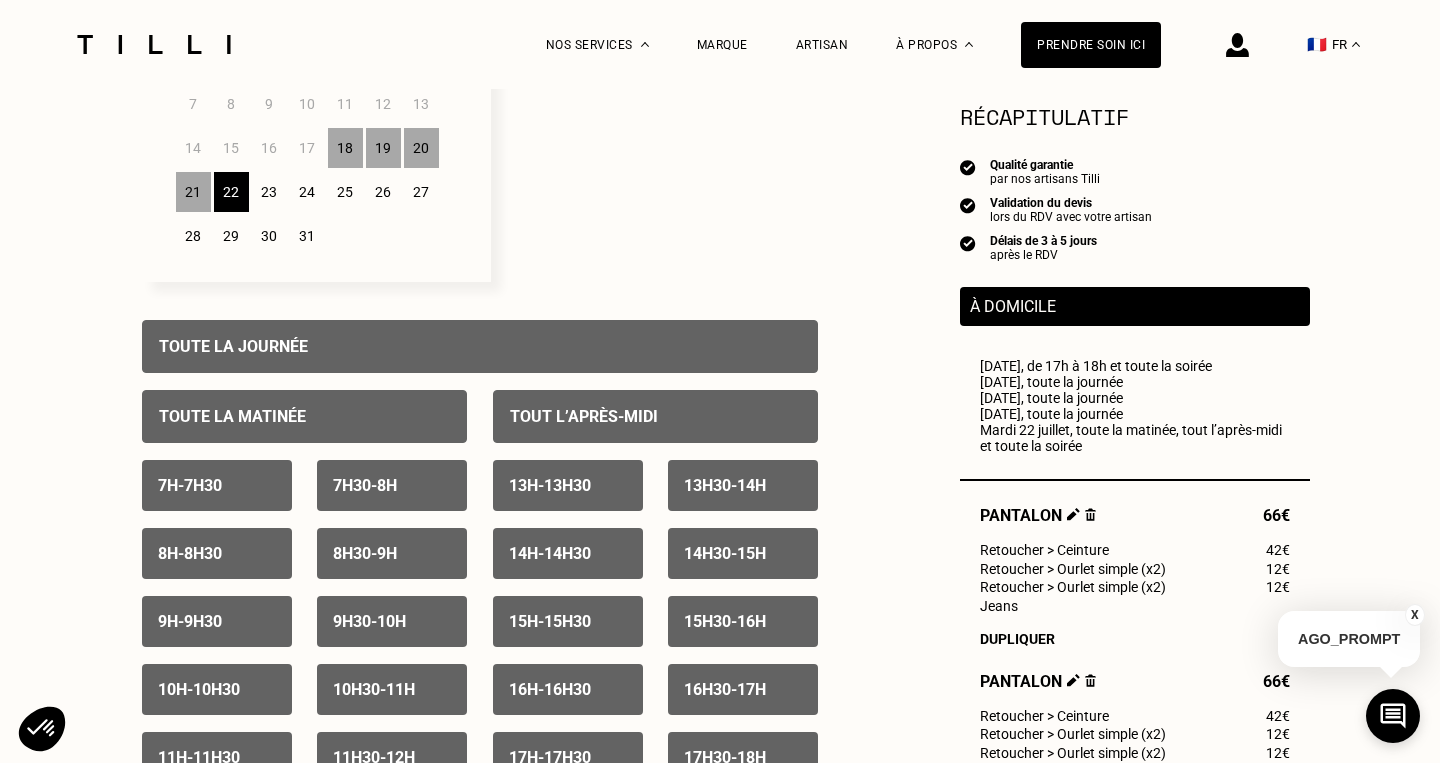 scroll, scrollTop: 1398, scrollLeft: 0, axis: vertical 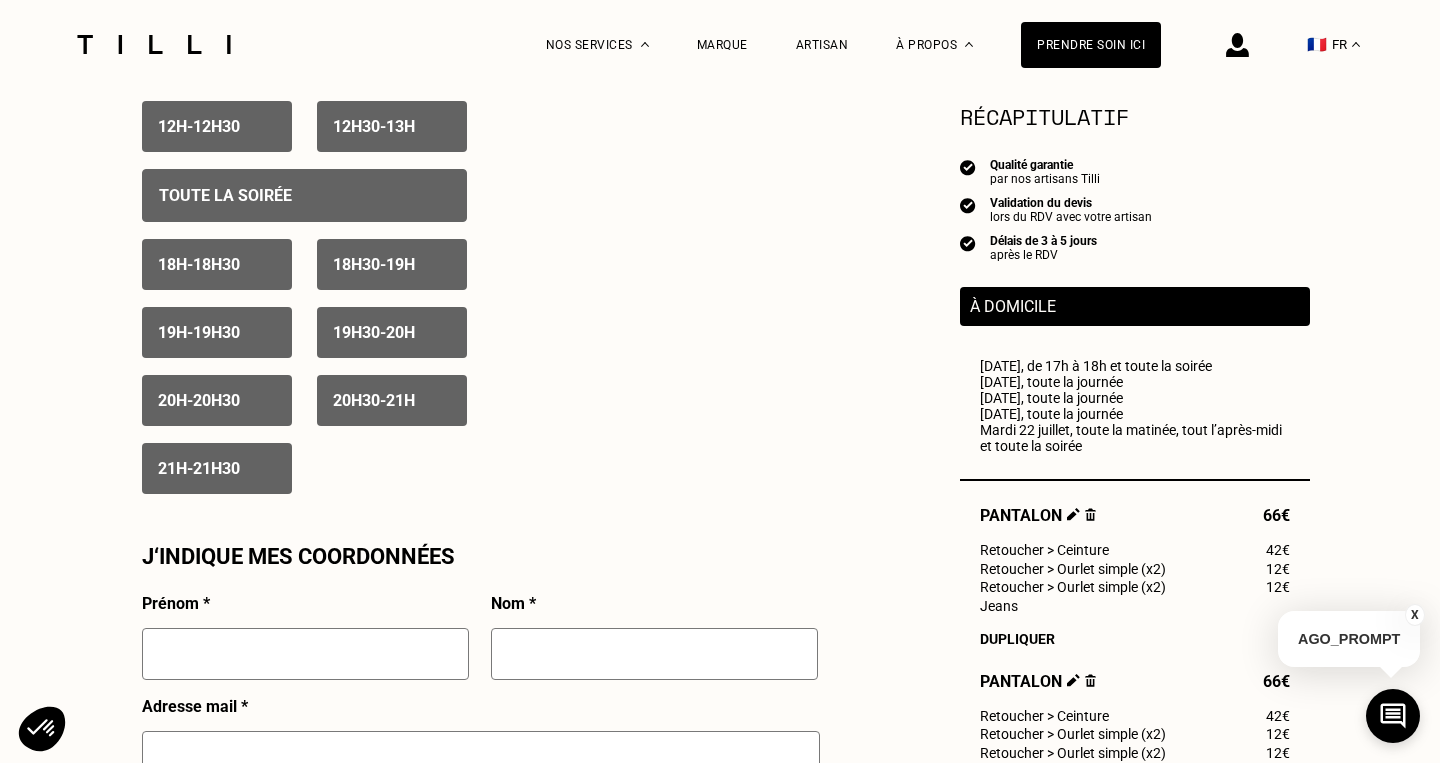 click at bounding box center (305, 654) 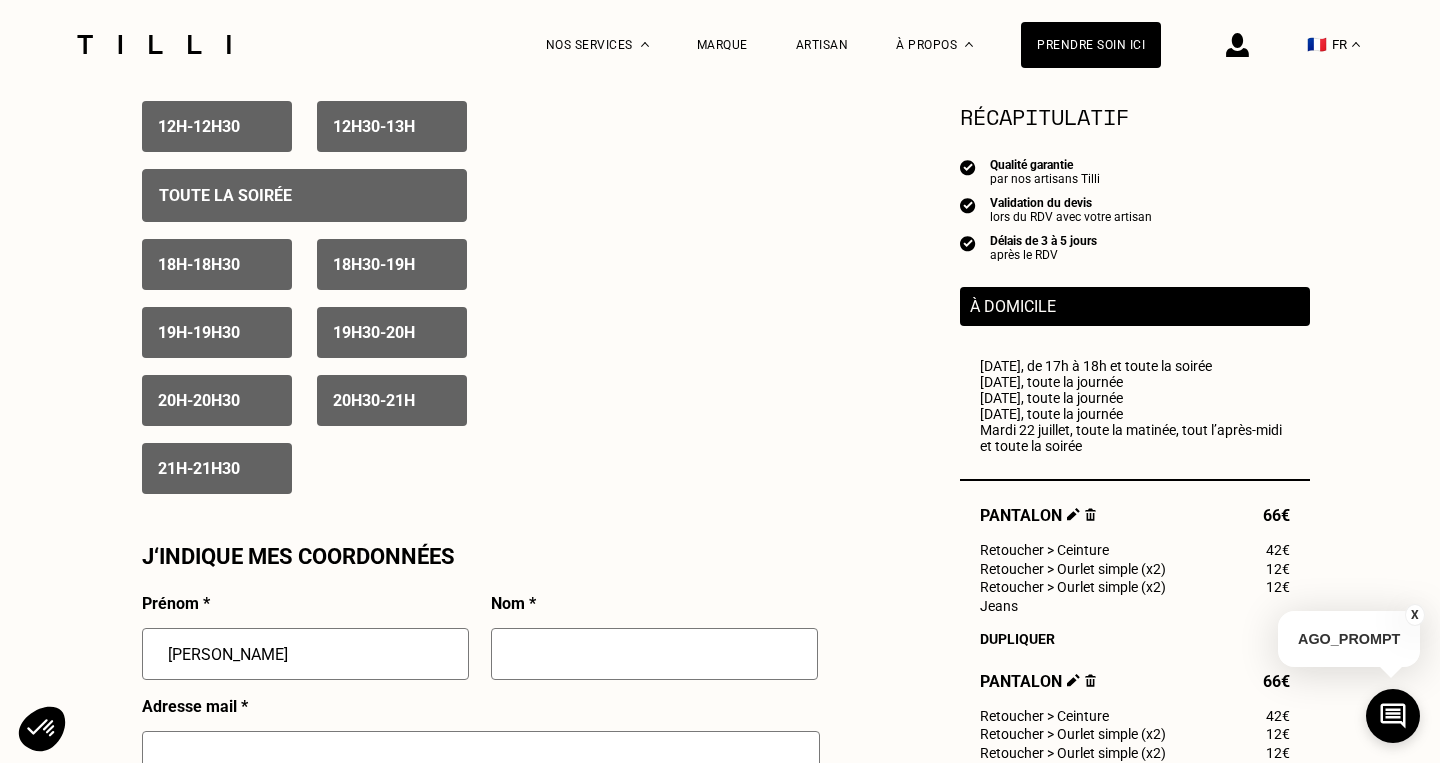 type on "[PERSON_NAME]" 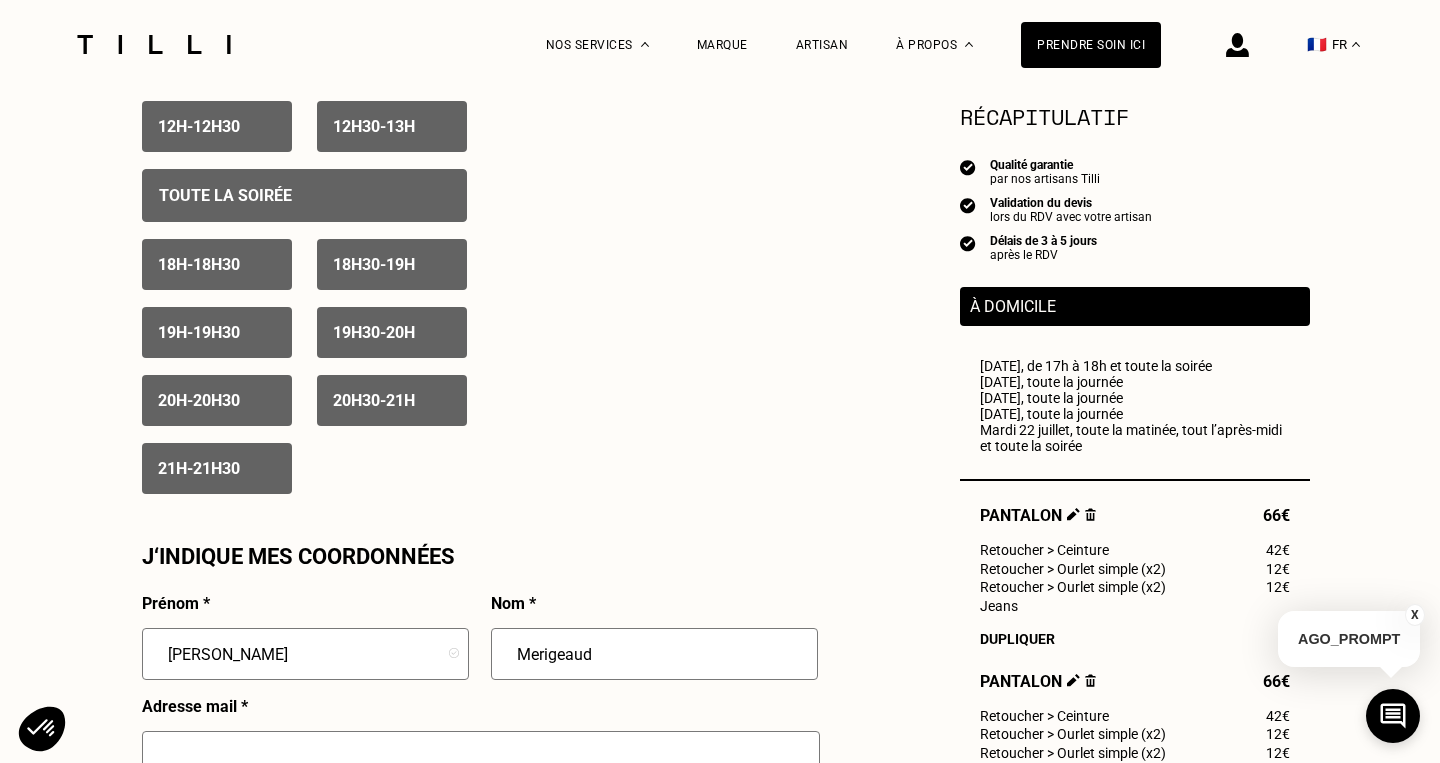 type on "Merigeaud" 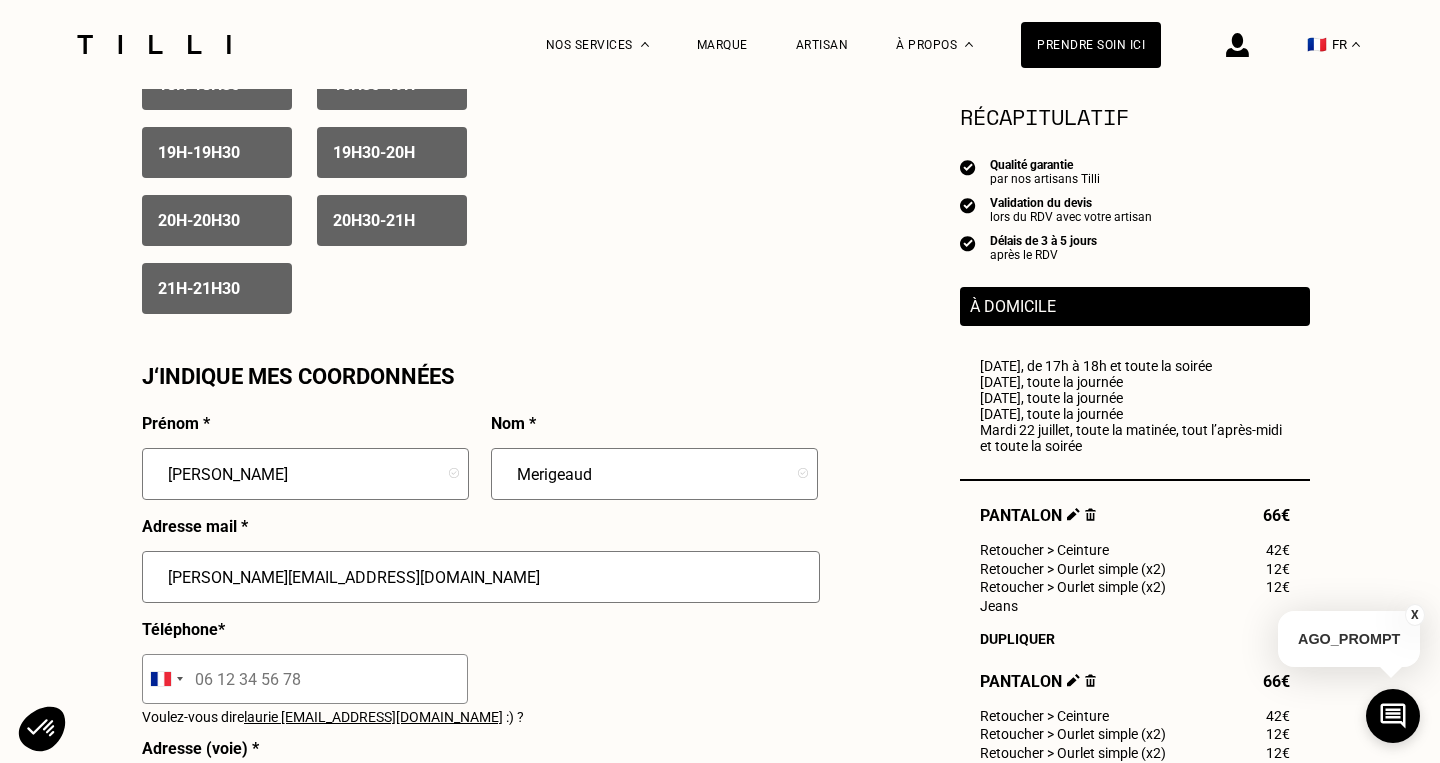scroll, scrollTop: 1754, scrollLeft: 0, axis: vertical 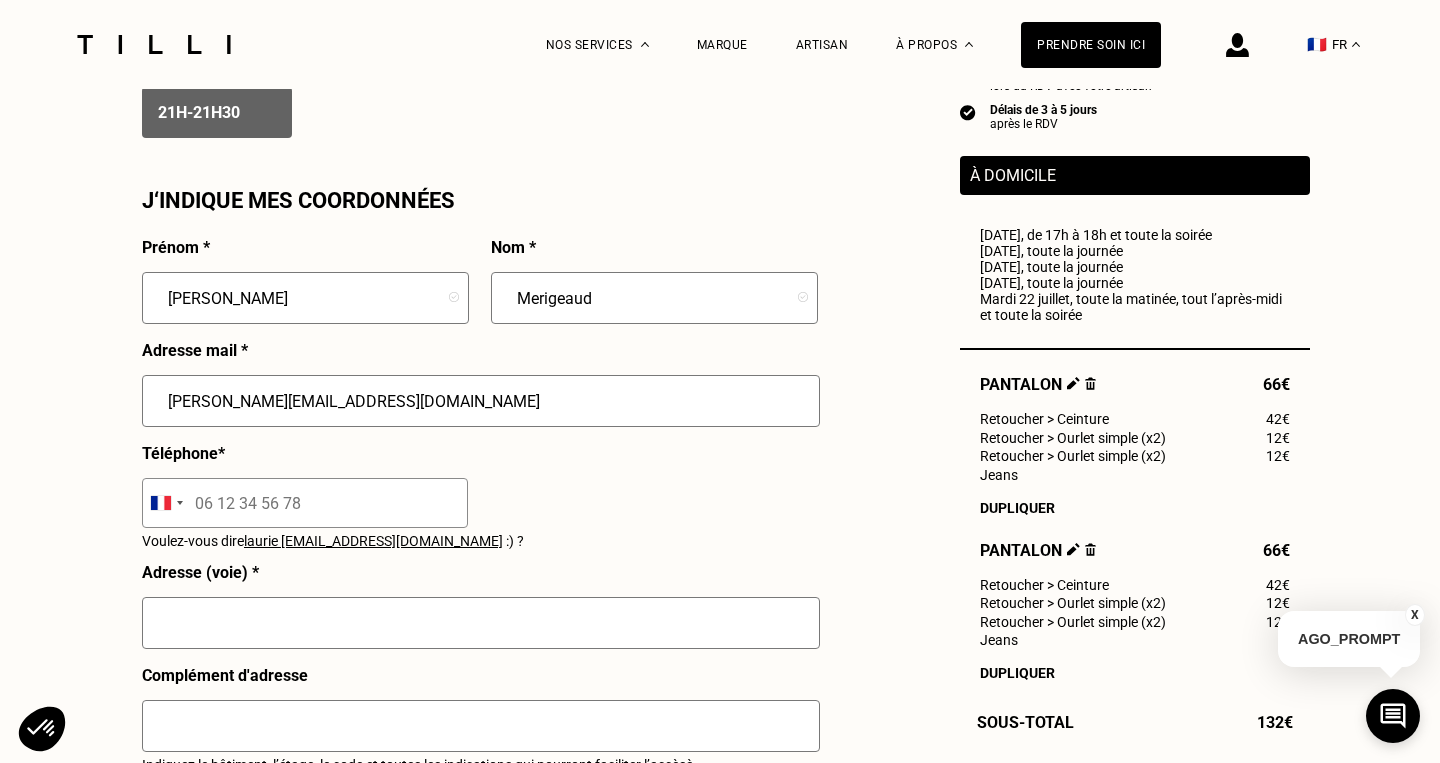 type on "[PERSON_NAME][EMAIL_ADDRESS][DOMAIN_NAME]" 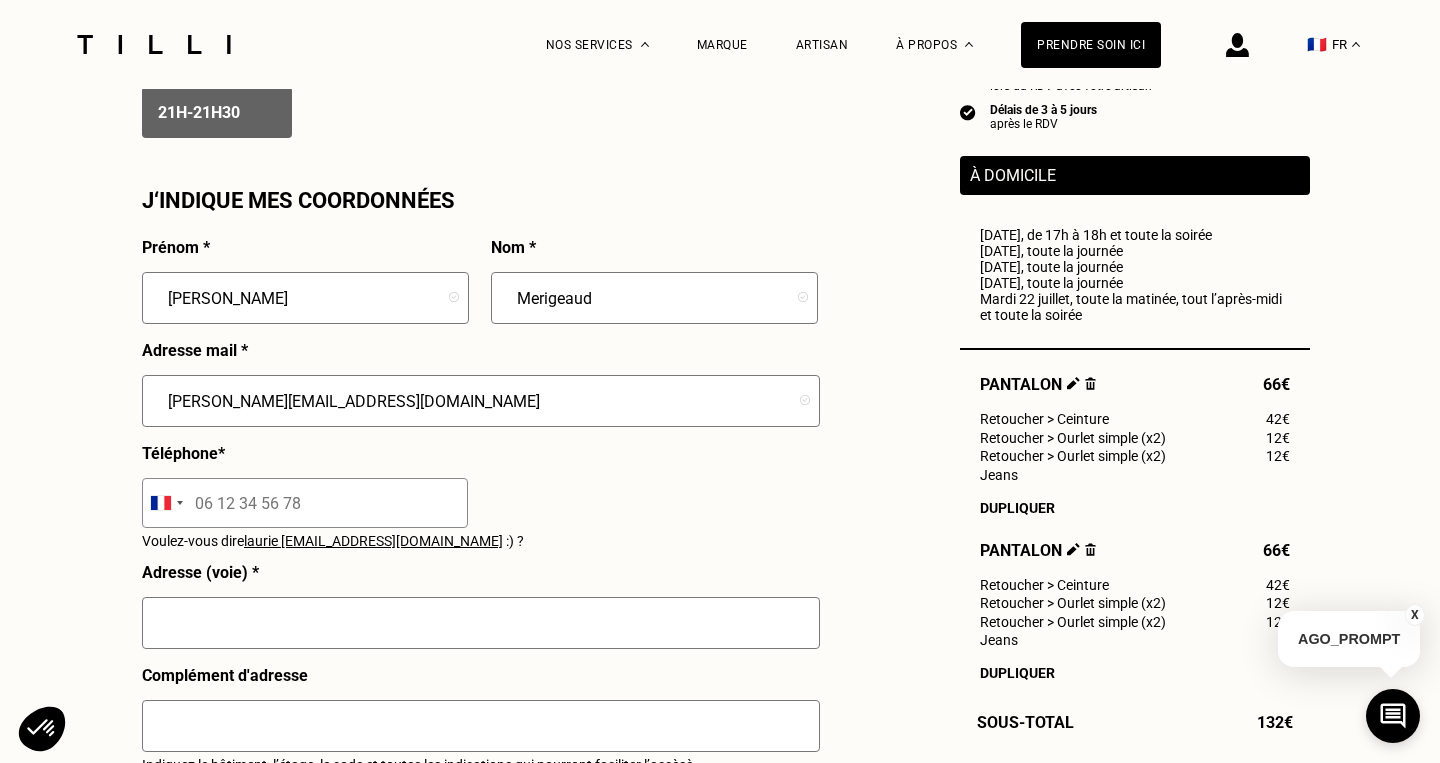 click at bounding box center [305, 503] 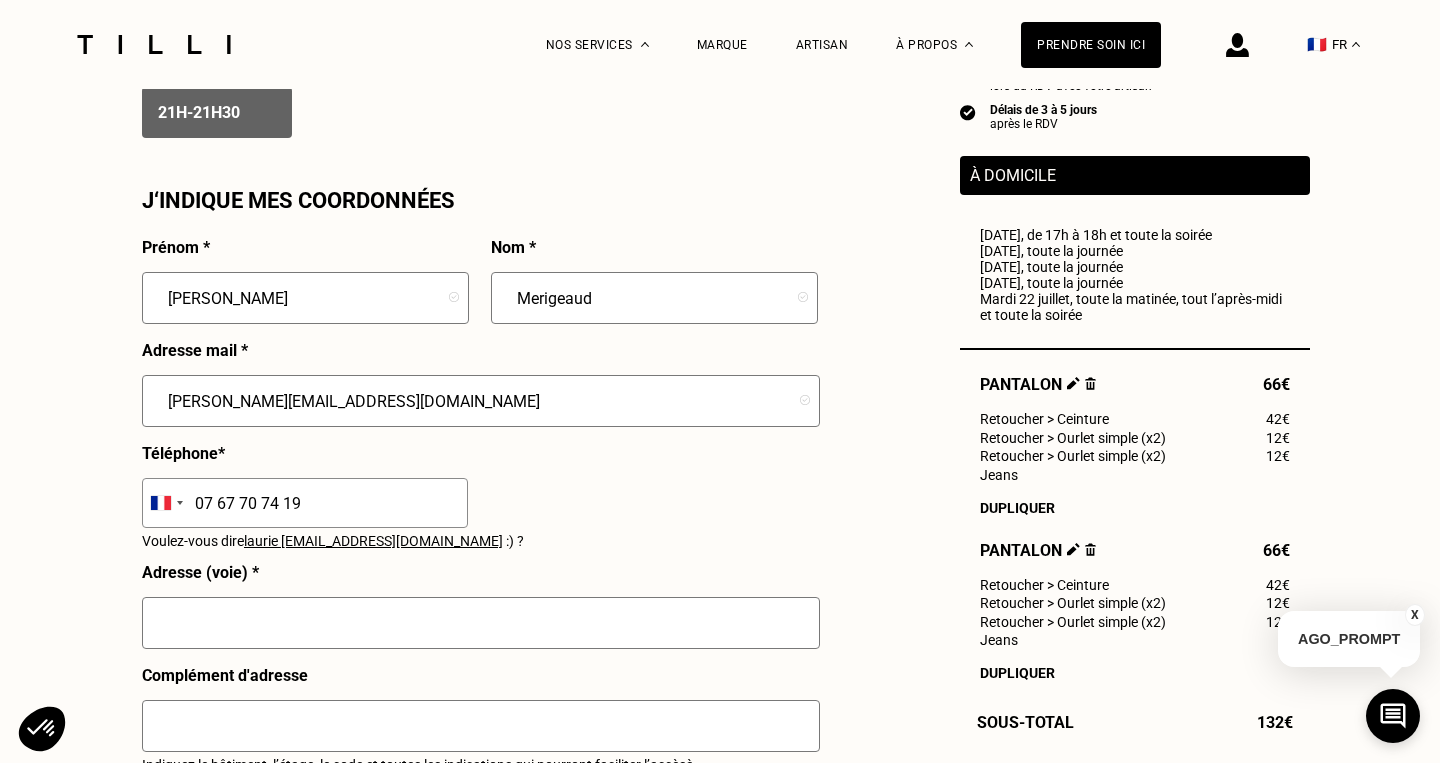 type on "07 67 70 74 19" 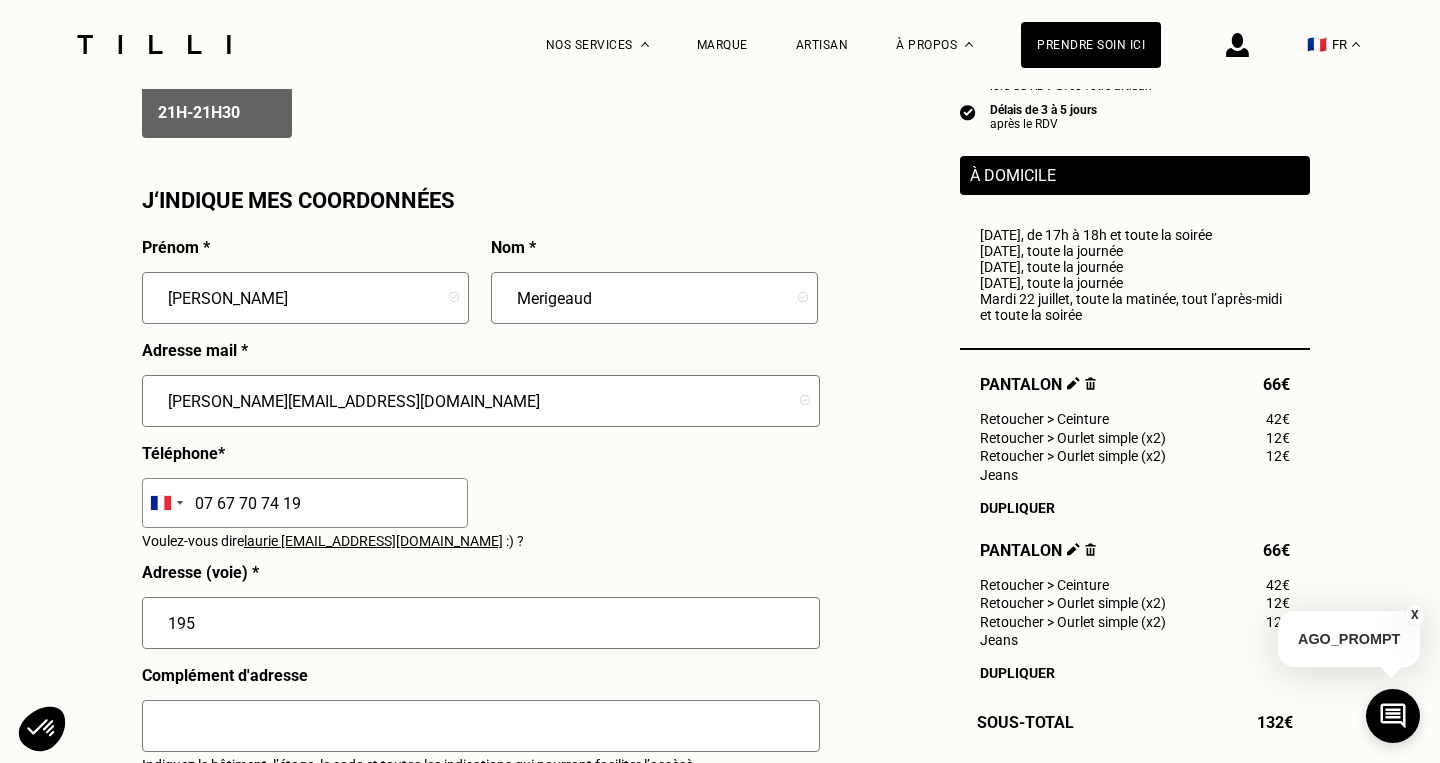 type on "195" 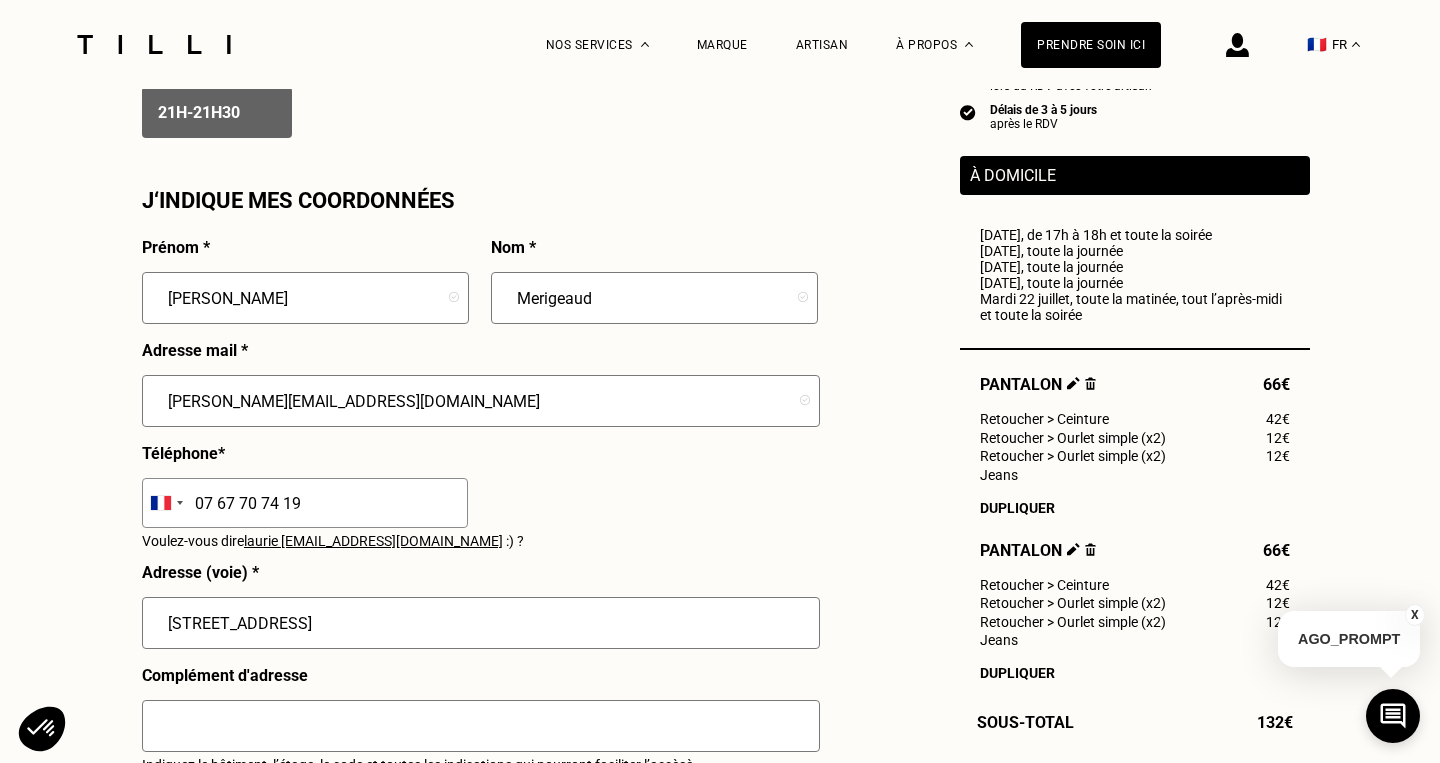 type on "[GEOGRAPHIC_DATA]" 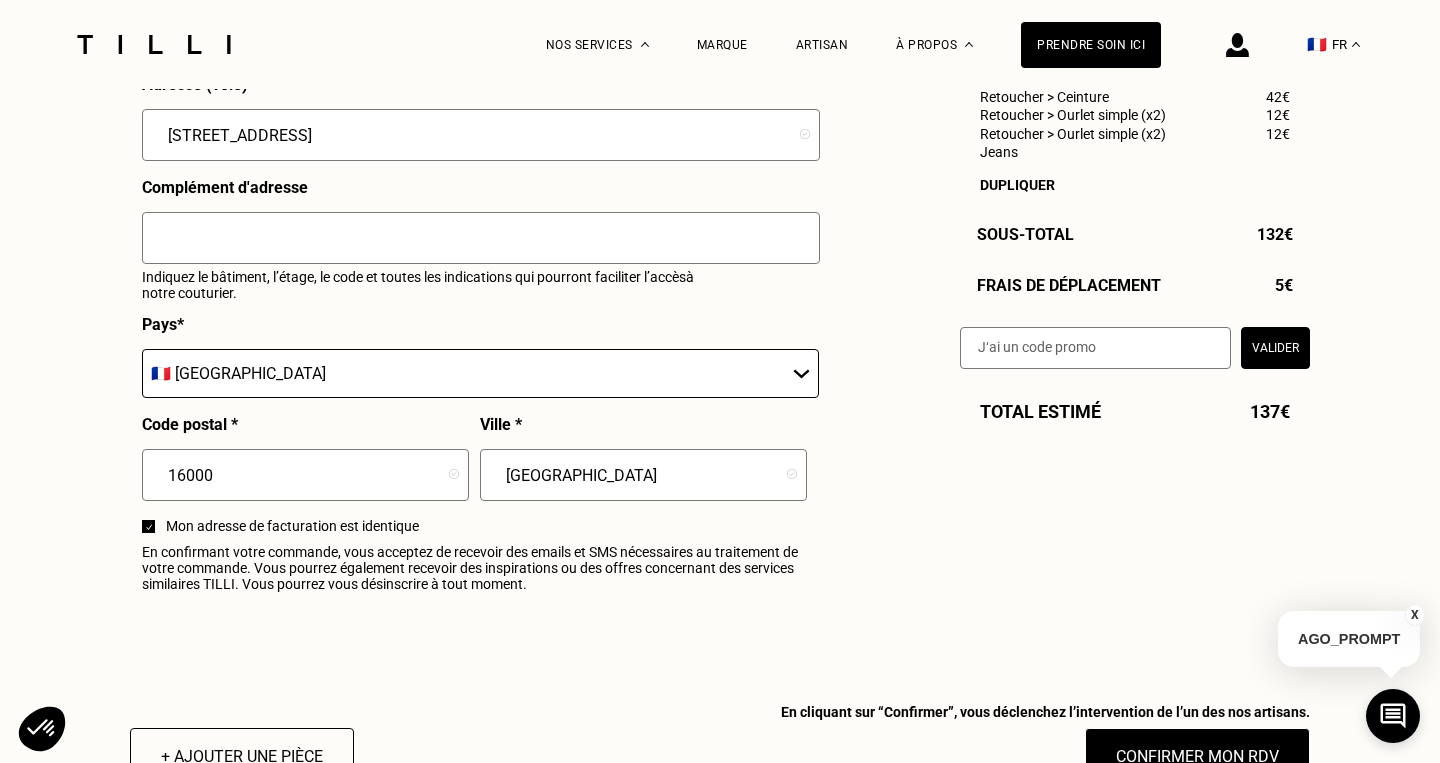 scroll, scrollTop: 2249, scrollLeft: 0, axis: vertical 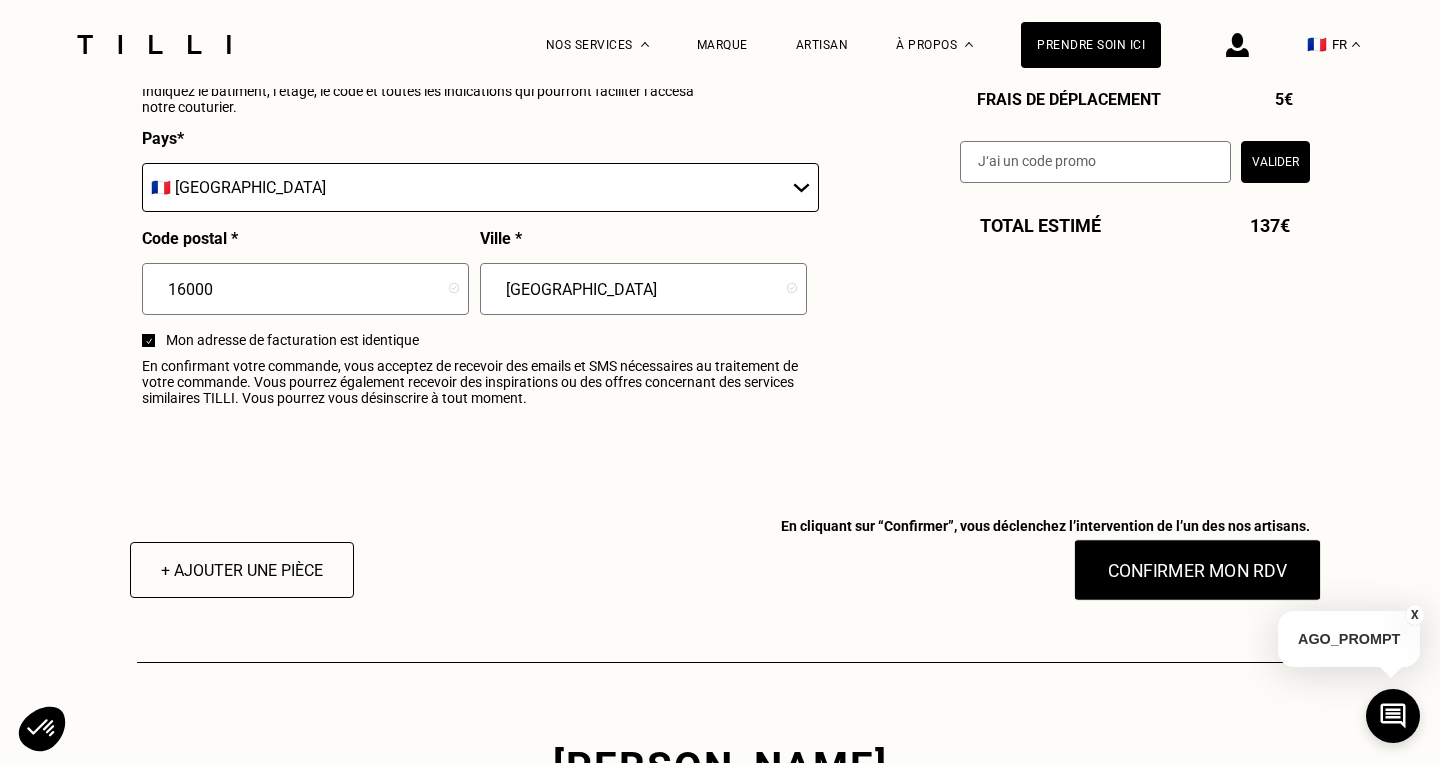 click on "Confirmer mon RDV" at bounding box center (1198, 570) 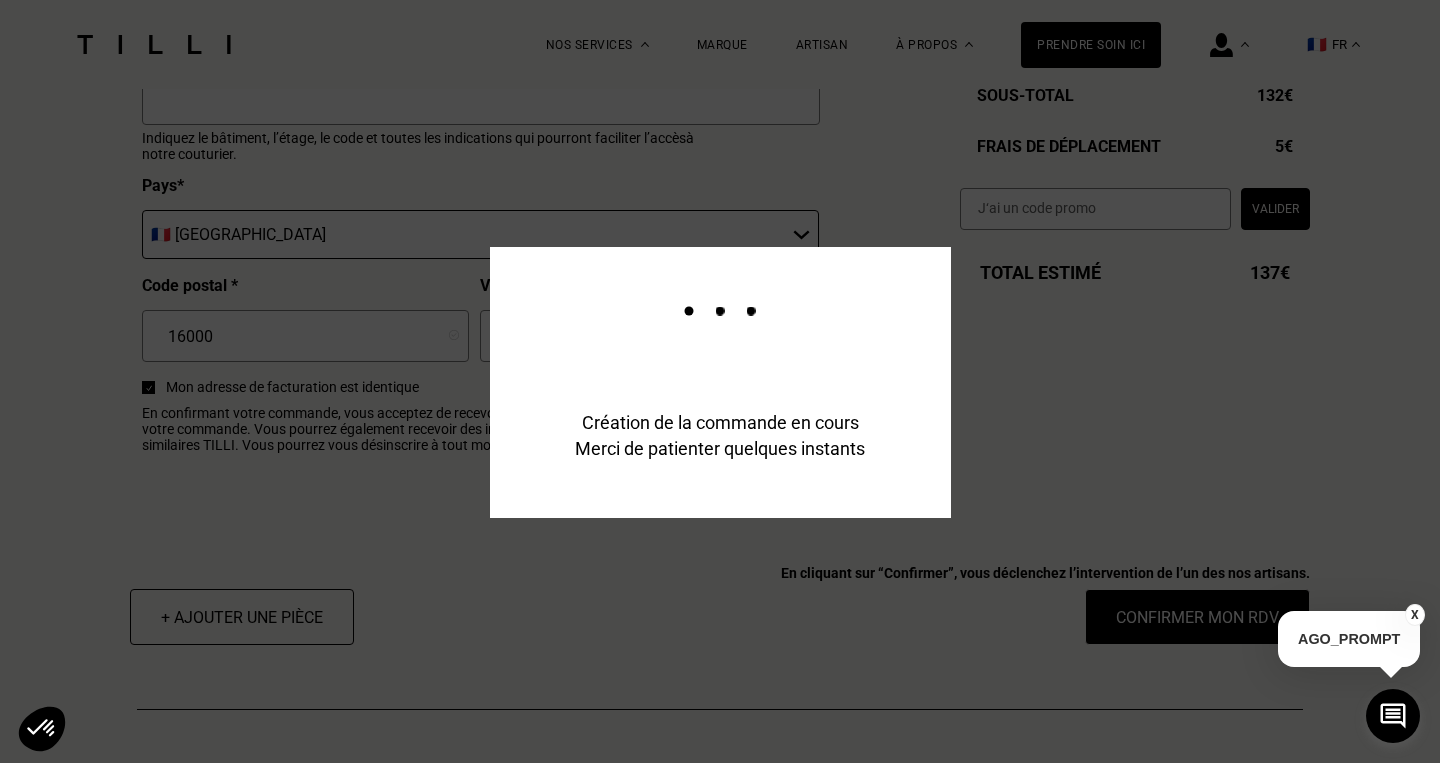 scroll, scrollTop: 2476, scrollLeft: 0, axis: vertical 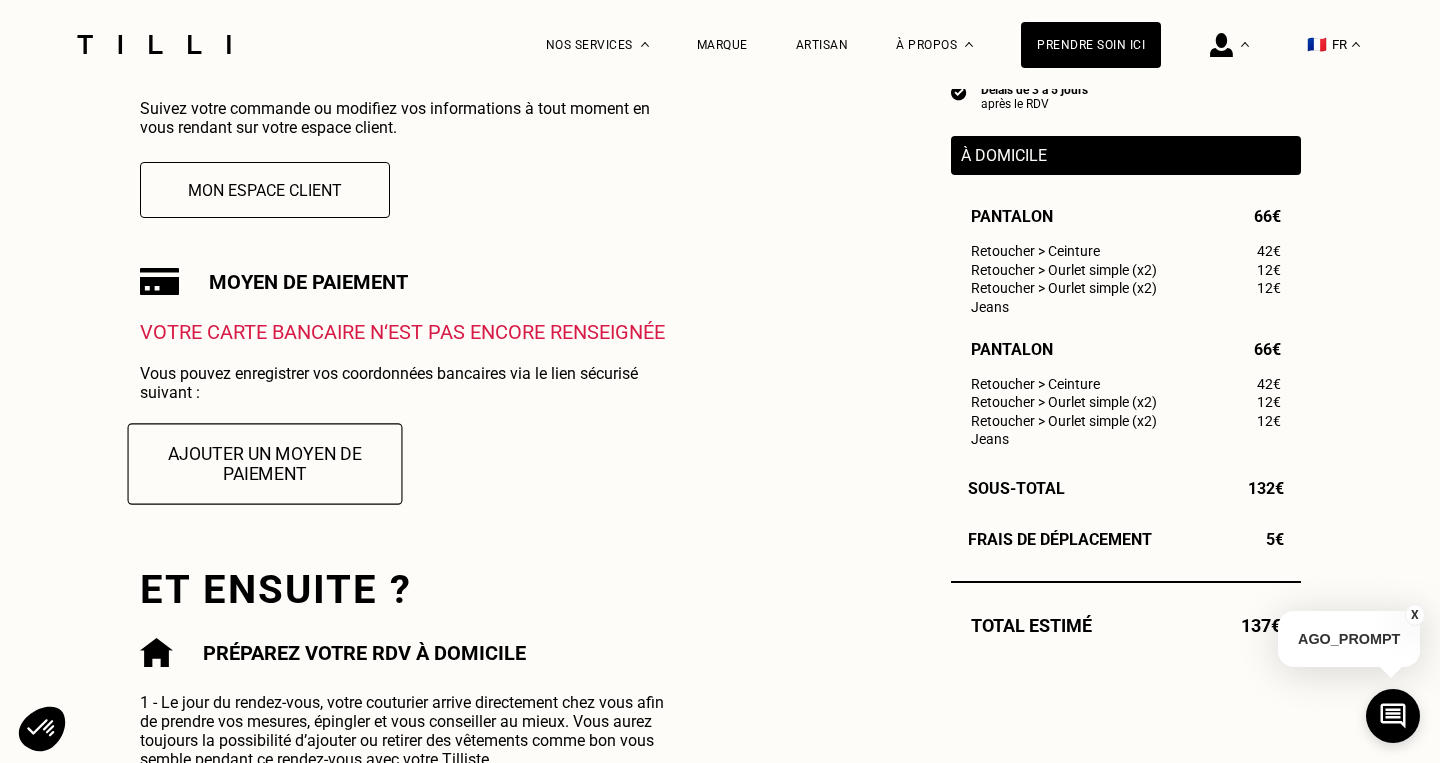 click on "Ajouter un moyen de paiement" at bounding box center [264, 463] 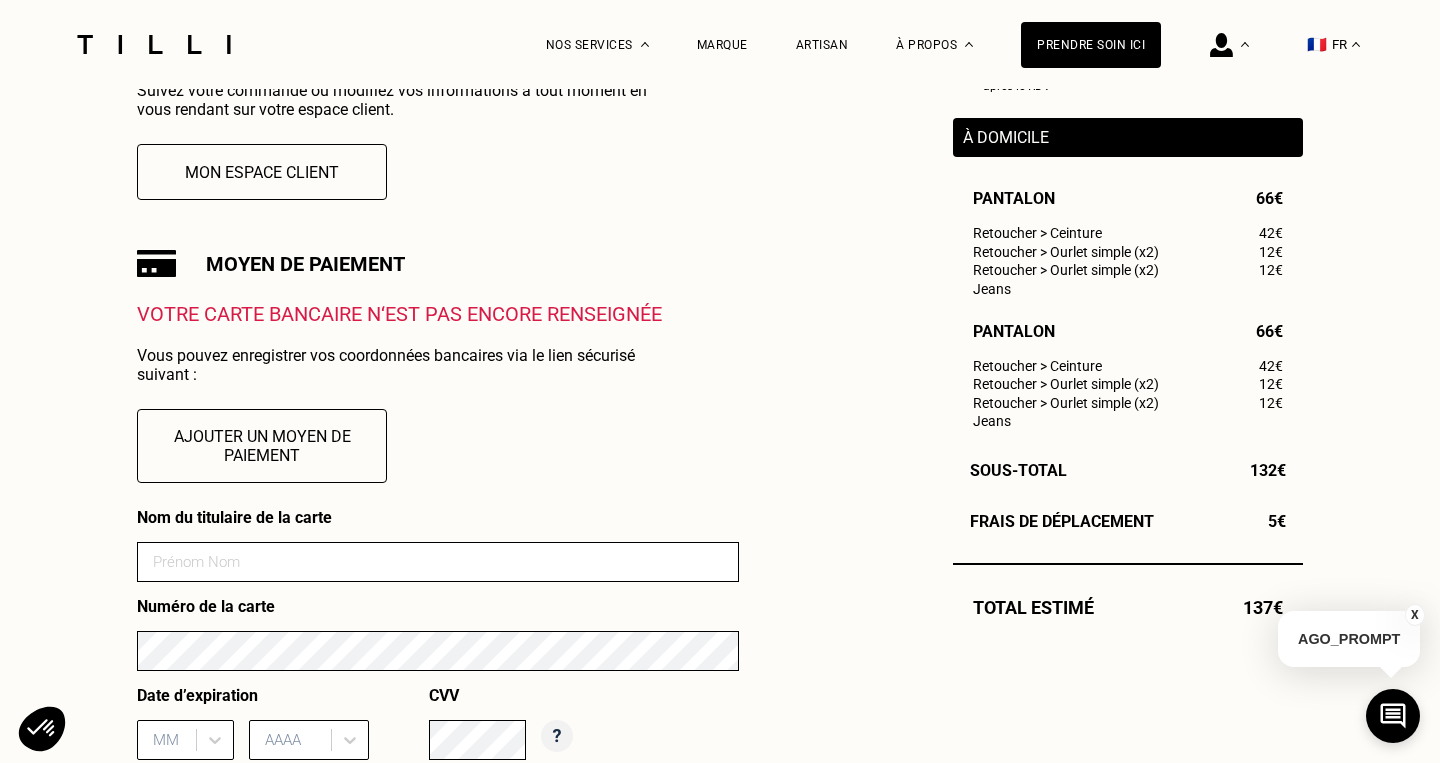 scroll, scrollTop: 558, scrollLeft: 0, axis: vertical 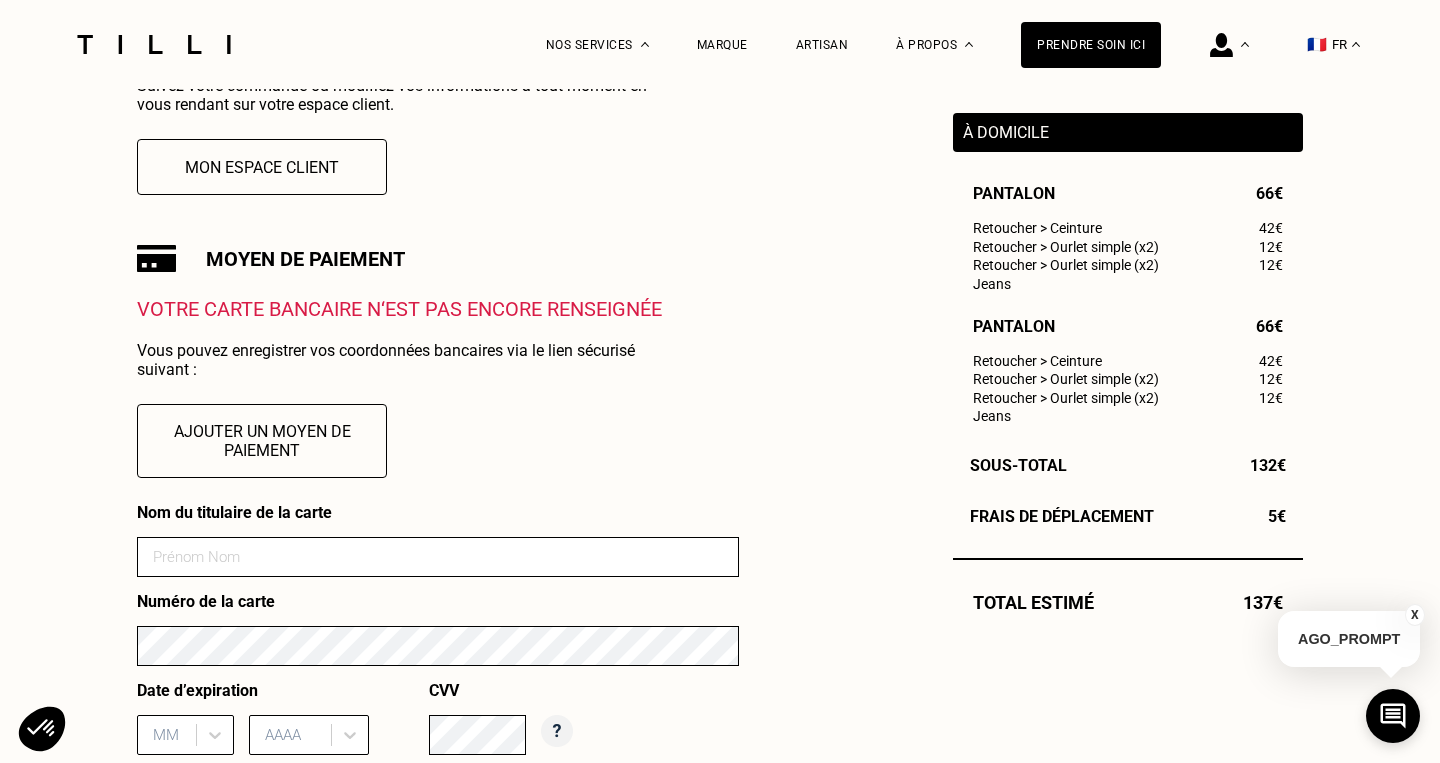 click at bounding box center [438, 557] 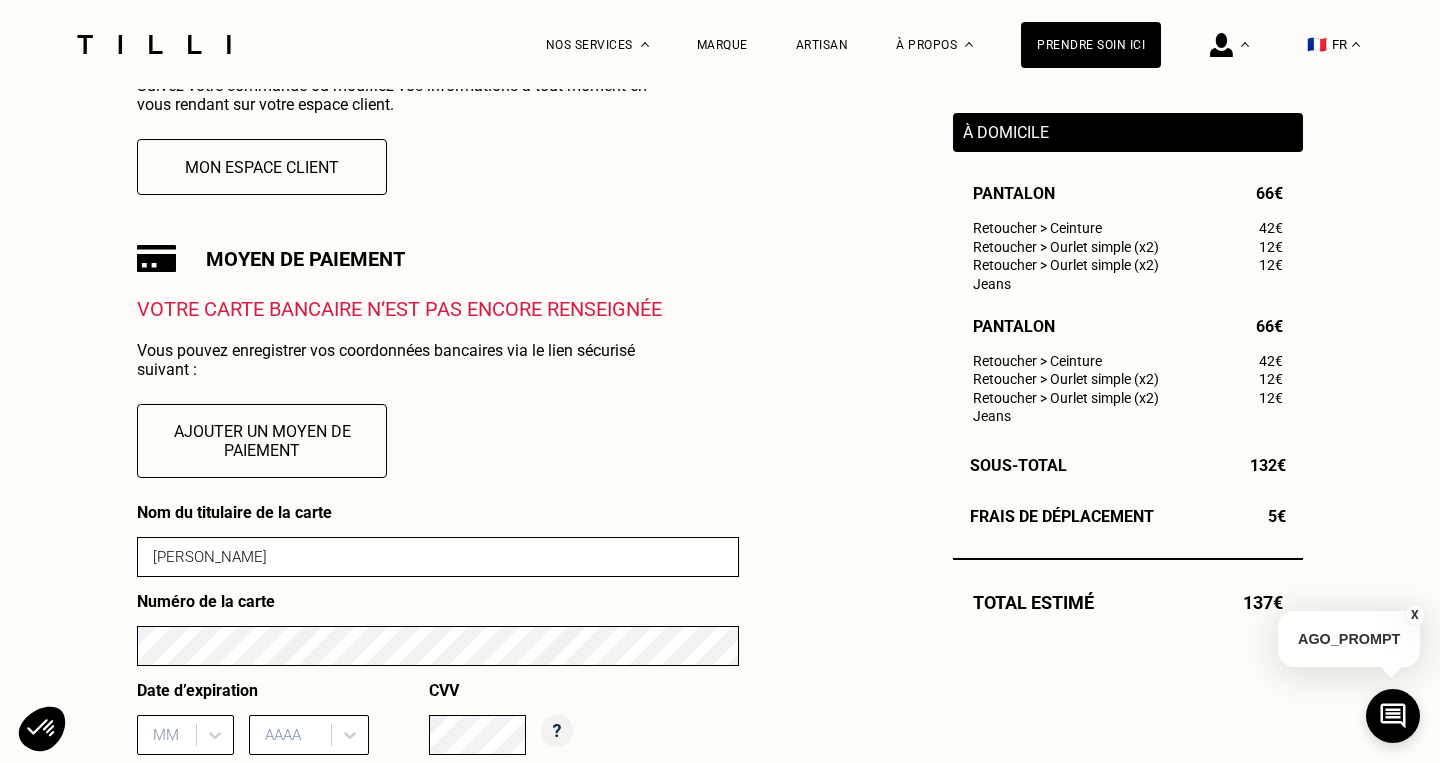 type on "[PERSON_NAME]" 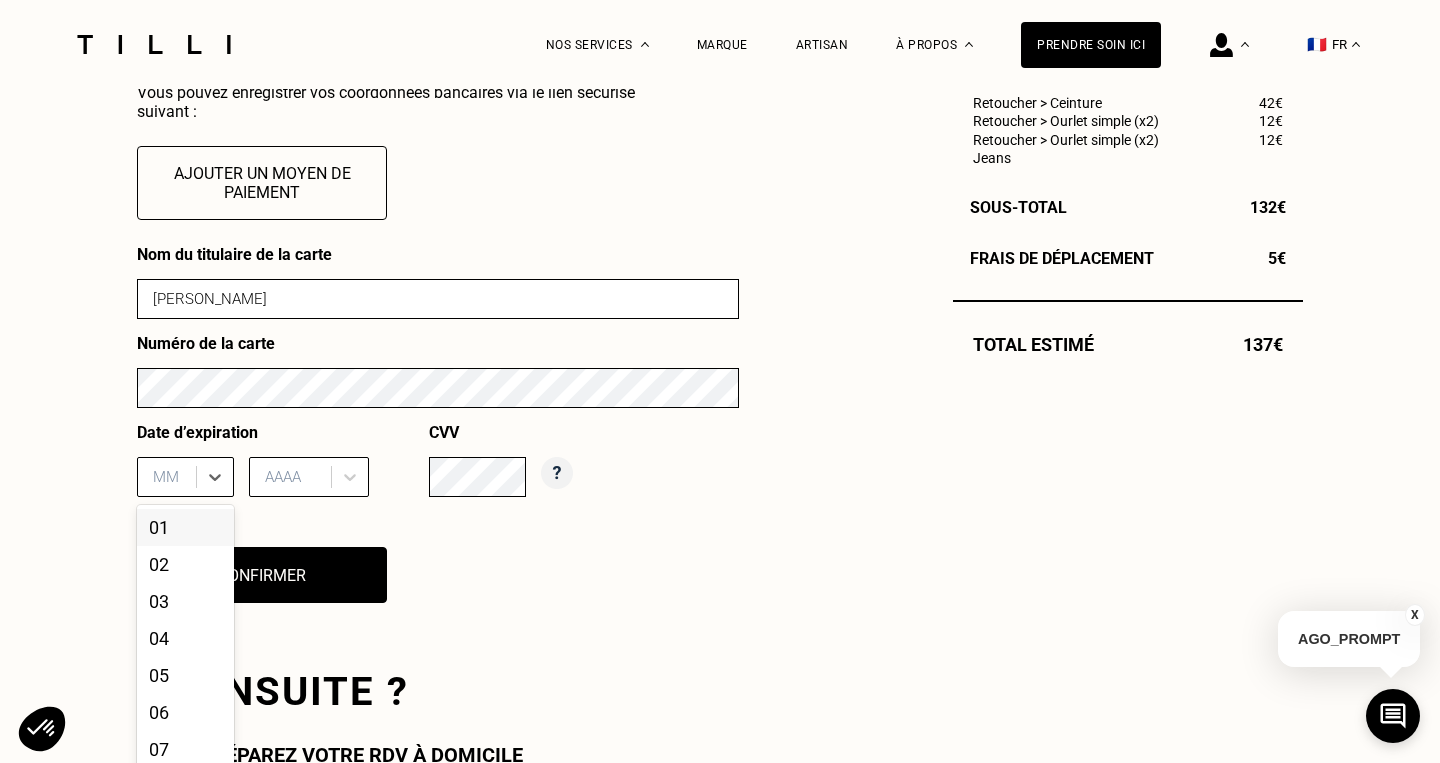 click on "01, 1 of 12. 12 results available. Use Up and Down to choose options, press Enter to select the currently focused option, press Escape to exit the menu, press Tab to select the option and exit the menu. MM 01 02 03 04 05 06 07 08 09 10 11 12" at bounding box center [185, 477] 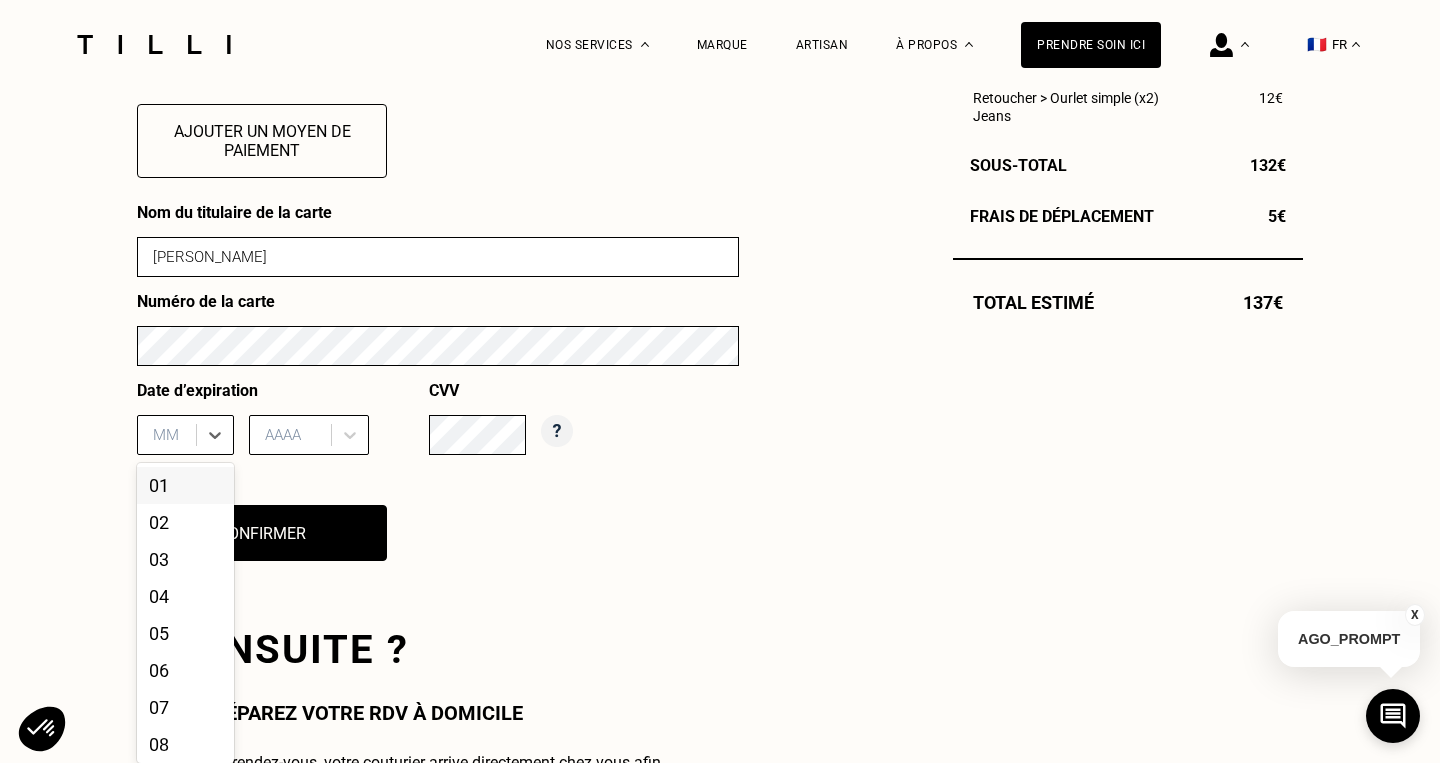 scroll, scrollTop: 868, scrollLeft: 0, axis: vertical 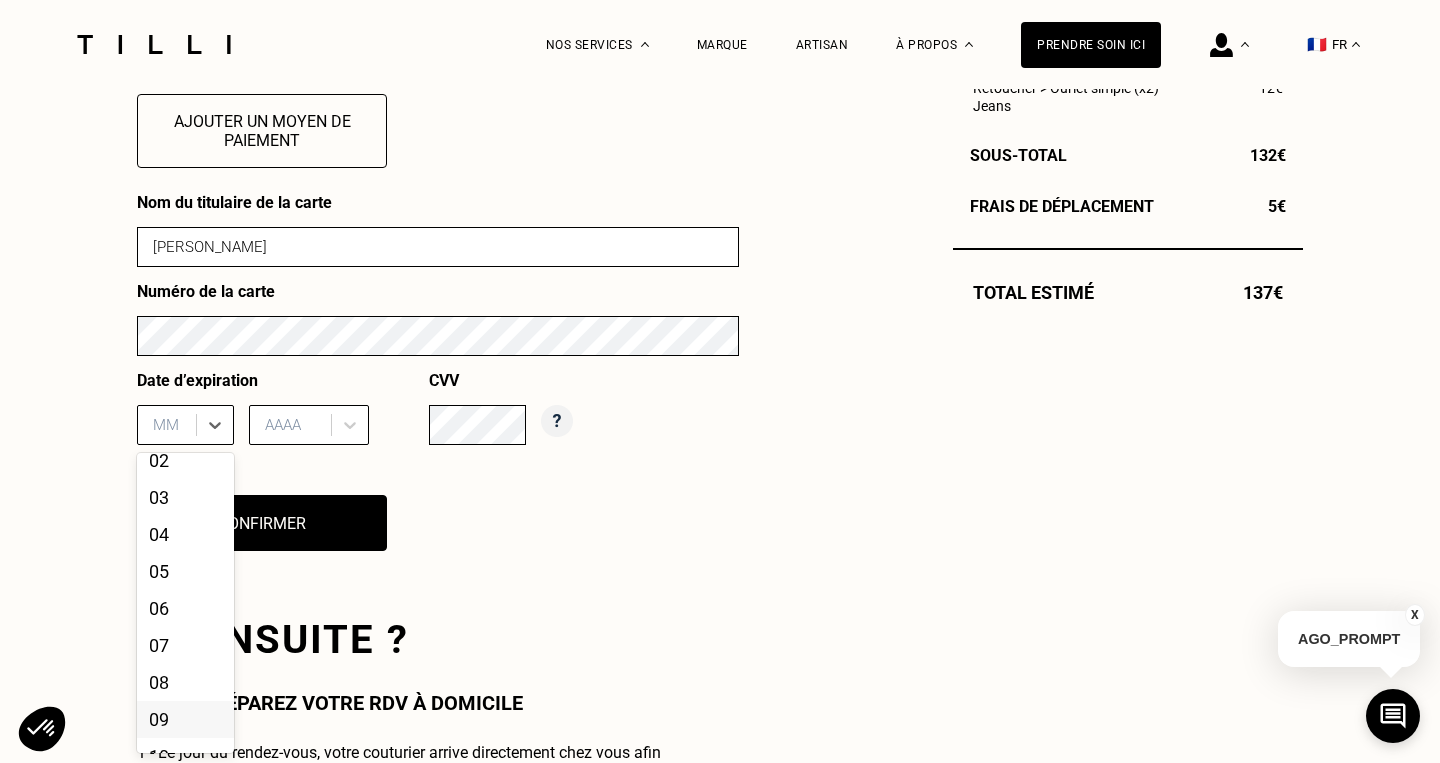 click on "09" at bounding box center [185, 719] 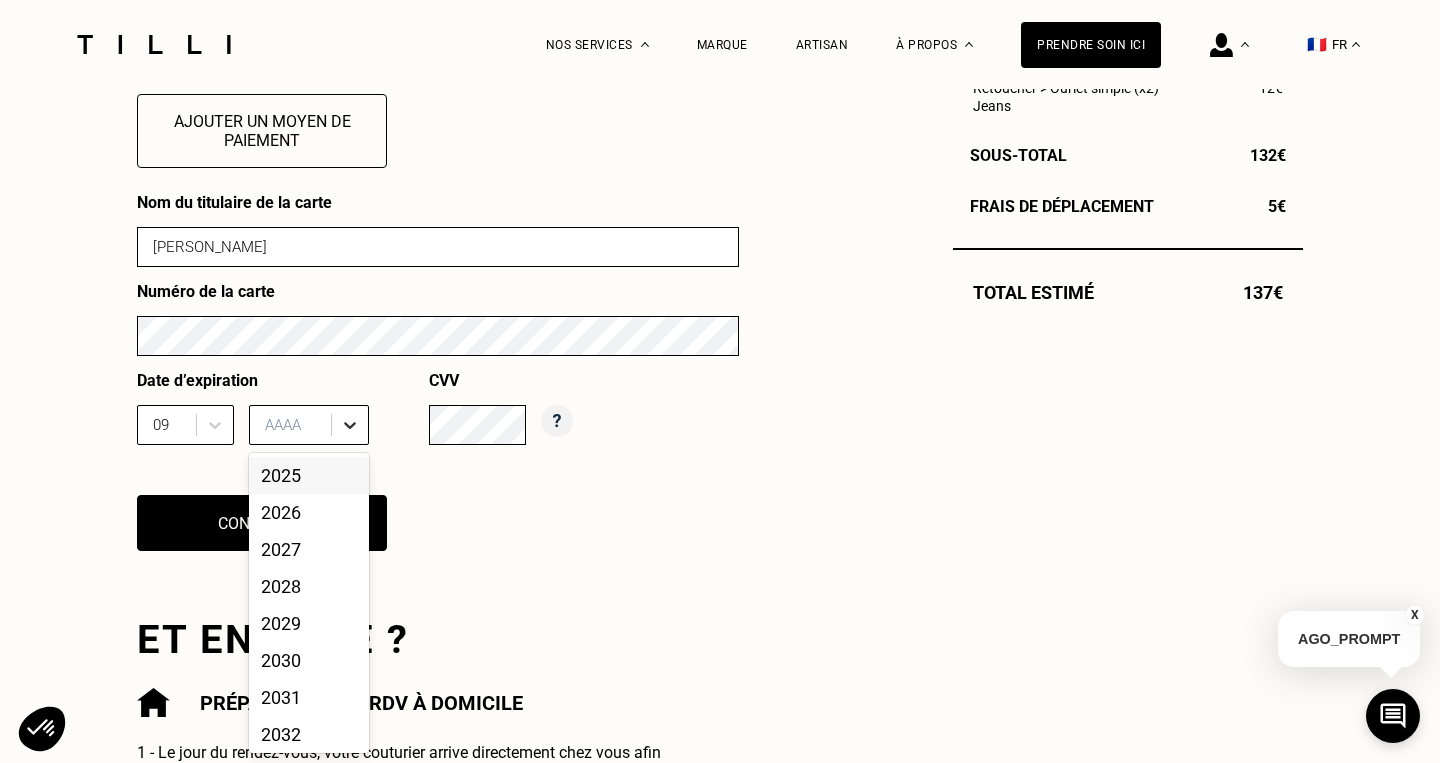 click at bounding box center [350, 425] 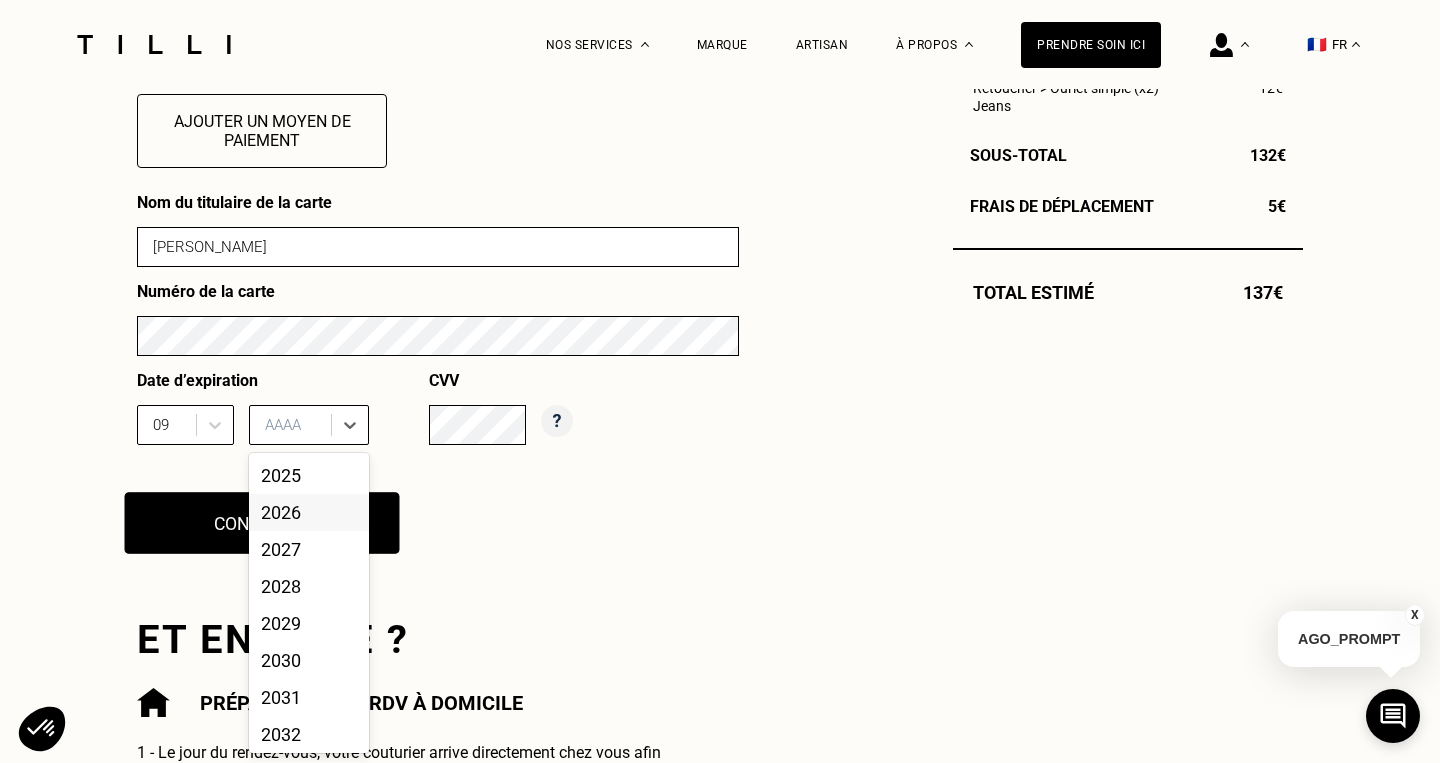 click on "2026" at bounding box center [309, 512] 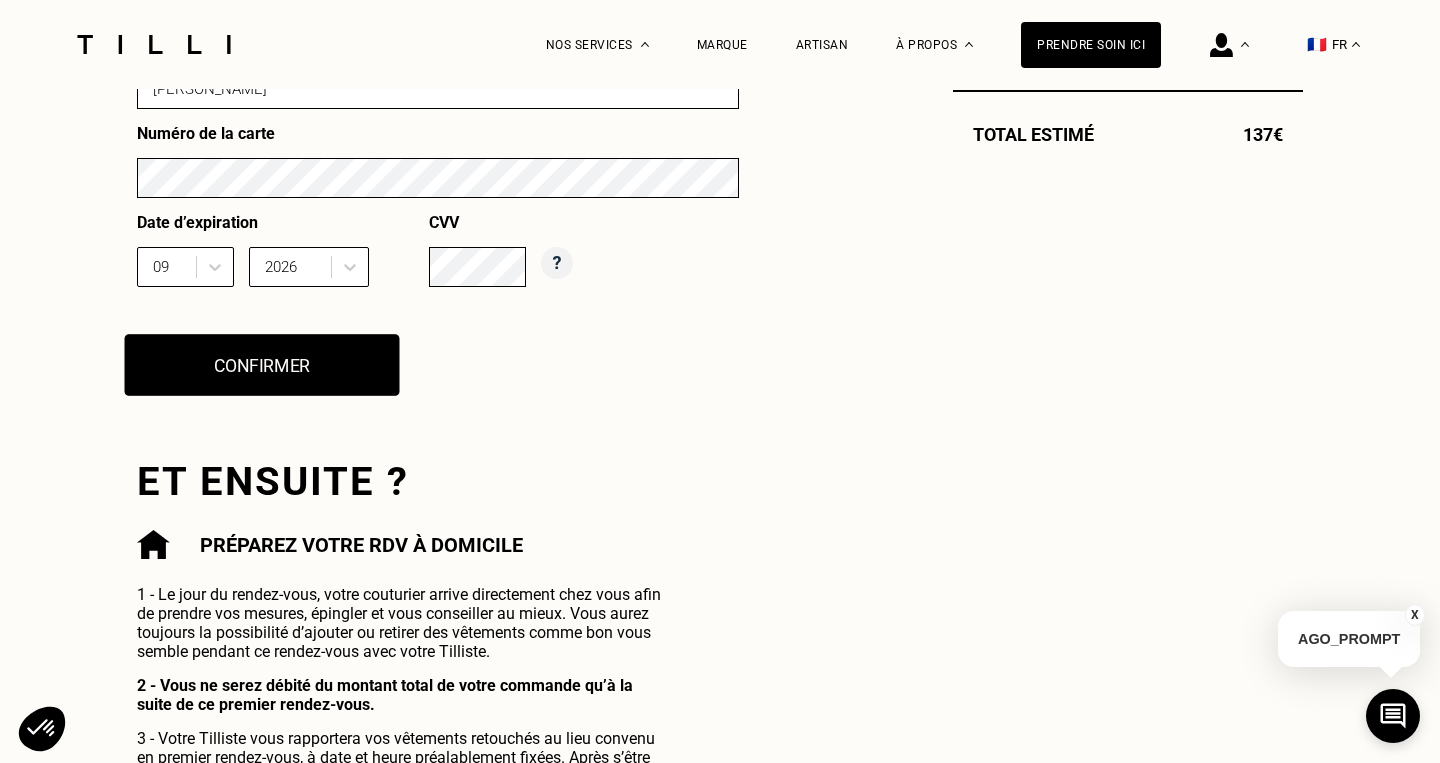scroll, scrollTop: 1030, scrollLeft: 0, axis: vertical 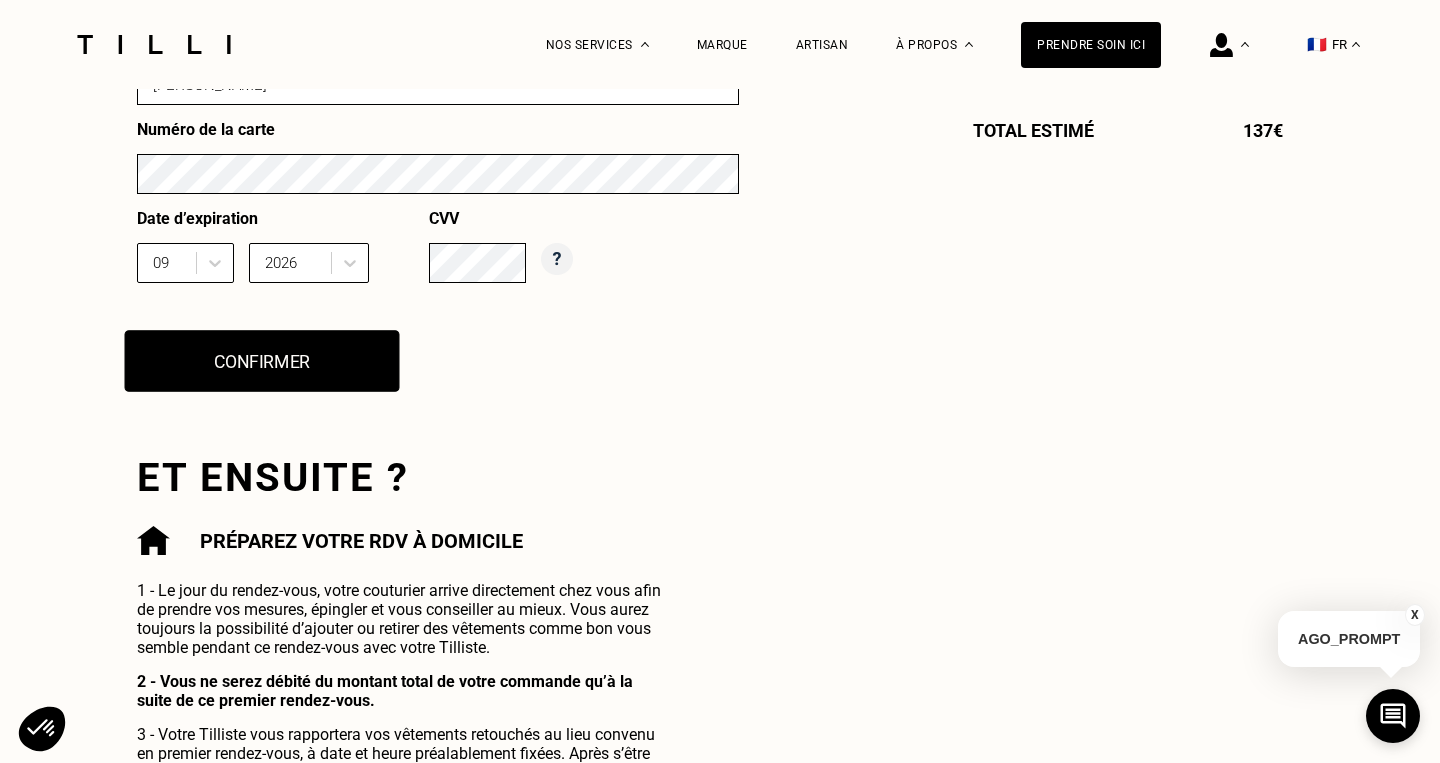 click on "Confirmer" at bounding box center (262, 361) 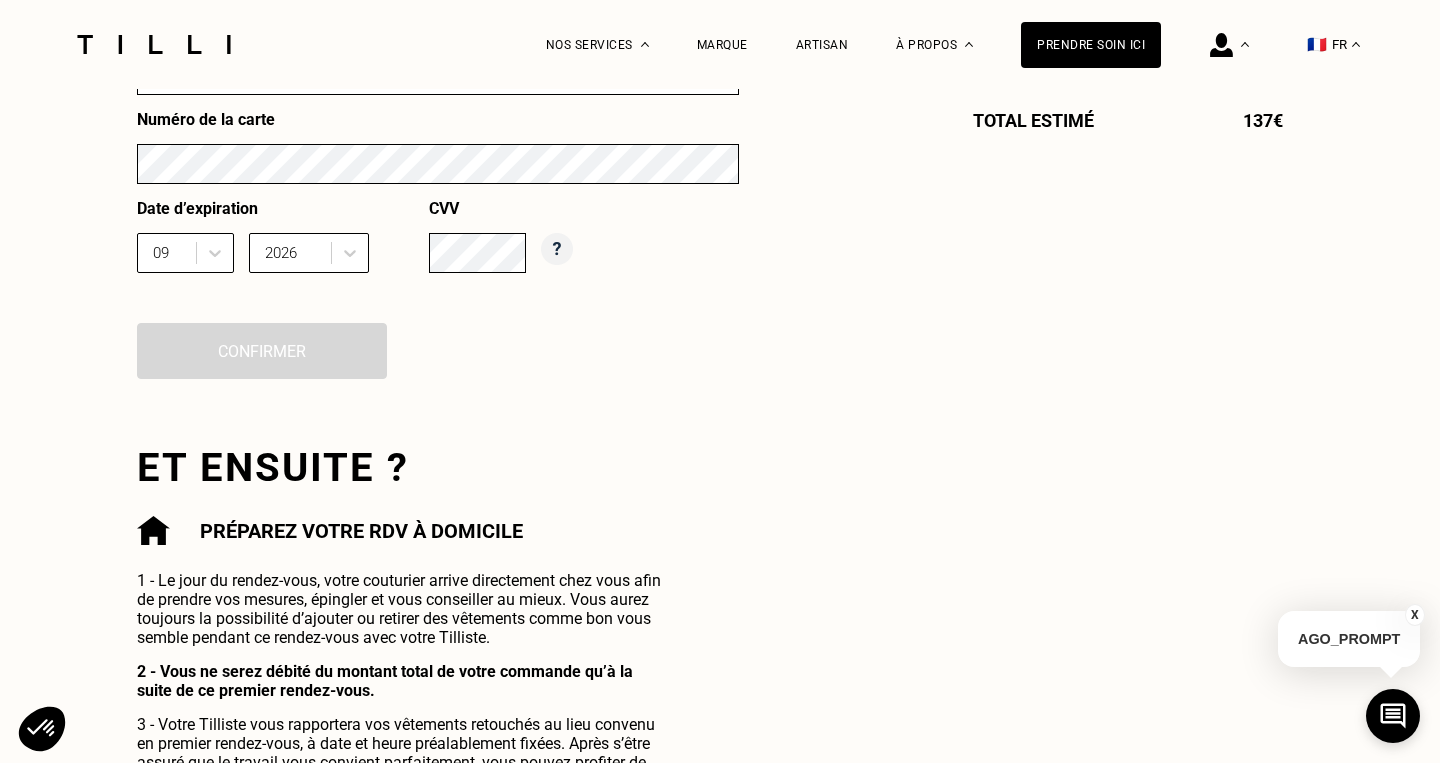 scroll, scrollTop: 1235, scrollLeft: 0, axis: vertical 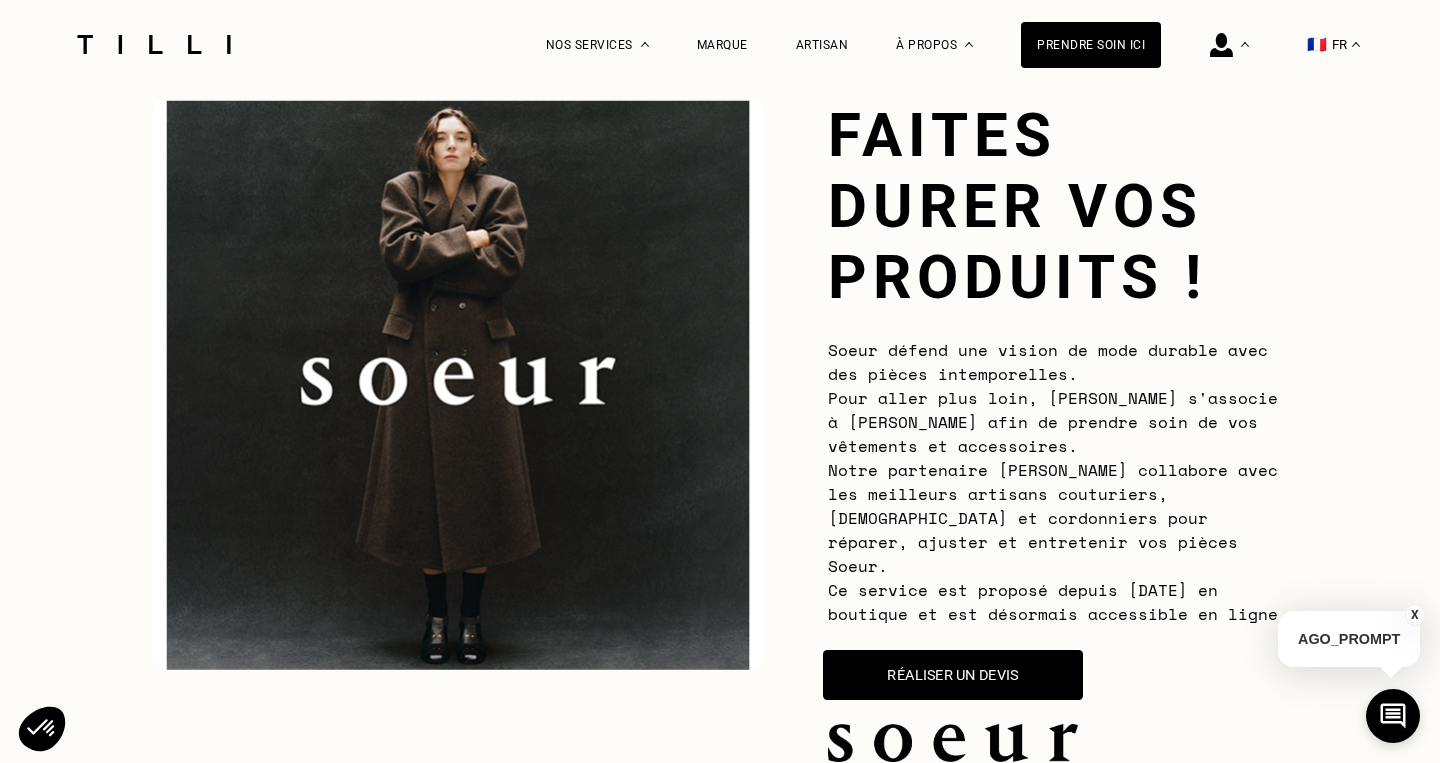 click on "Réaliser un devis" at bounding box center [953, 675] 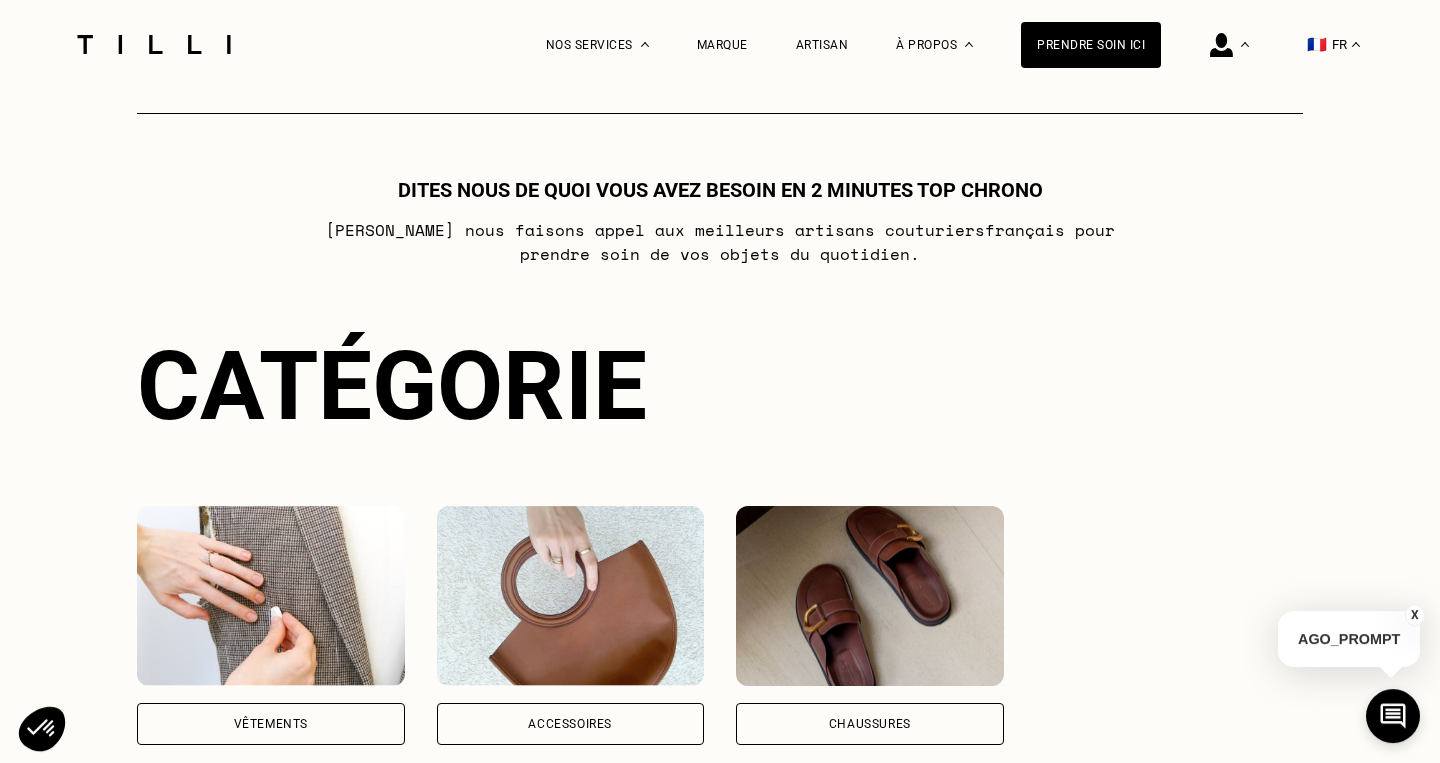 scroll, scrollTop: 1174, scrollLeft: 0, axis: vertical 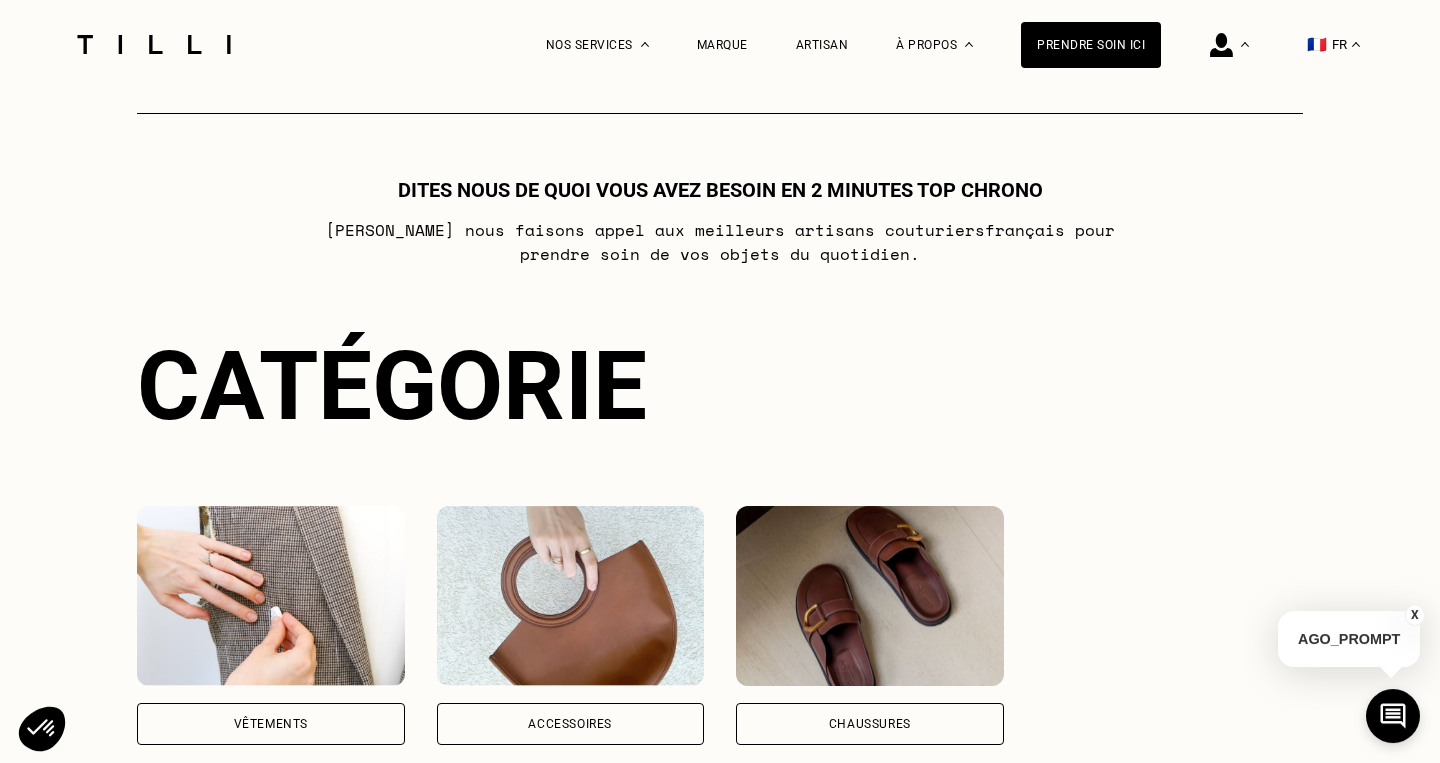 click at bounding box center (271, 596) 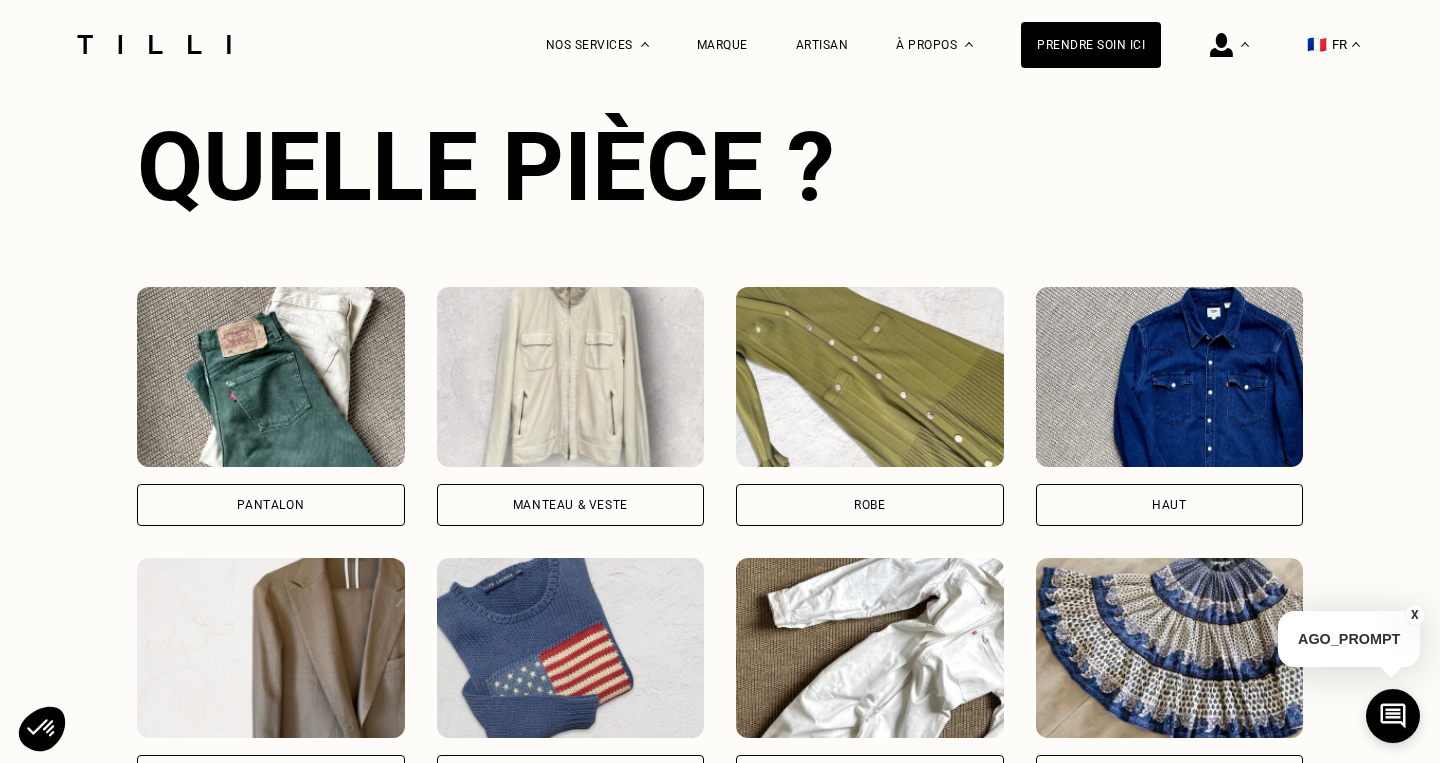 click at bounding box center [271, 377] 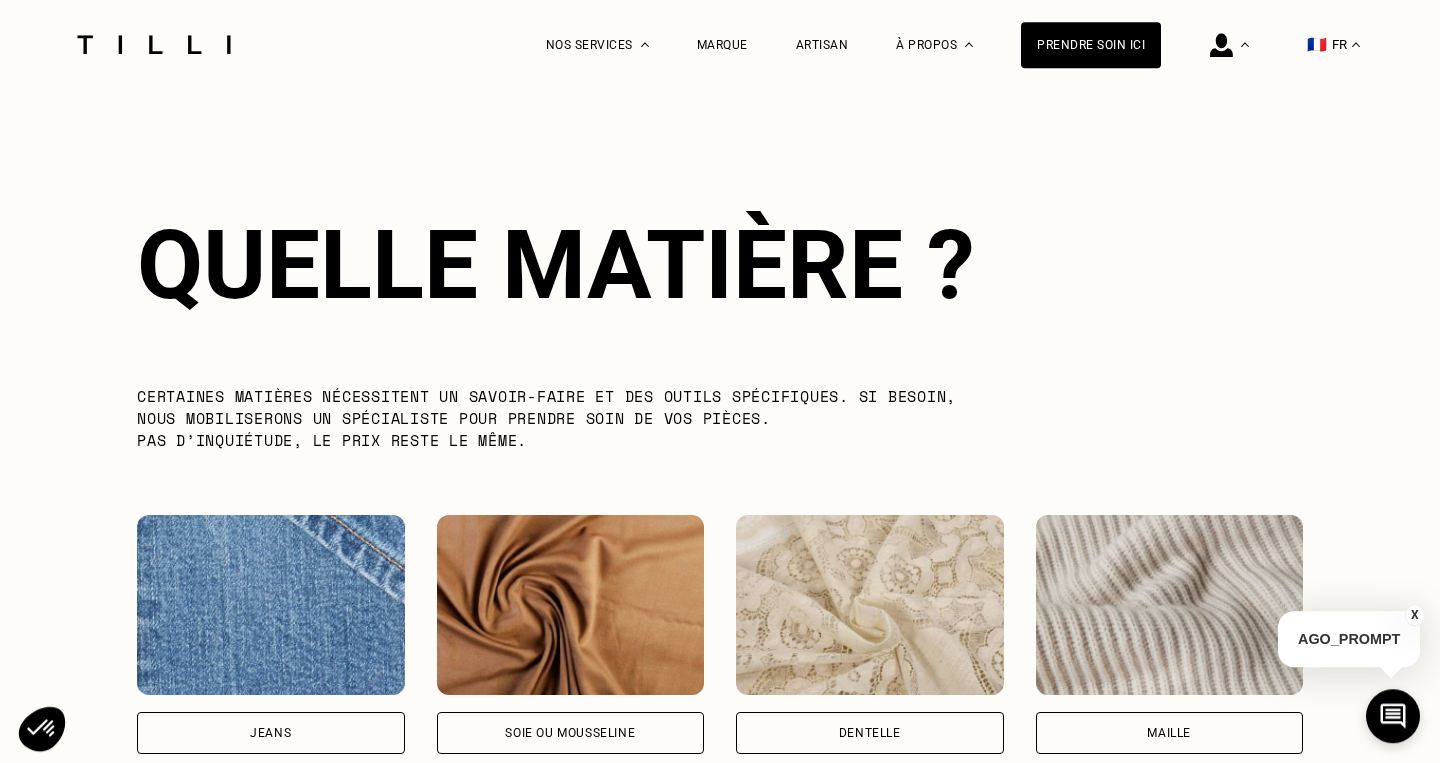 scroll, scrollTop: 2923, scrollLeft: 0, axis: vertical 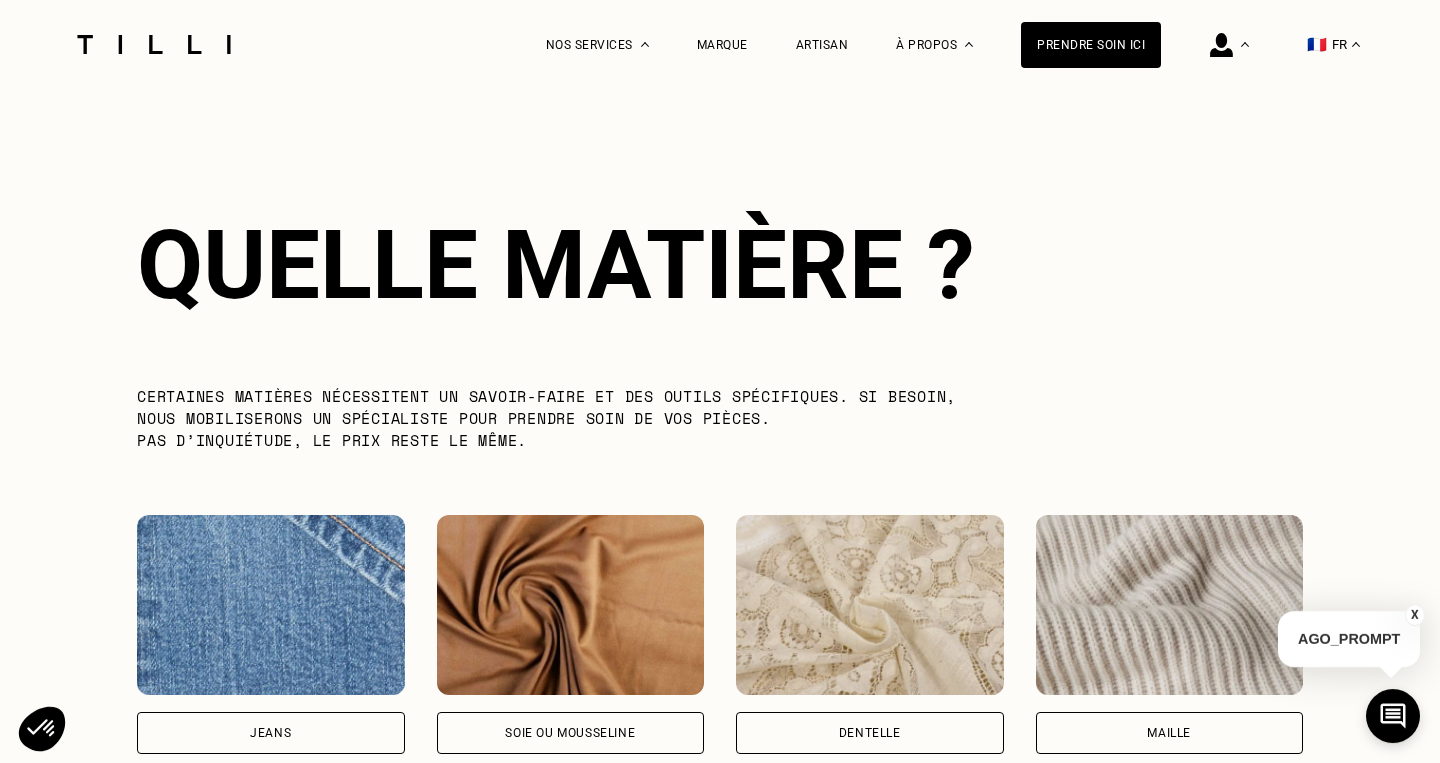 click at bounding box center (271, 605) 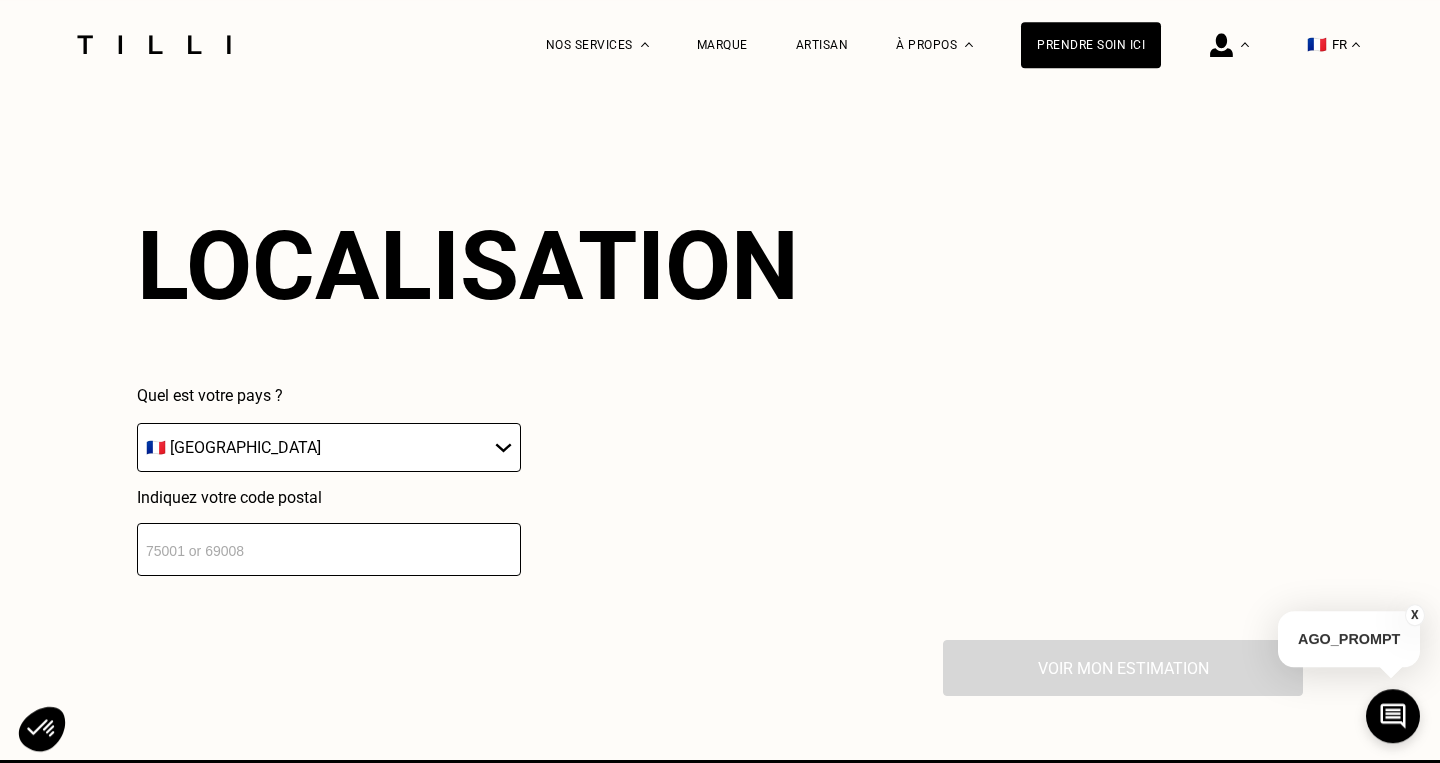 scroll, scrollTop: 3870, scrollLeft: 0, axis: vertical 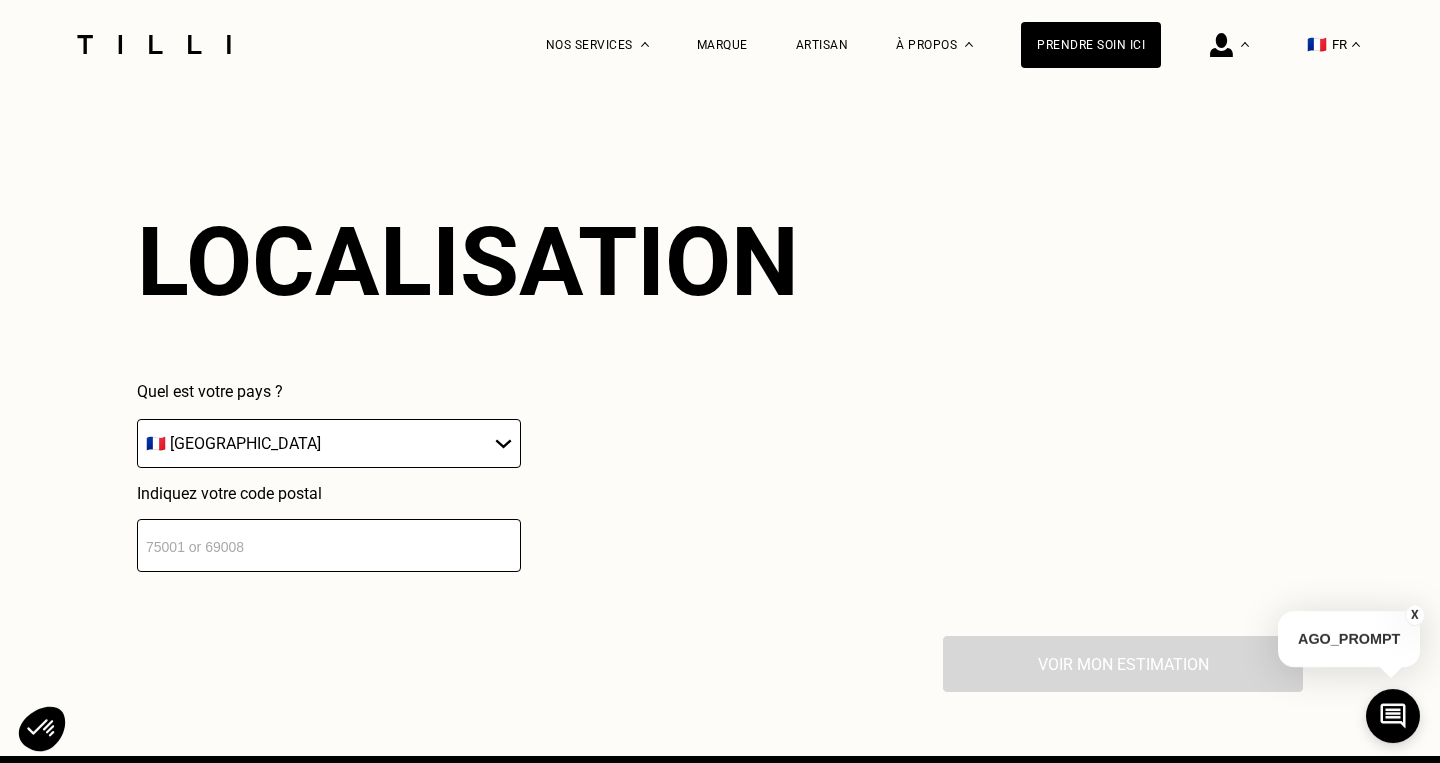 click at bounding box center (329, 545) 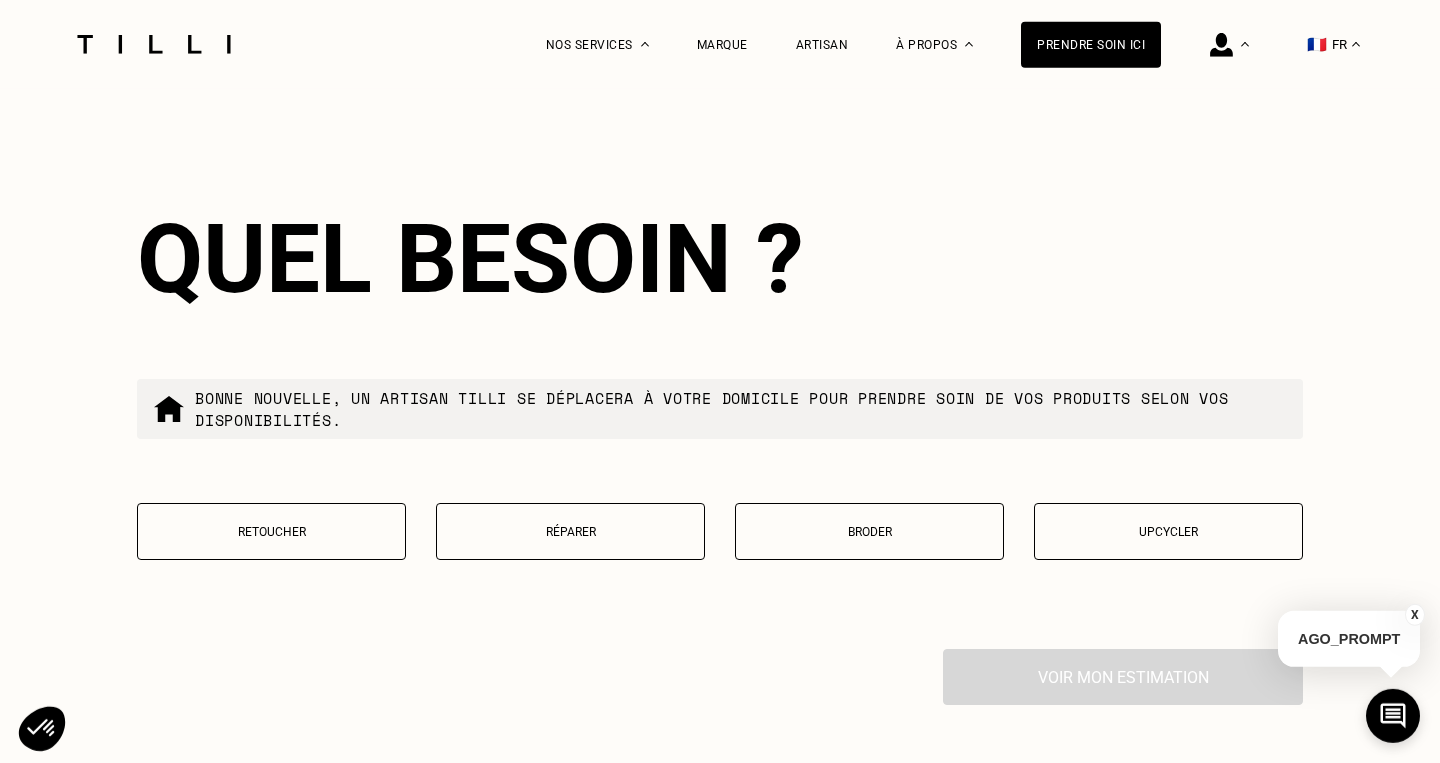 scroll, scrollTop: 4368, scrollLeft: 0, axis: vertical 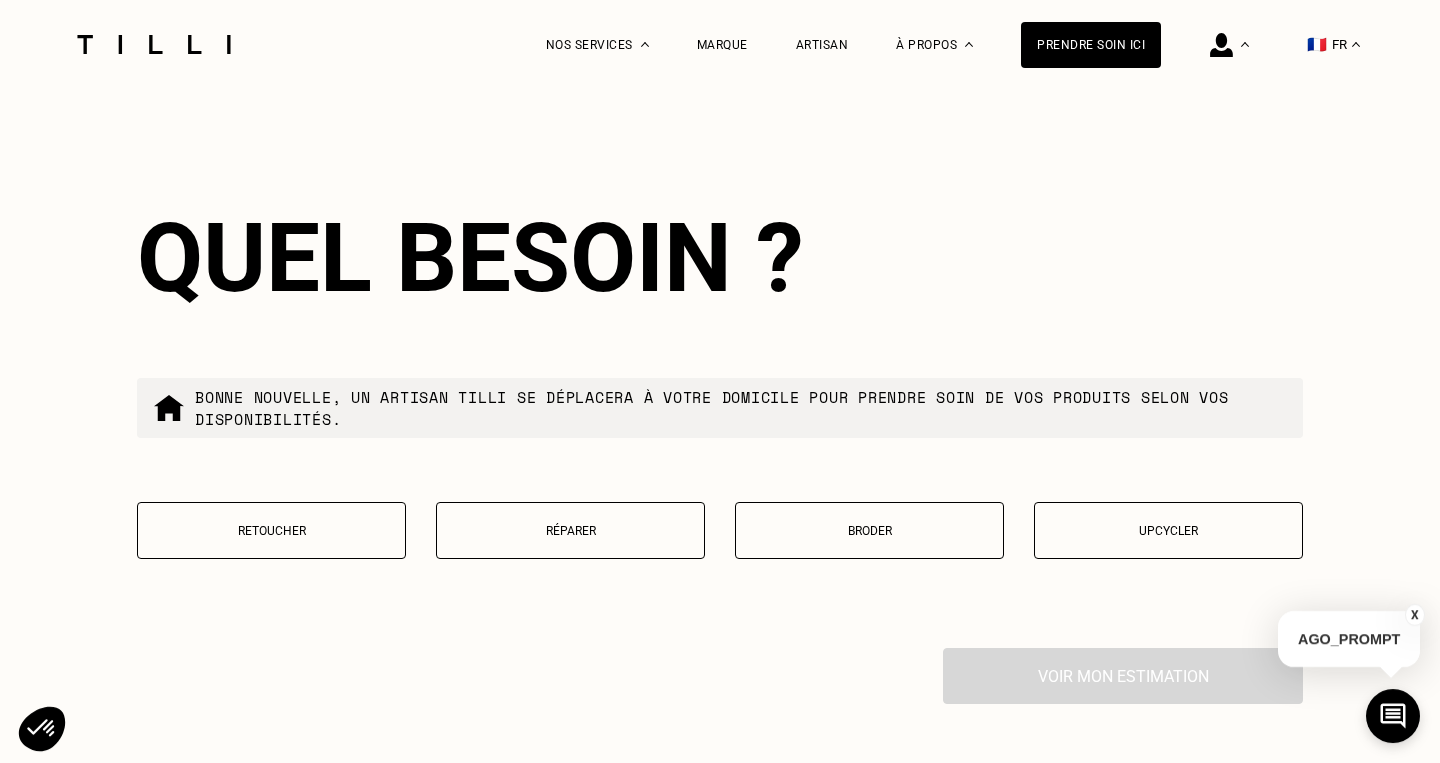 type on "16000" 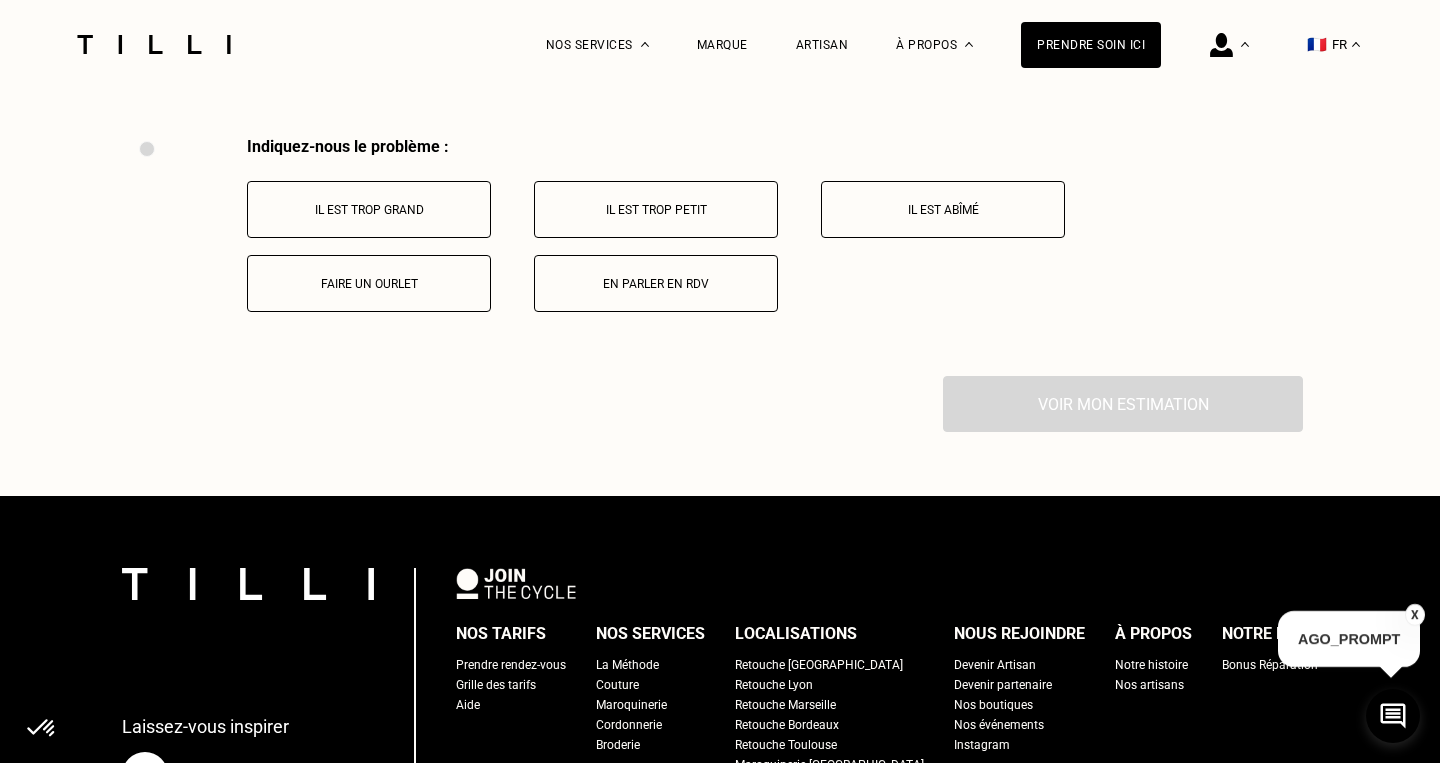 scroll, scrollTop: 4880, scrollLeft: 0, axis: vertical 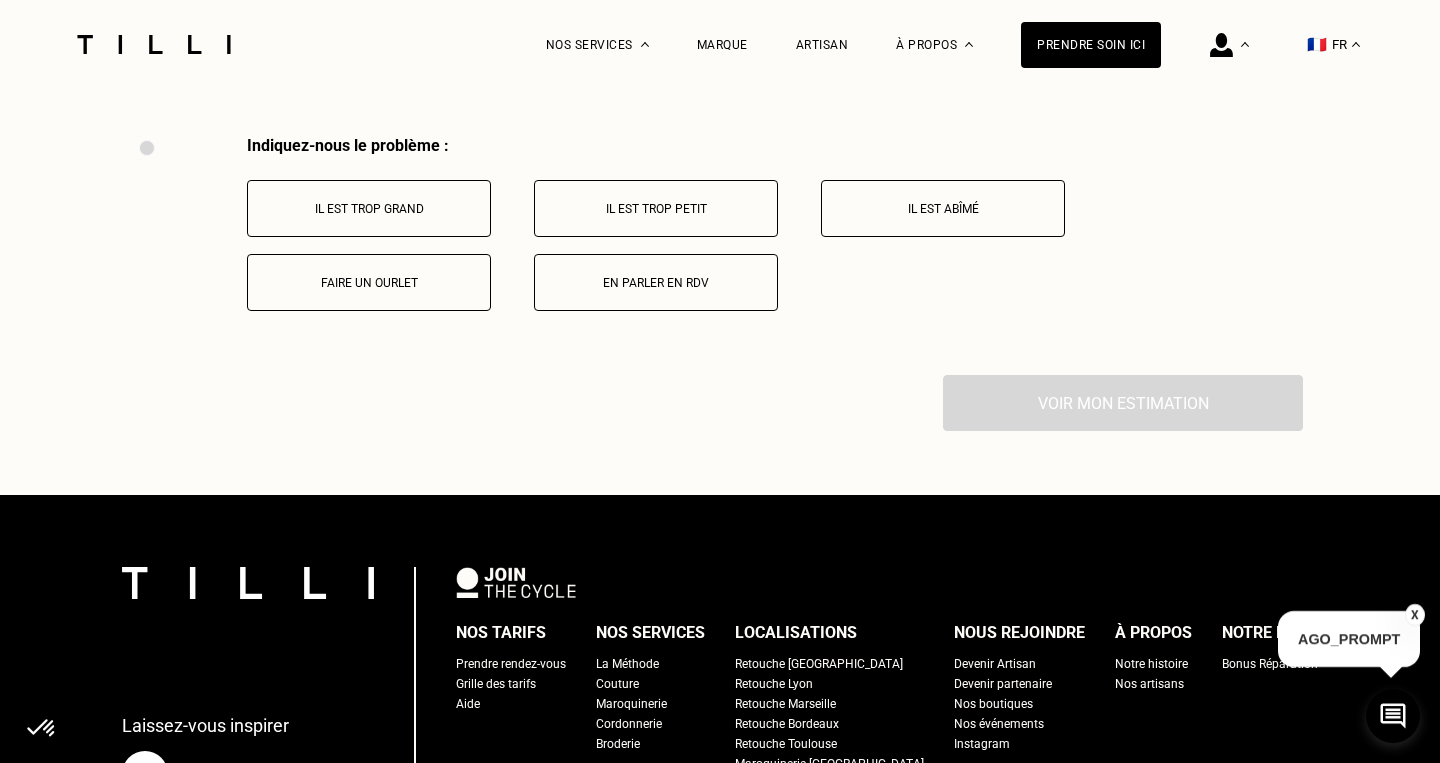 click on "Il est trop grand" at bounding box center [369, 209] 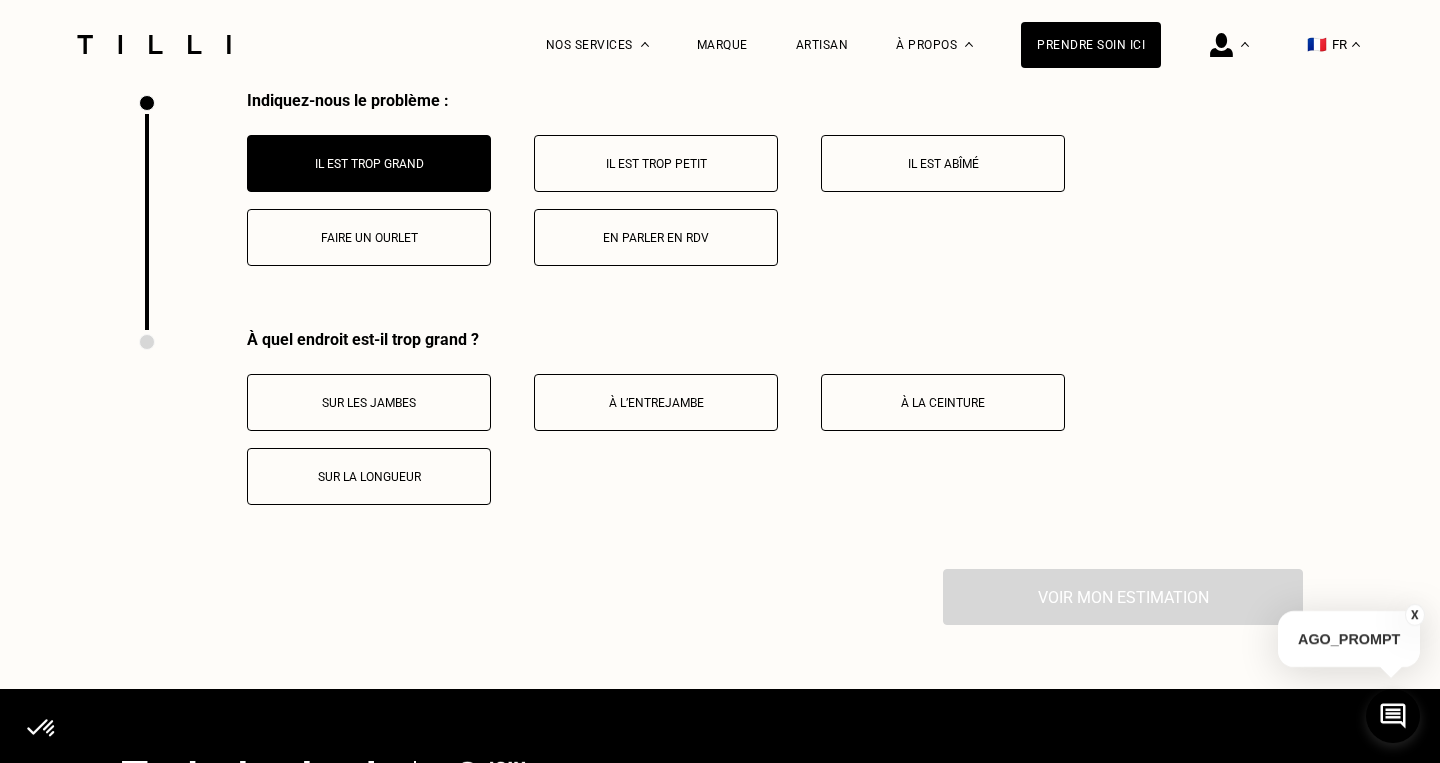 scroll, scrollTop: 4921, scrollLeft: 0, axis: vertical 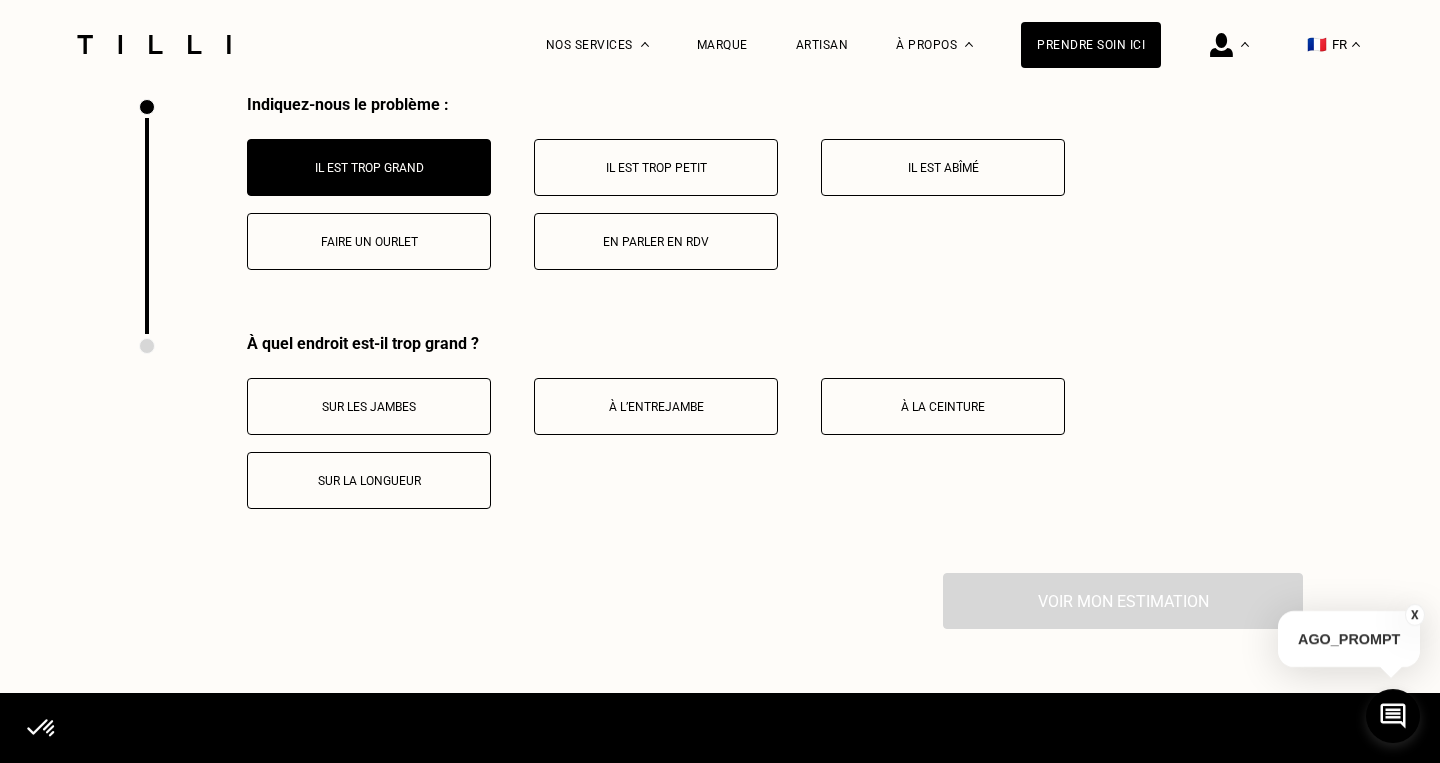 click on "Sur la longueur" at bounding box center [369, 480] 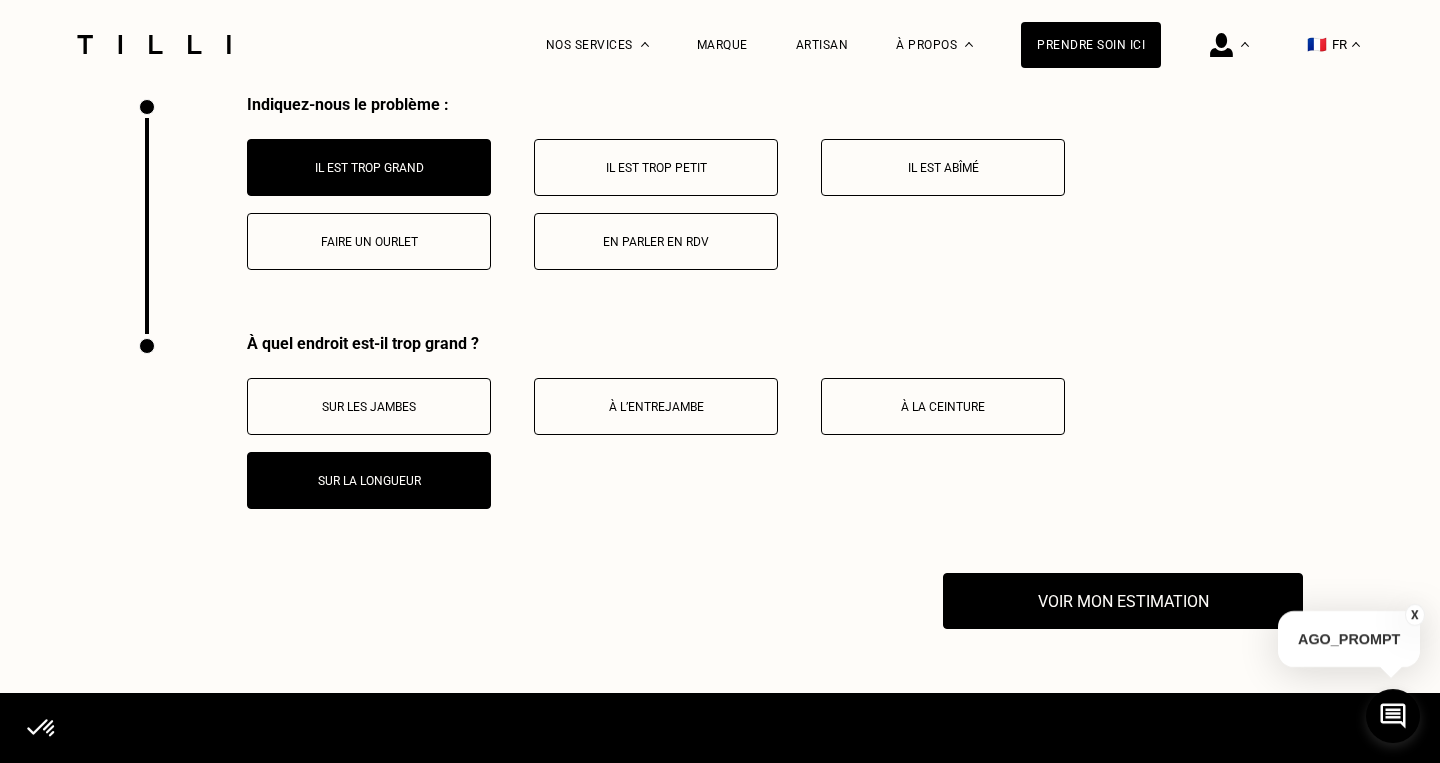 click on "À la ceinture" at bounding box center (943, 407) 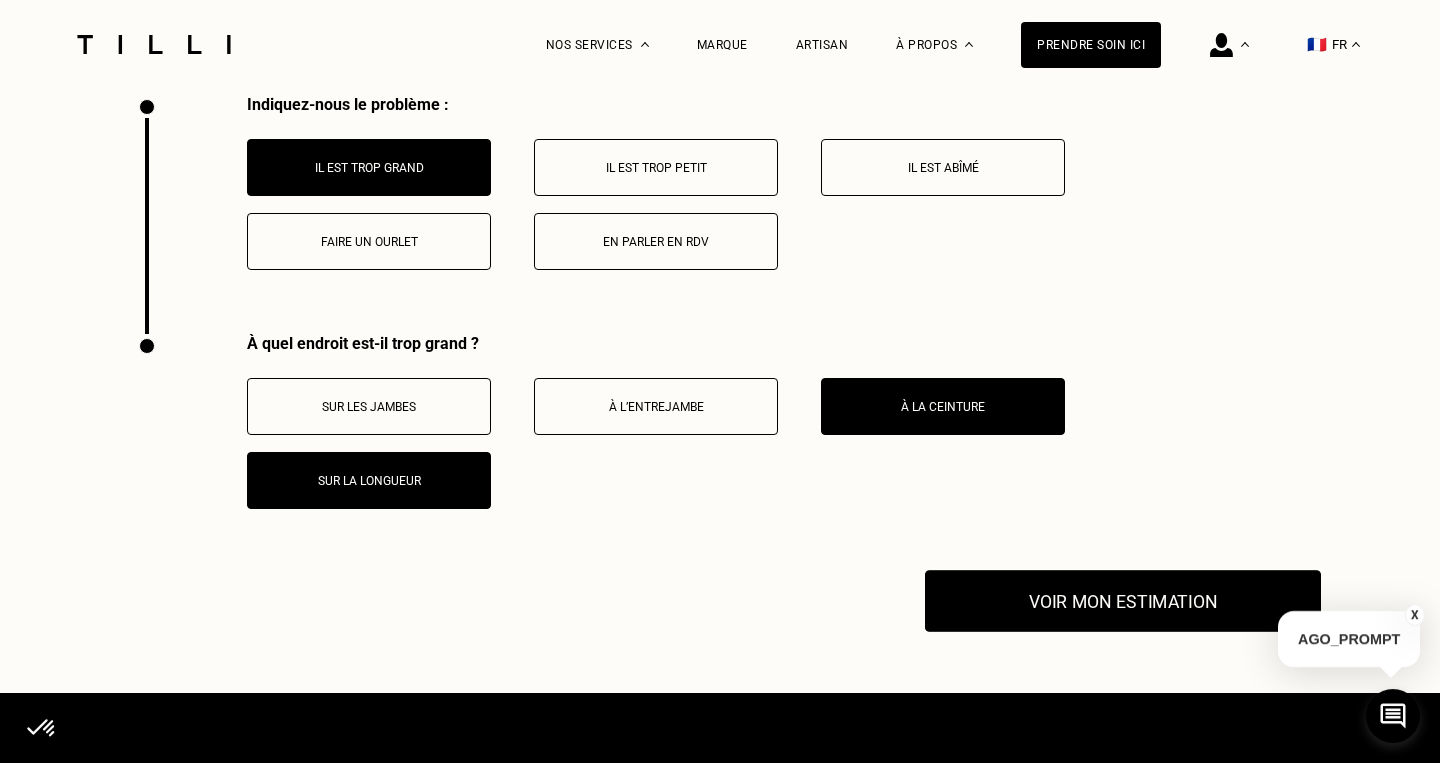 click on "Voir mon estimation" at bounding box center [1123, 602] 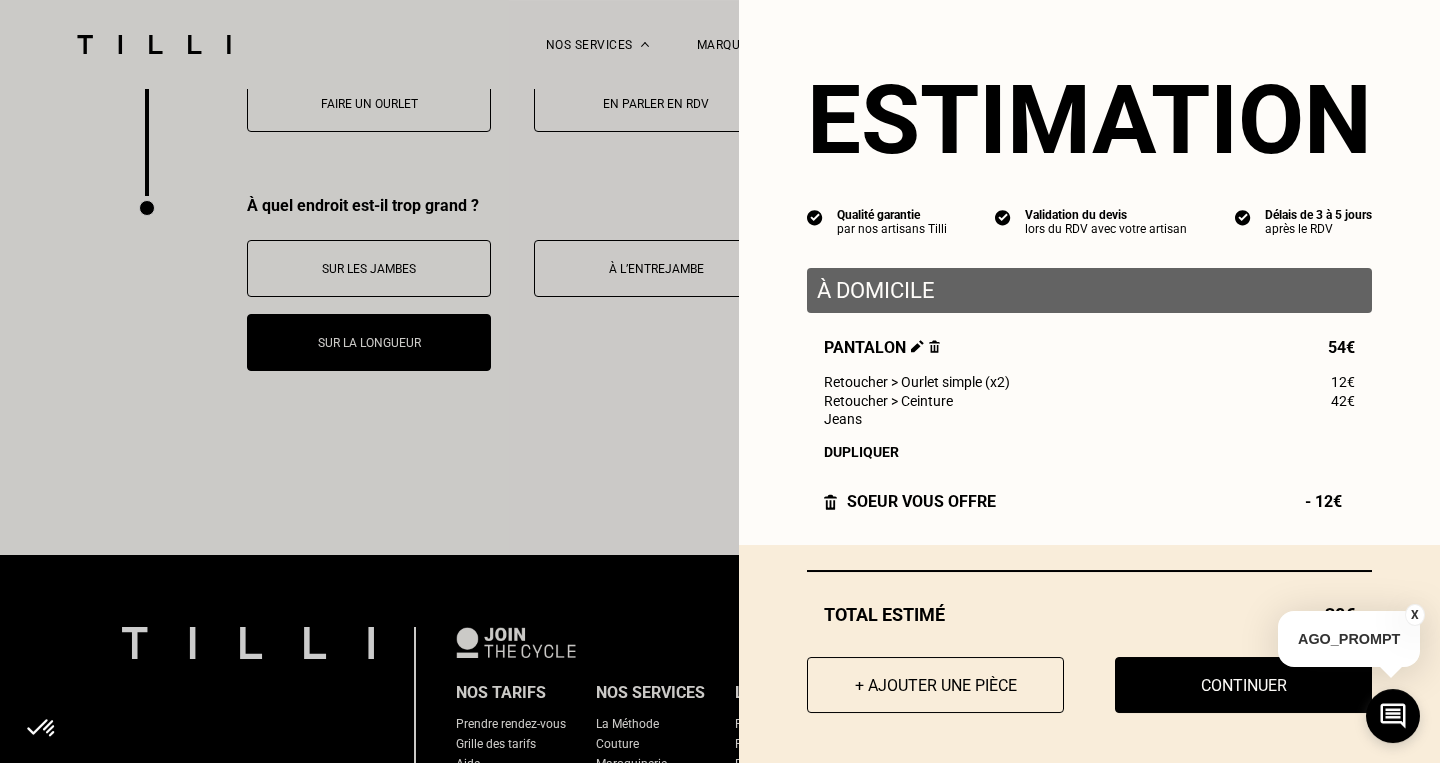 scroll, scrollTop: 5062, scrollLeft: 0, axis: vertical 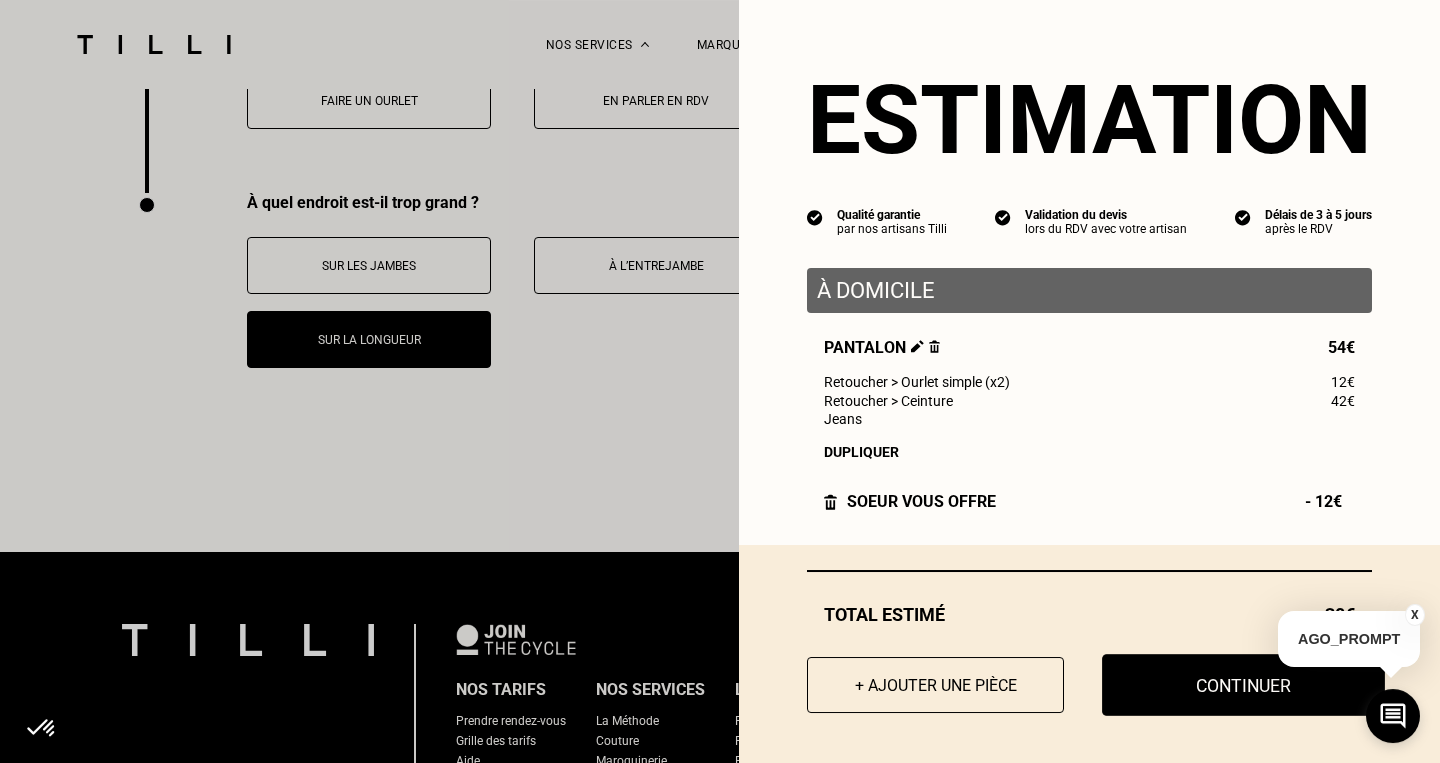 click on "Continuer" at bounding box center [1243, 685] 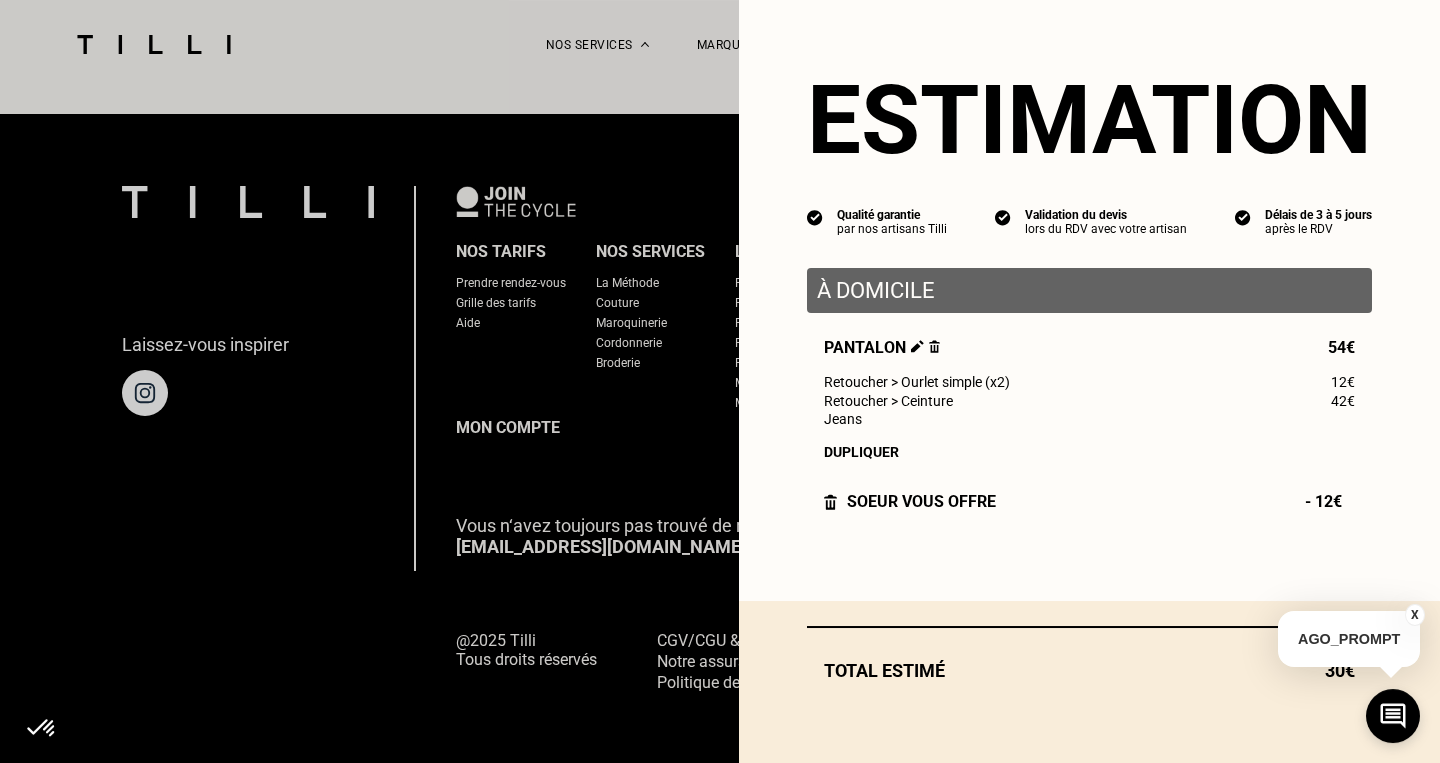 scroll, scrollTop: 1968, scrollLeft: 0, axis: vertical 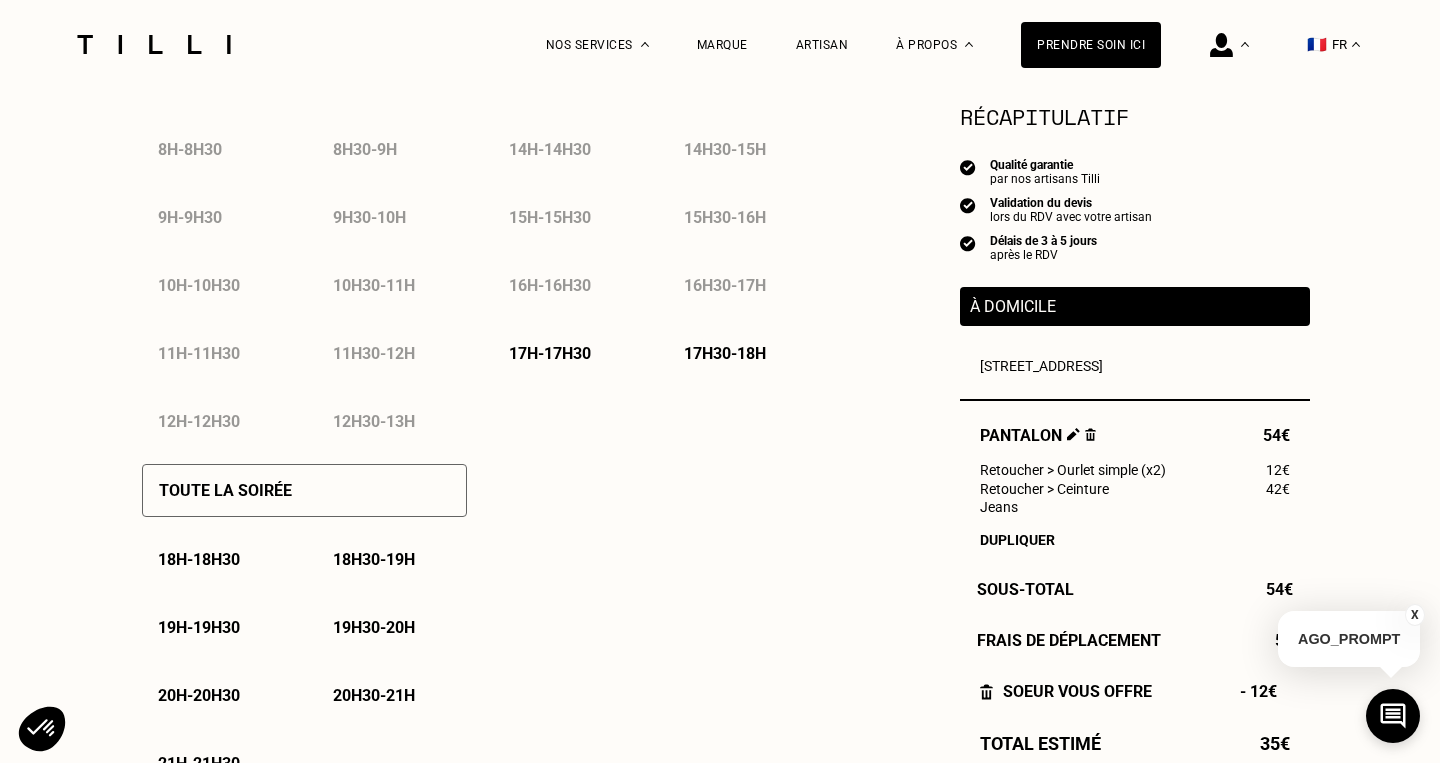 drag, startPoint x: 551, startPoint y: 354, endPoint x: 751, endPoint y: 365, distance: 200.30228 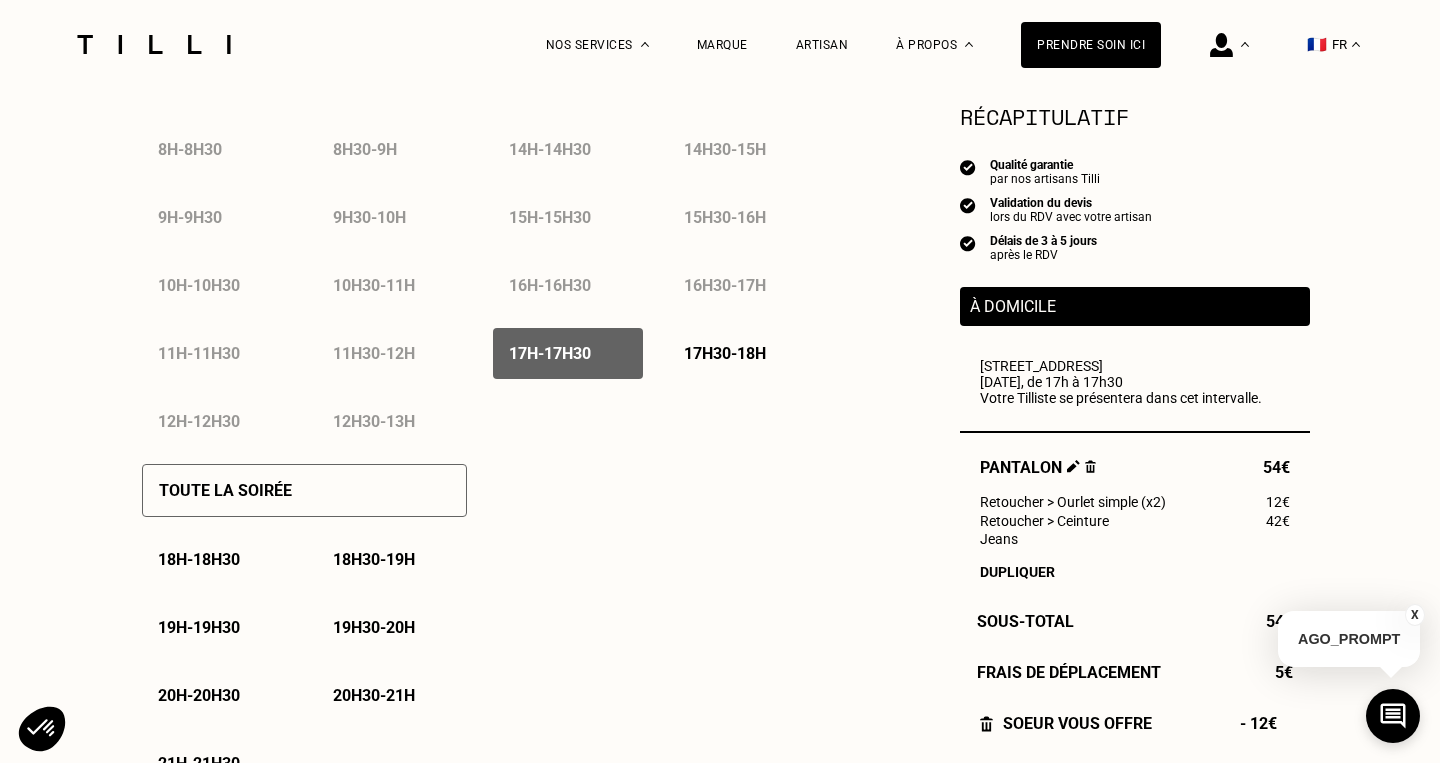 drag, startPoint x: 748, startPoint y: 359, endPoint x: 294, endPoint y: 595, distance: 511.6757 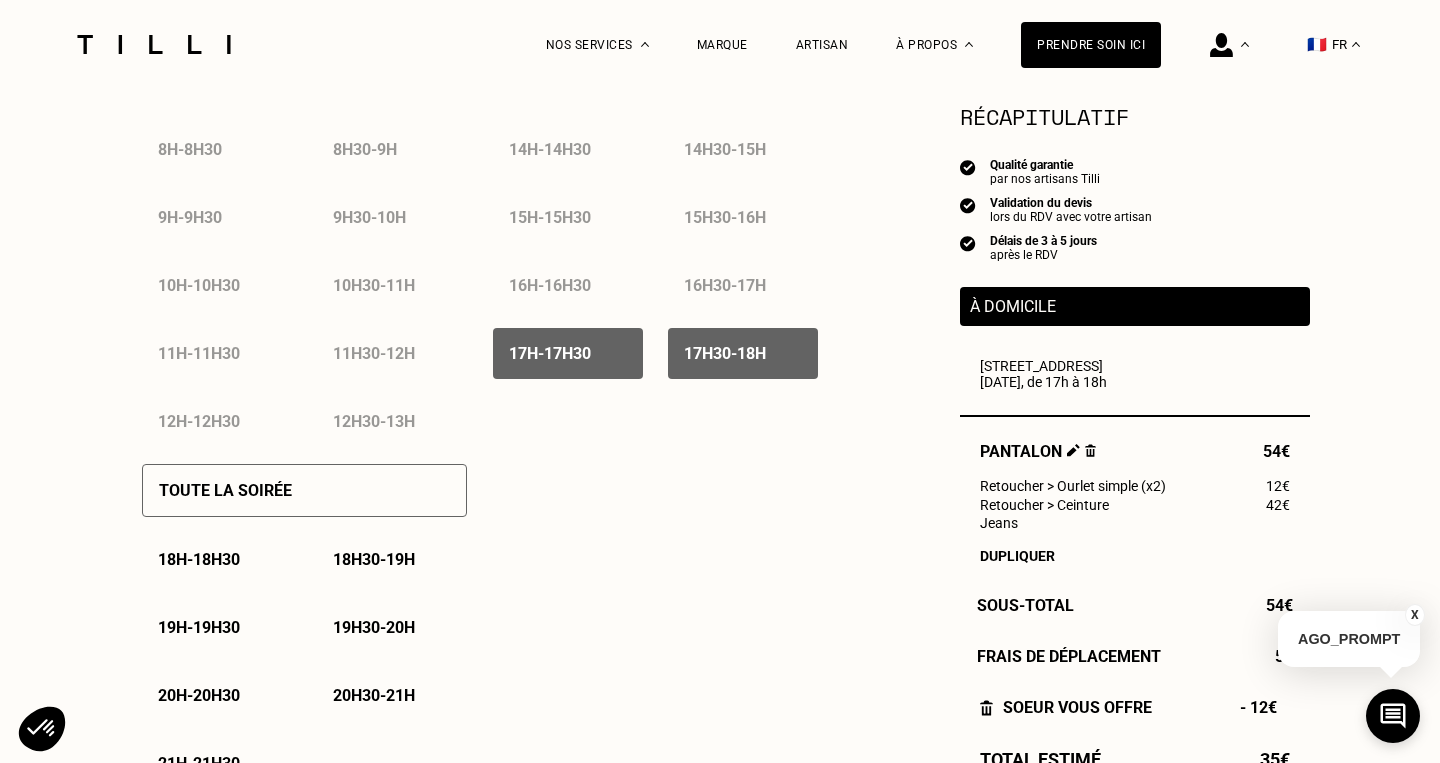 drag, startPoint x: 256, startPoint y: 507, endPoint x: 295, endPoint y: 589, distance: 90.80198 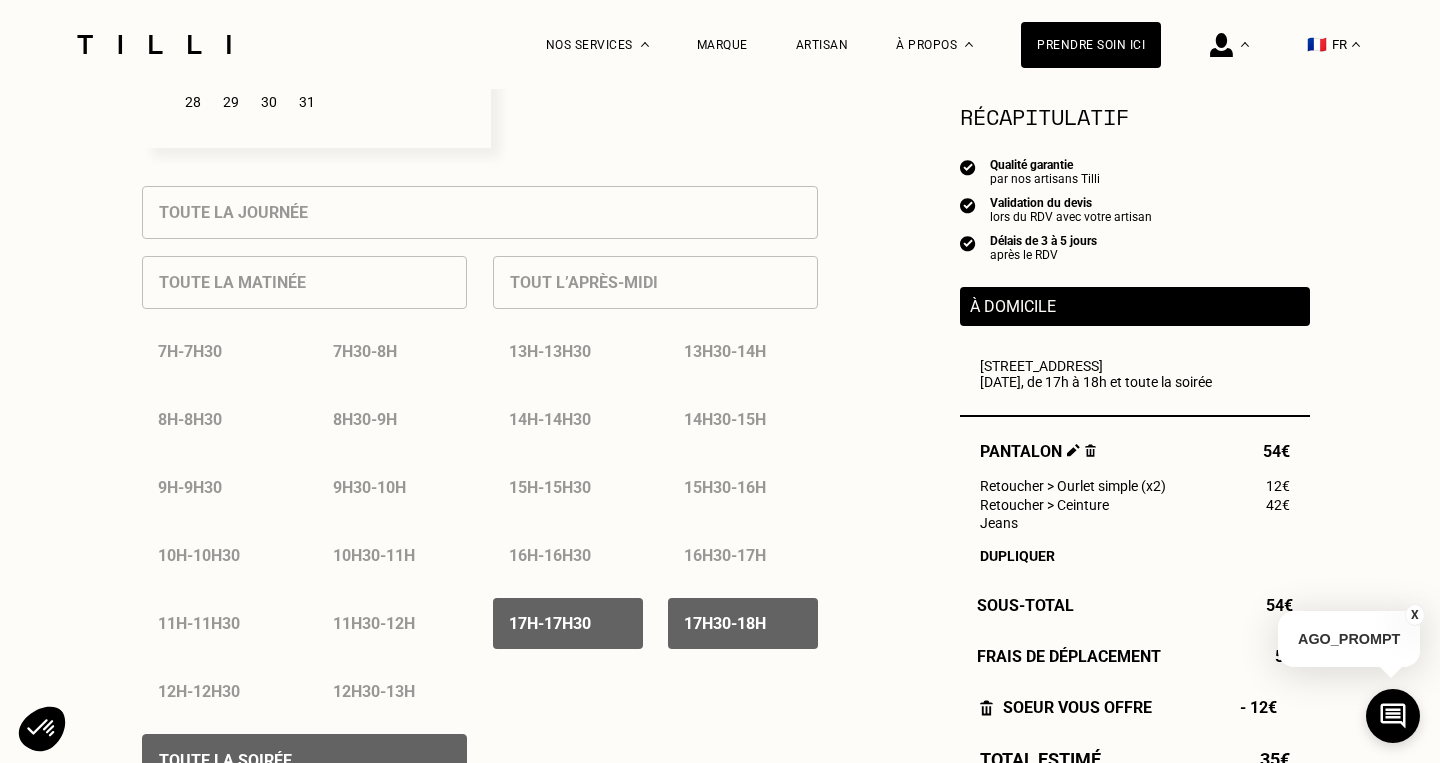 scroll, scrollTop: 721, scrollLeft: 0, axis: vertical 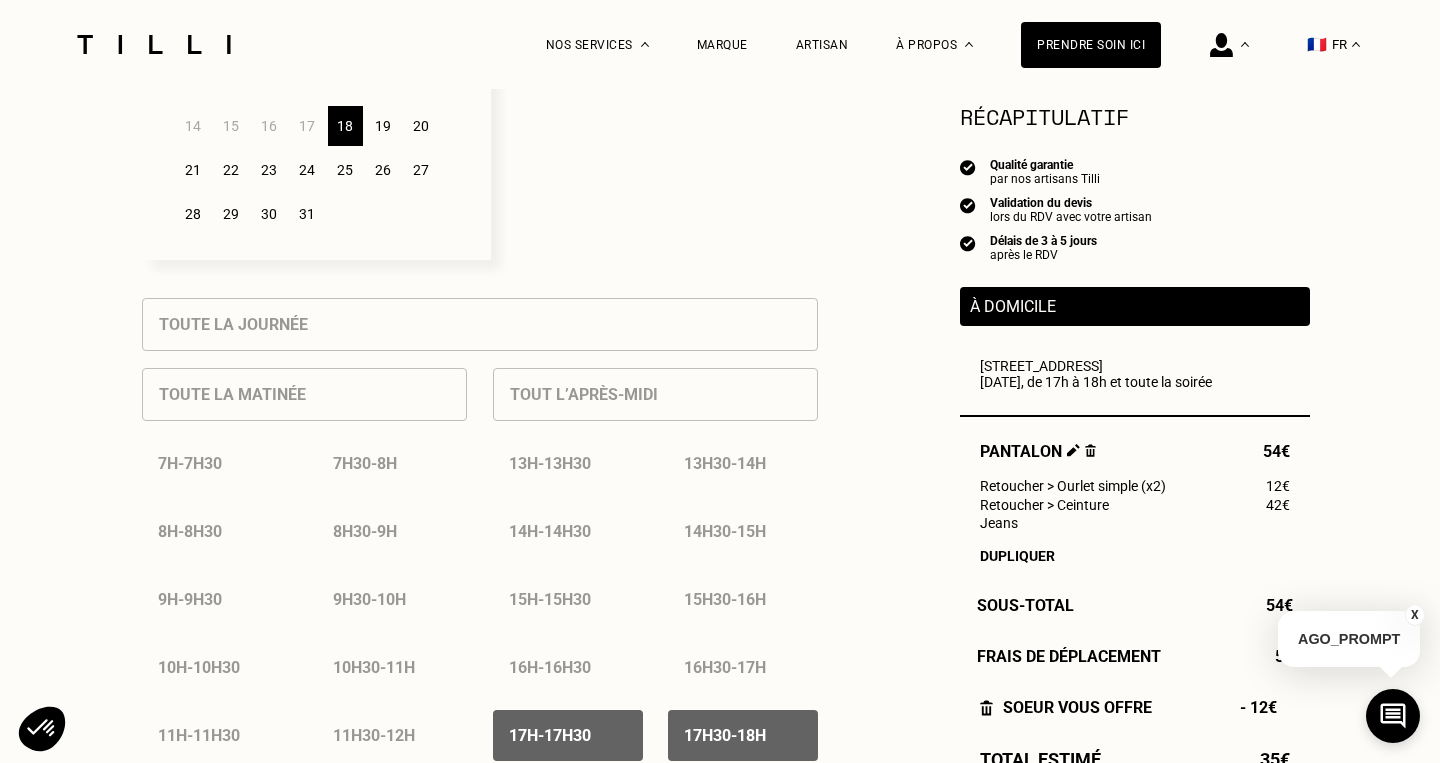 click on "19" at bounding box center [383, 126] 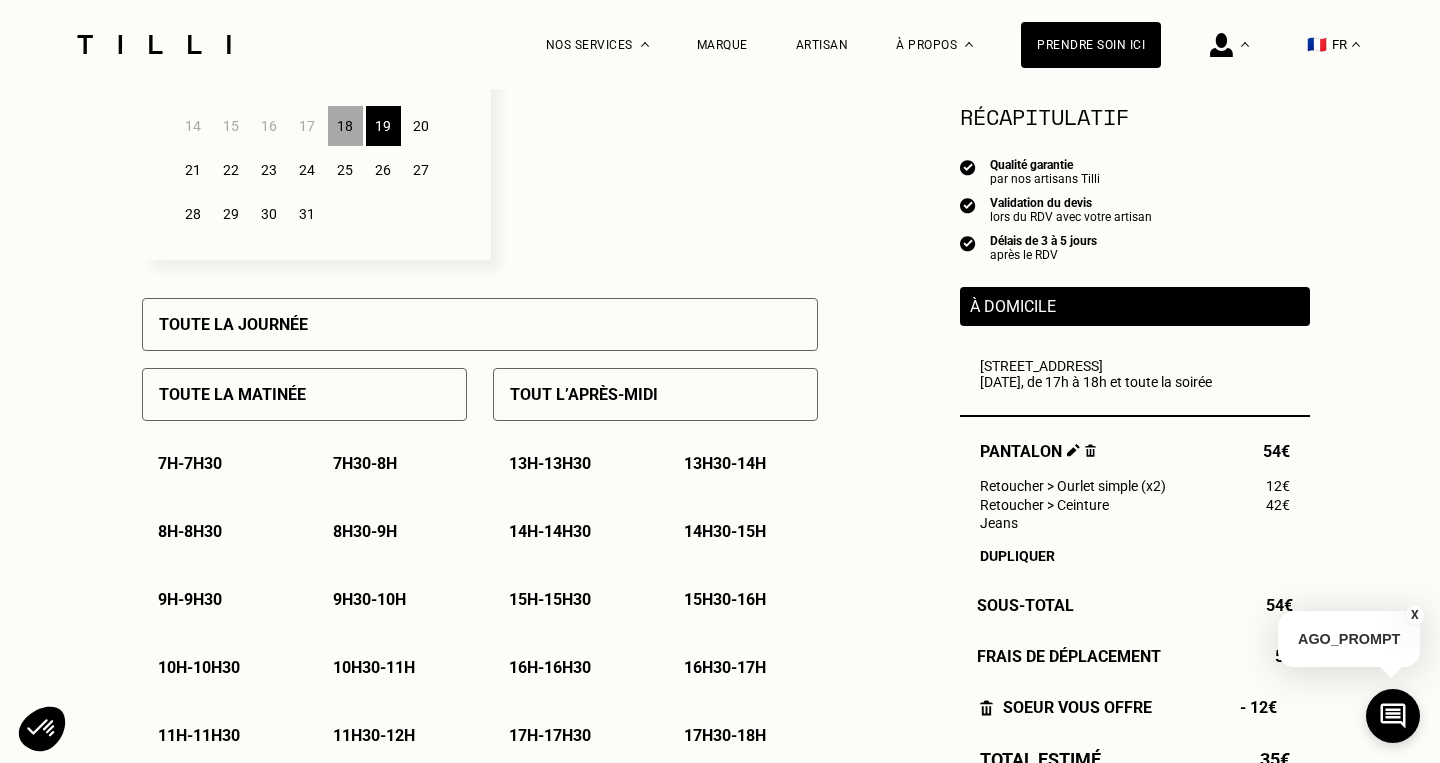 click on "Toute la journée" at bounding box center (480, 324) 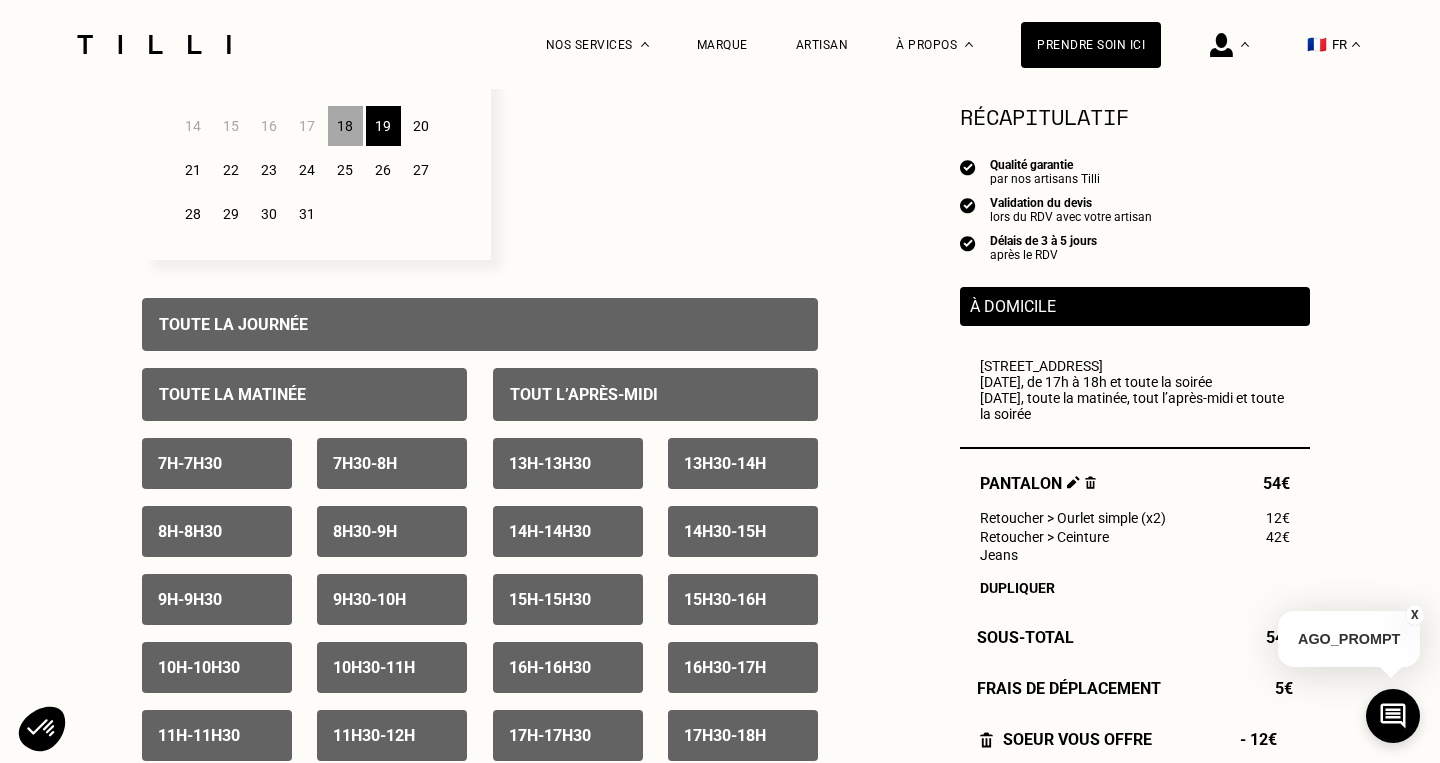drag, startPoint x: 417, startPoint y: 125, endPoint x: 404, endPoint y: 230, distance: 105.801704 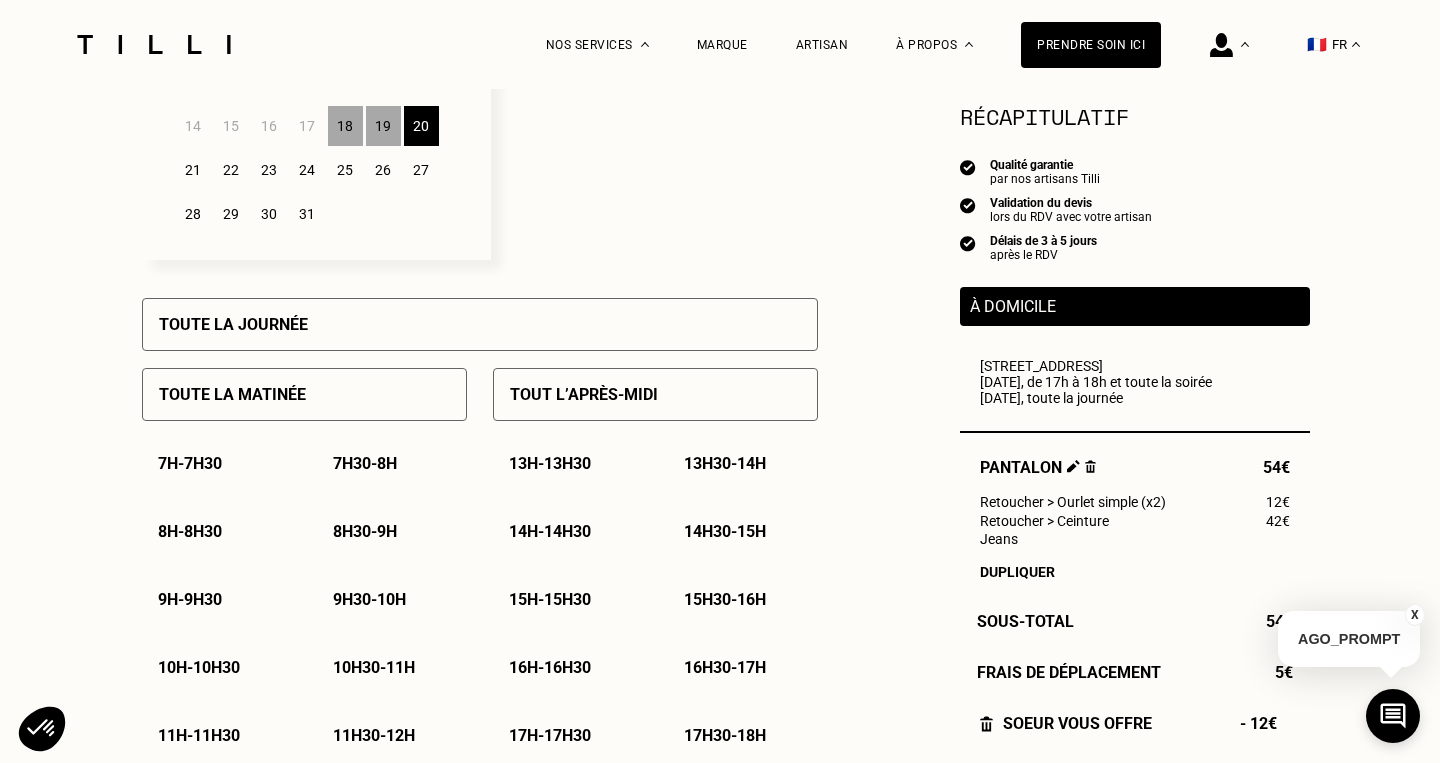 drag, startPoint x: 371, startPoint y: 325, endPoint x: 312, endPoint y: 248, distance: 97.00516 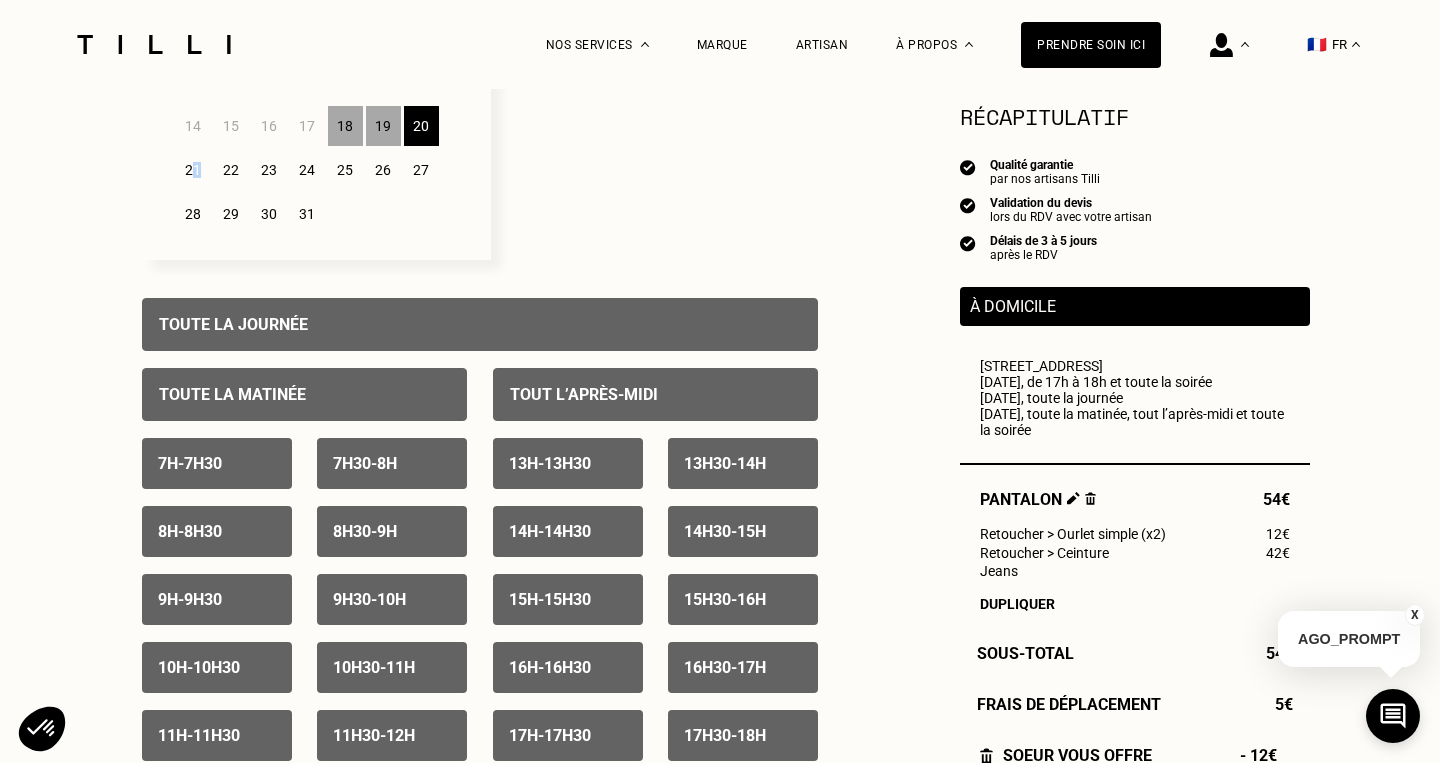 click on "21" at bounding box center (193, 170) 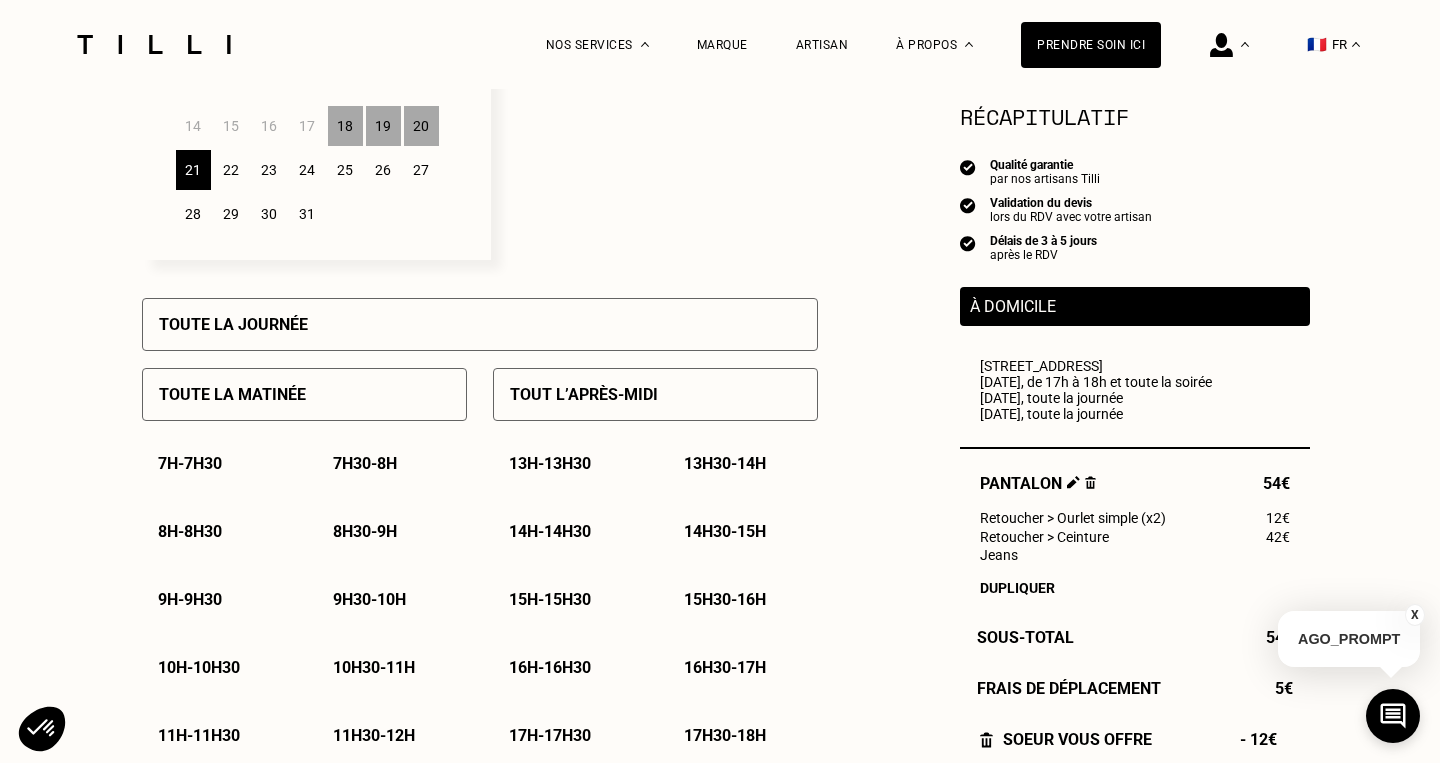 click on "Toute la journée" at bounding box center [480, 324] 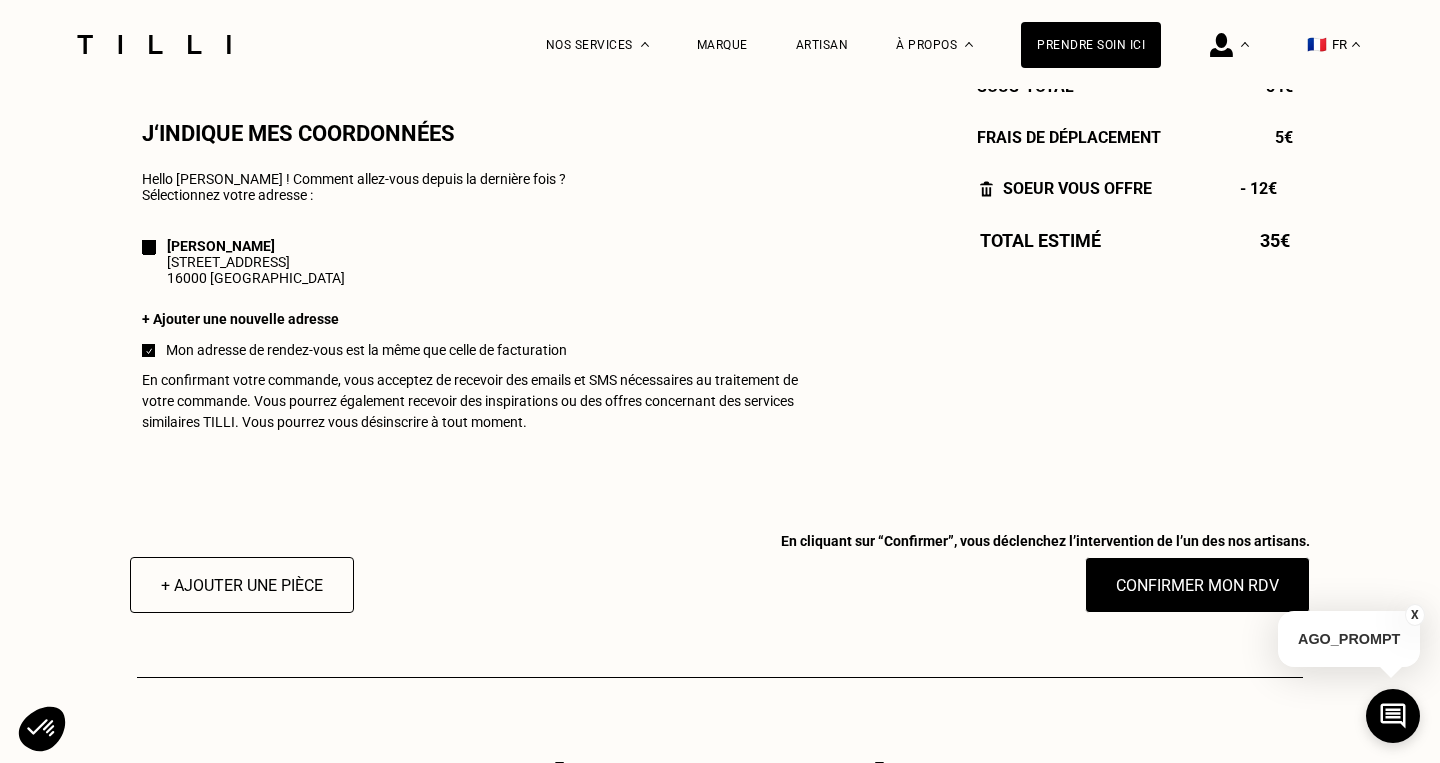 scroll, scrollTop: 1829, scrollLeft: 0, axis: vertical 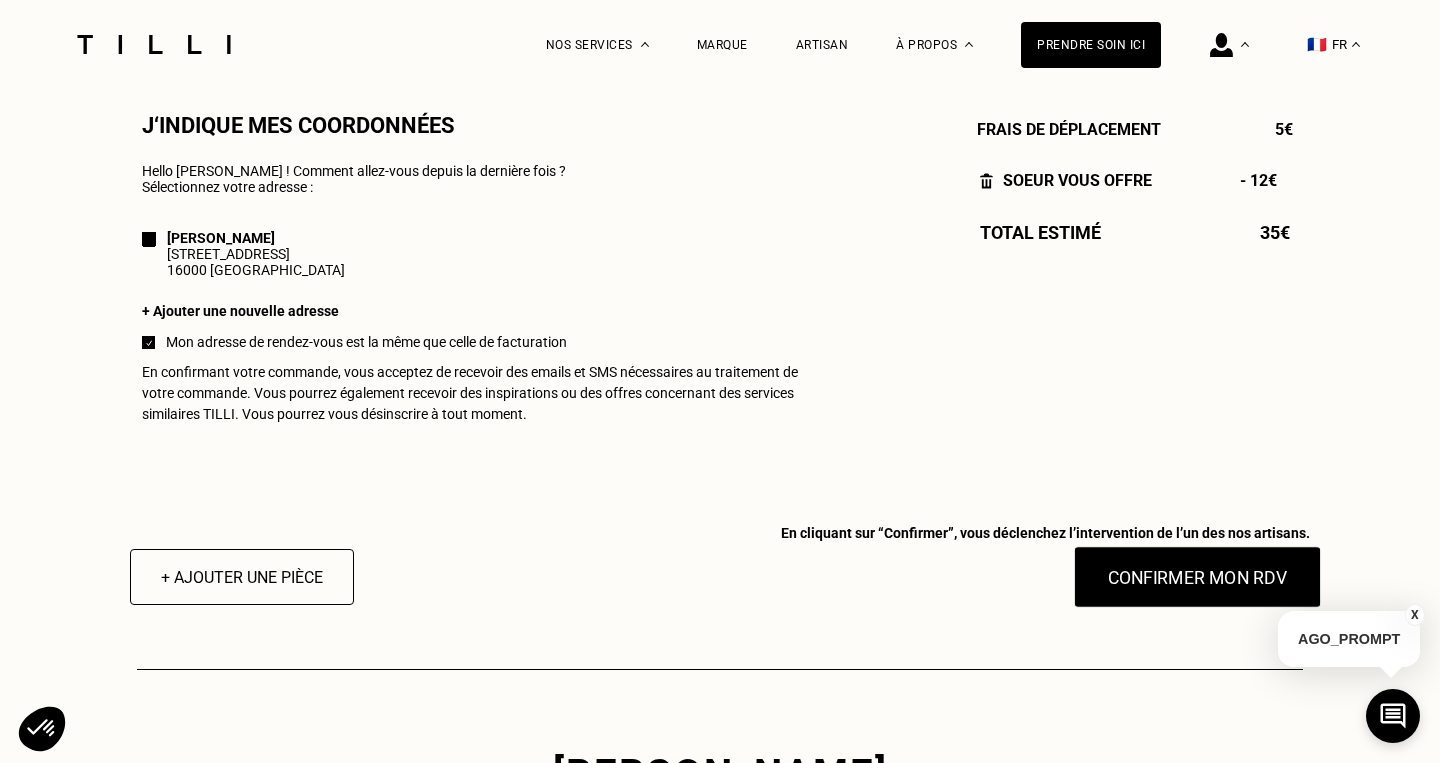 click on "Confirmer mon RDV" at bounding box center [1198, 577] 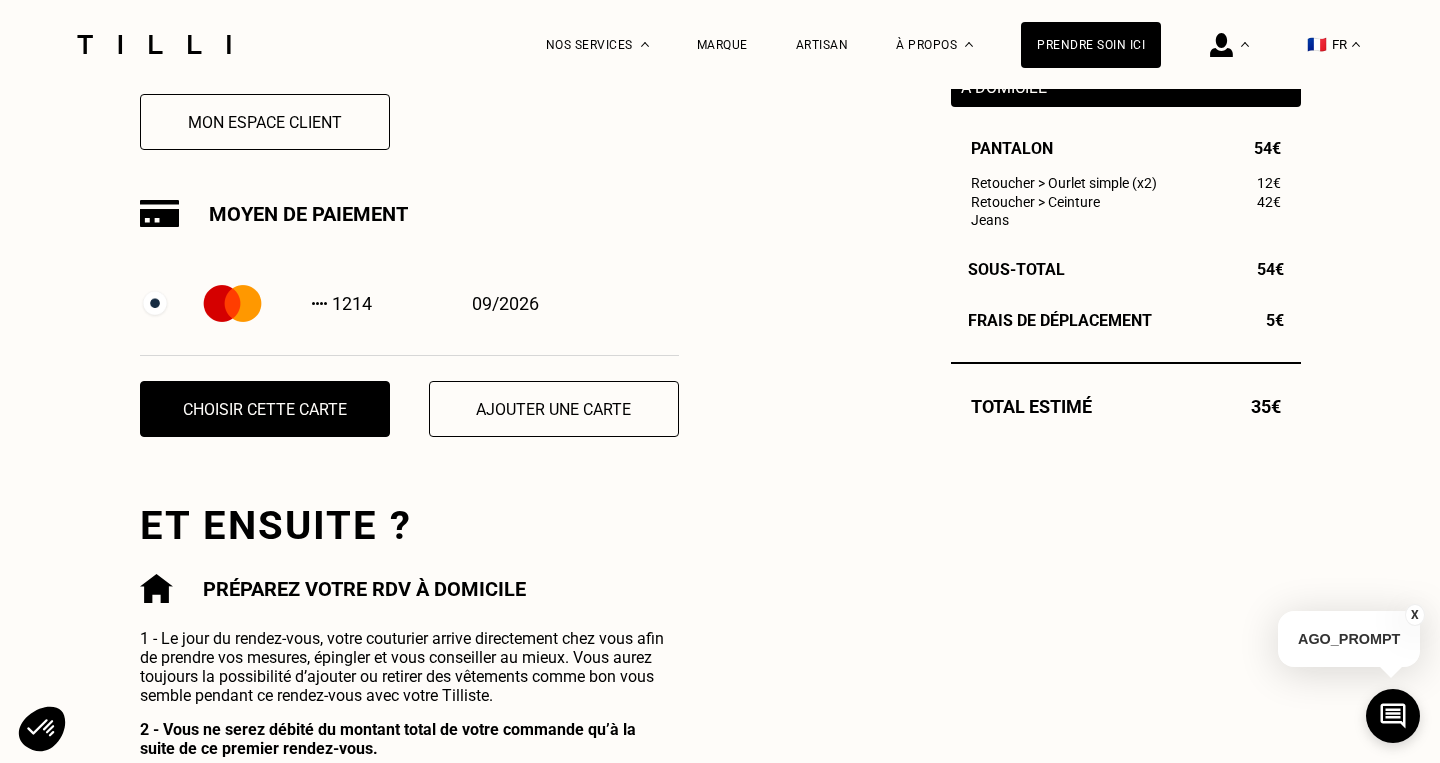 scroll, scrollTop: 611, scrollLeft: 0, axis: vertical 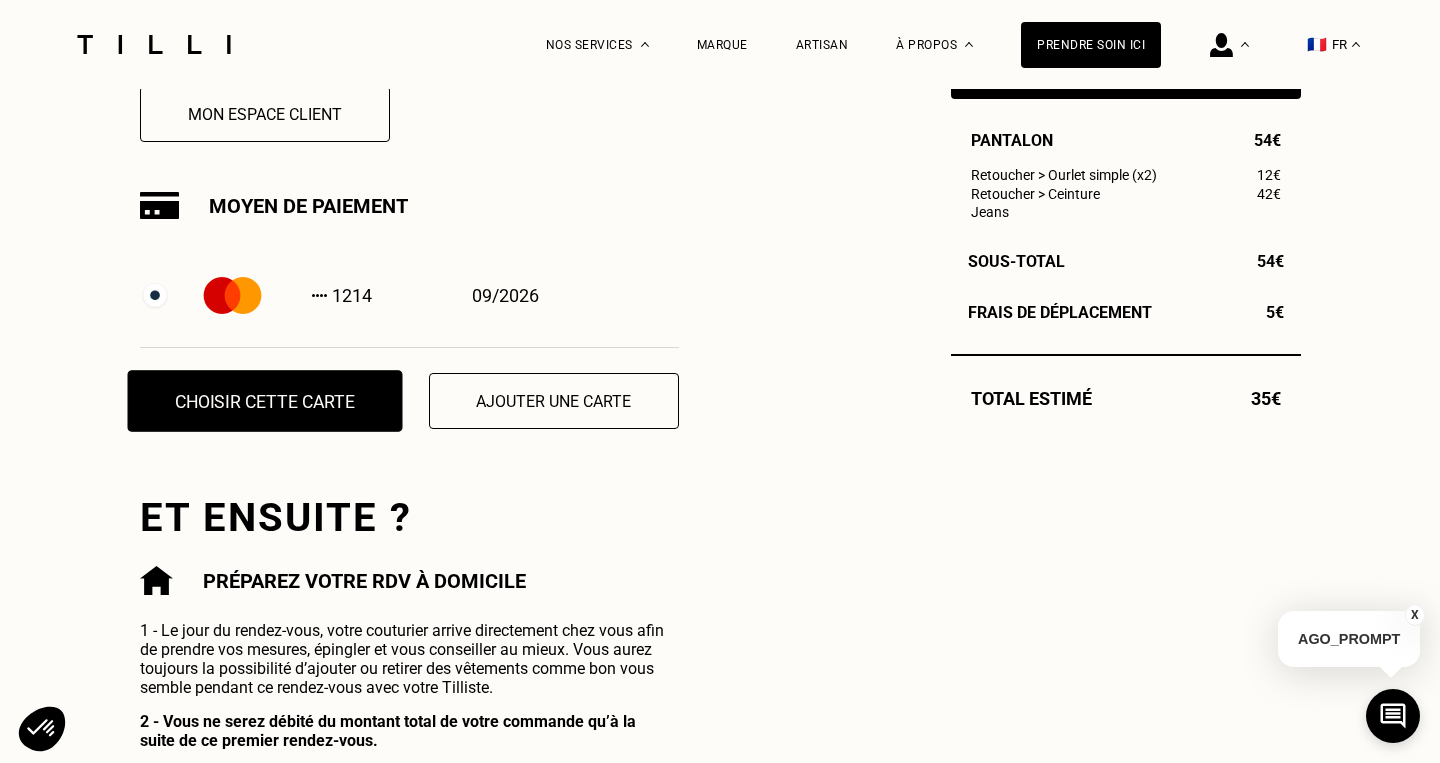 click on "Choisir cette carte" at bounding box center (264, 401) 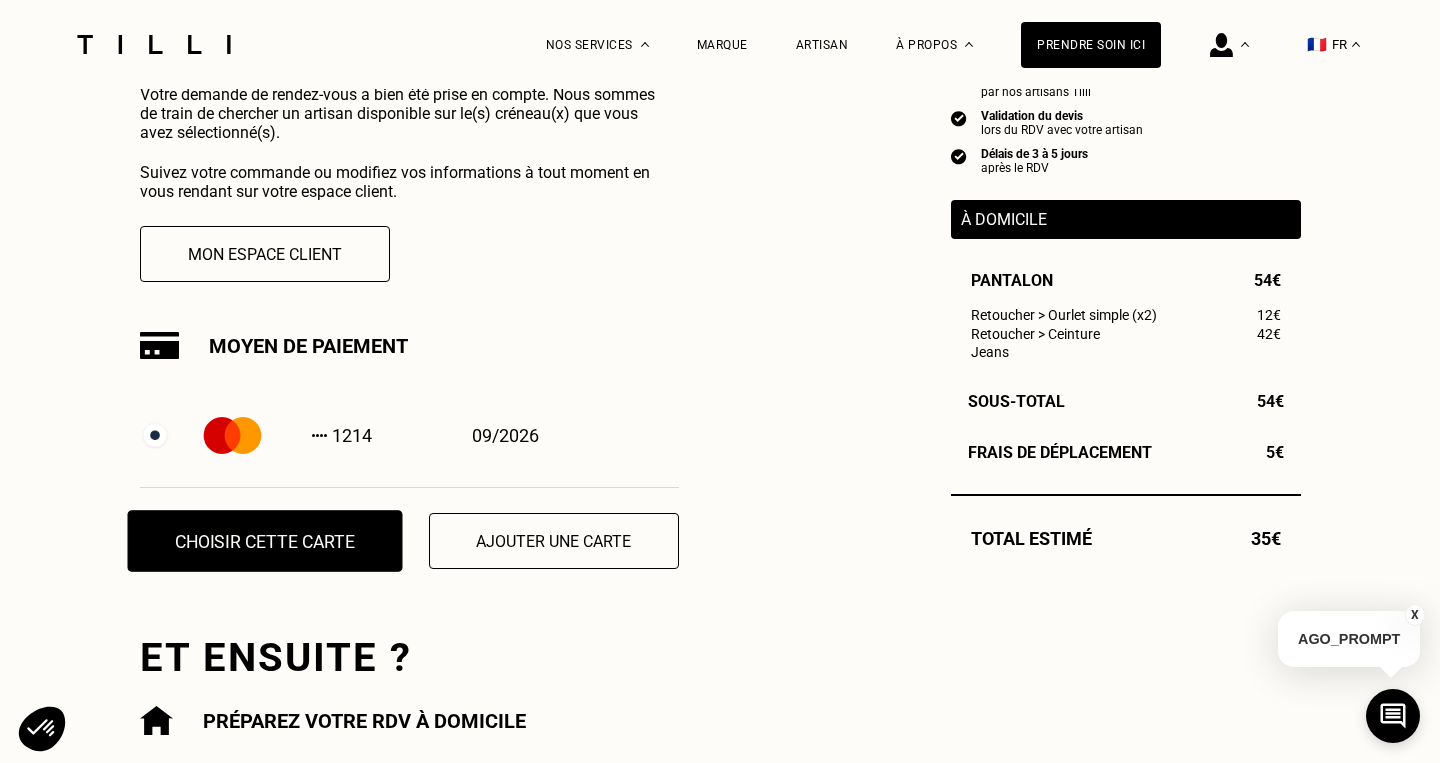 scroll, scrollTop: 474, scrollLeft: 0, axis: vertical 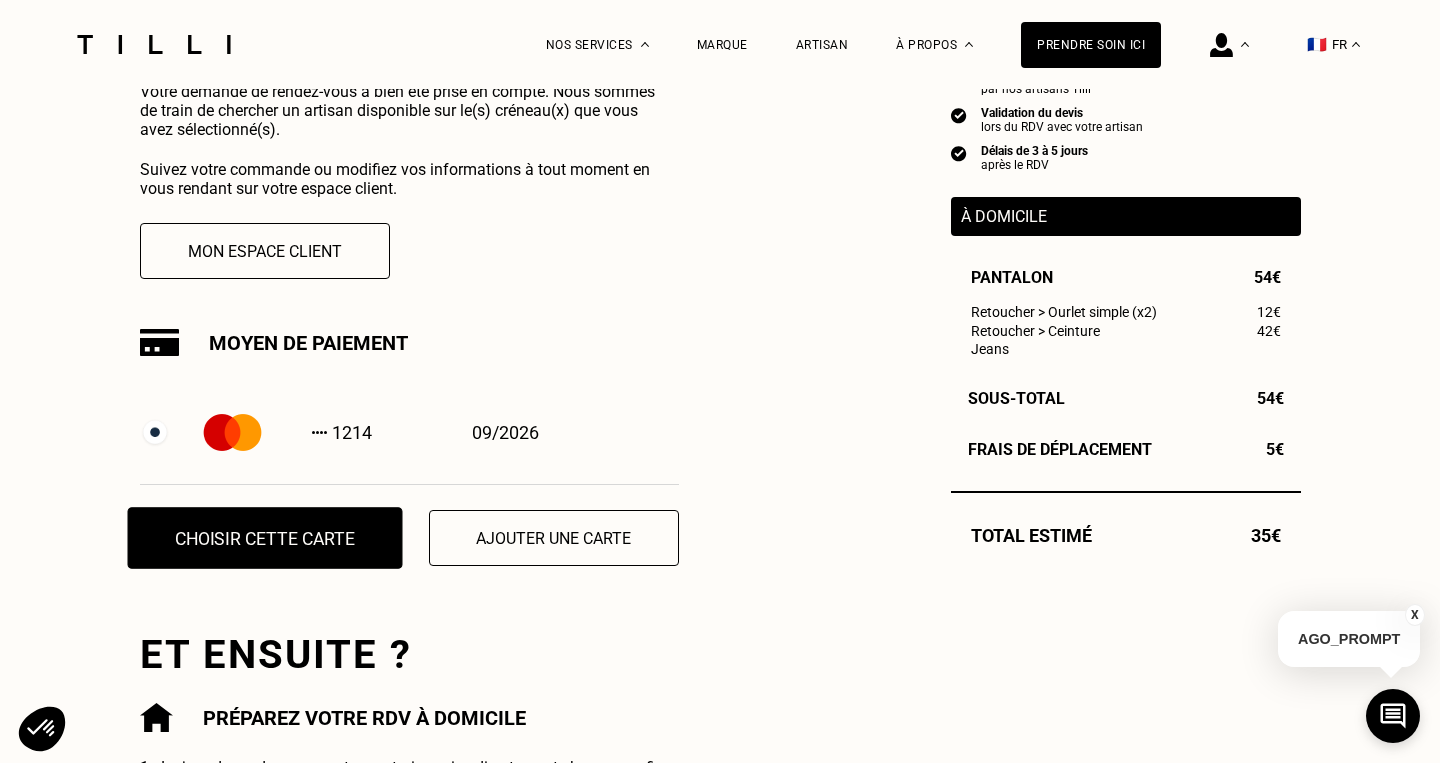 click on "Choisir cette carte" at bounding box center [264, 538] 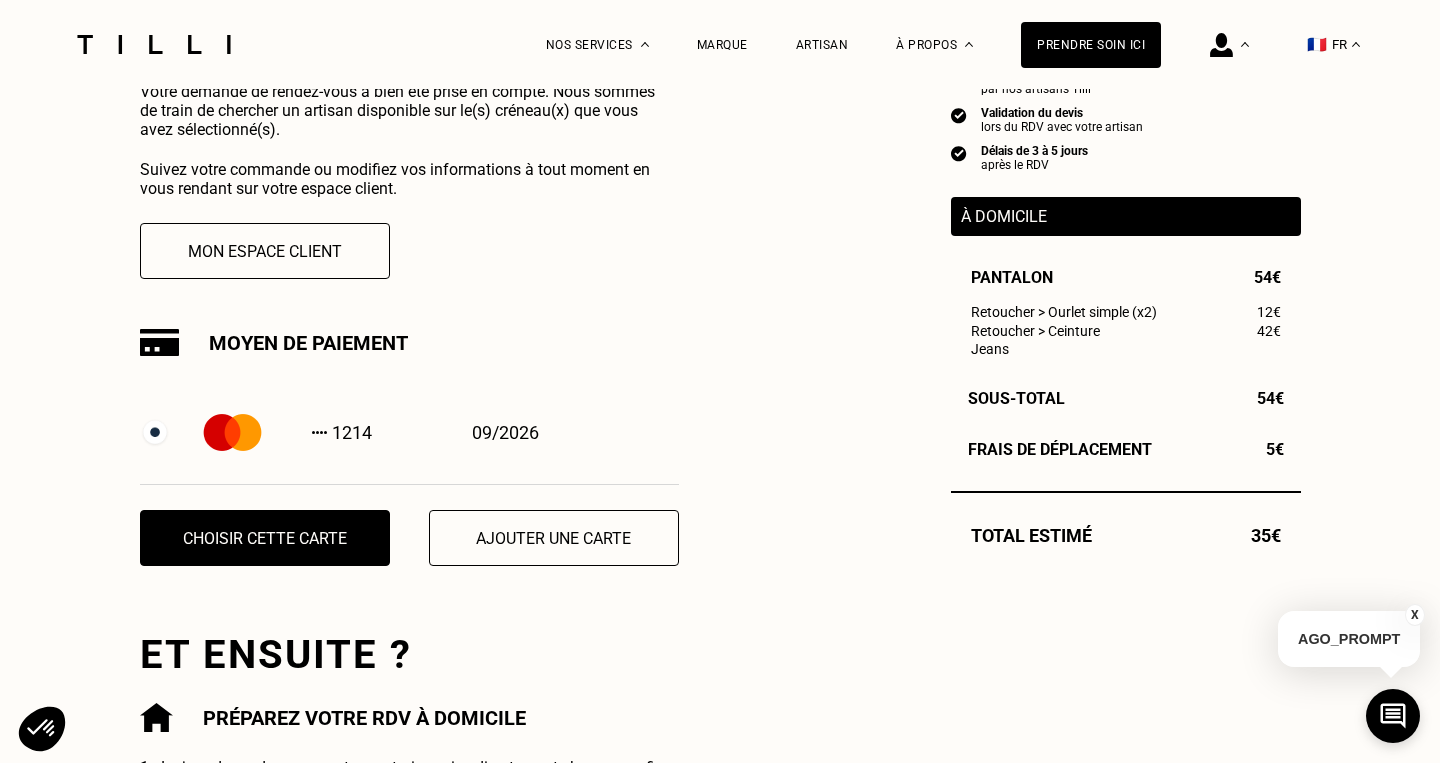 click at bounding box center (232, 432) 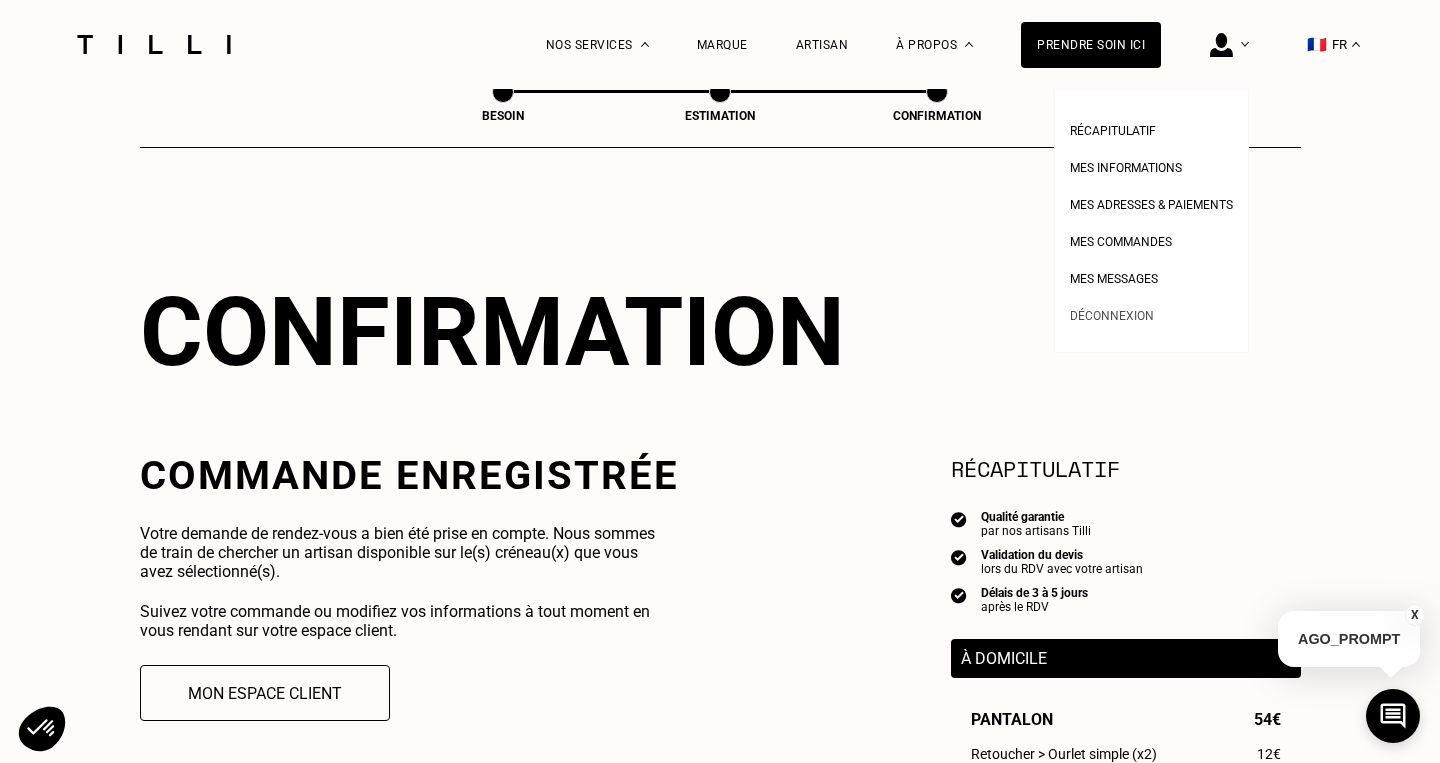 scroll, scrollTop: 0, scrollLeft: 0, axis: both 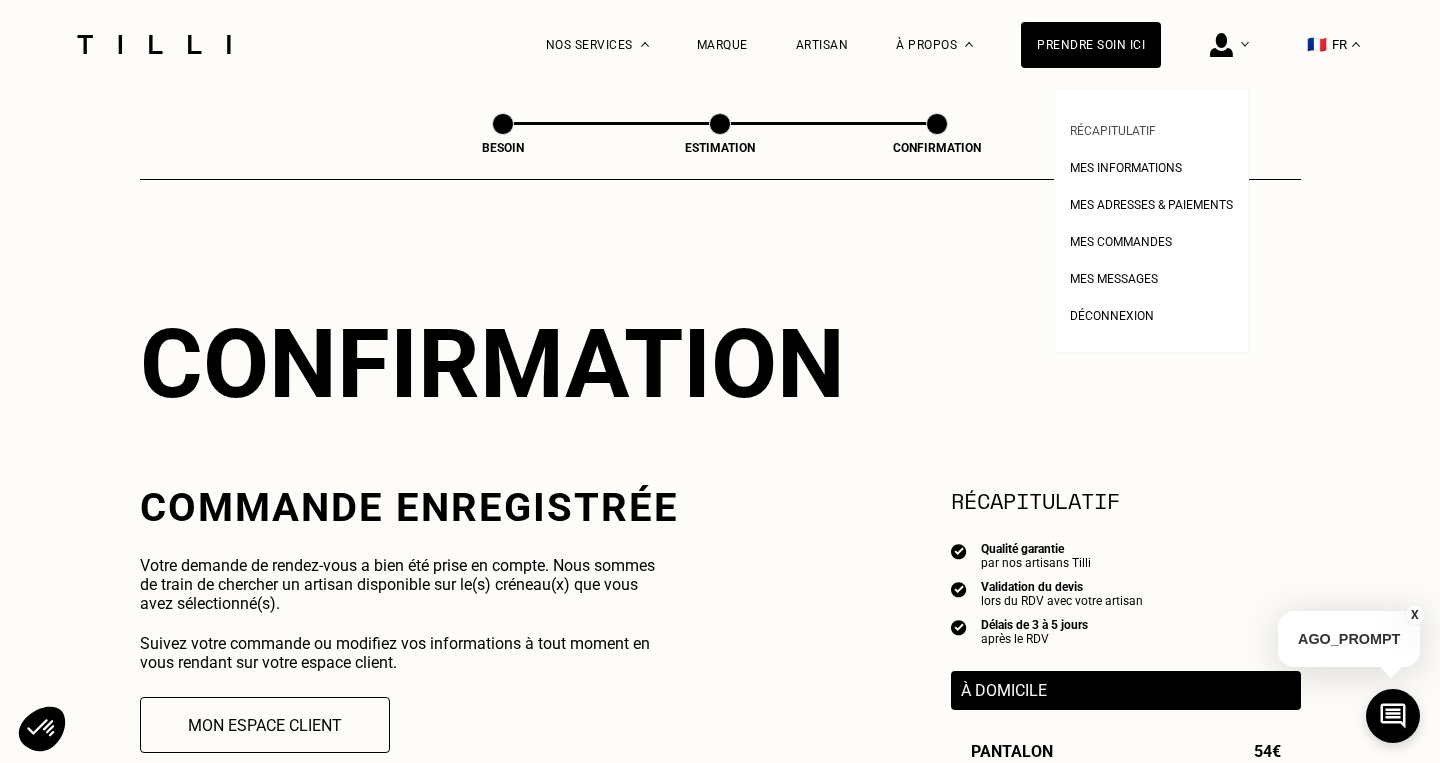 click on "Récapitulatif" at bounding box center (1113, 131) 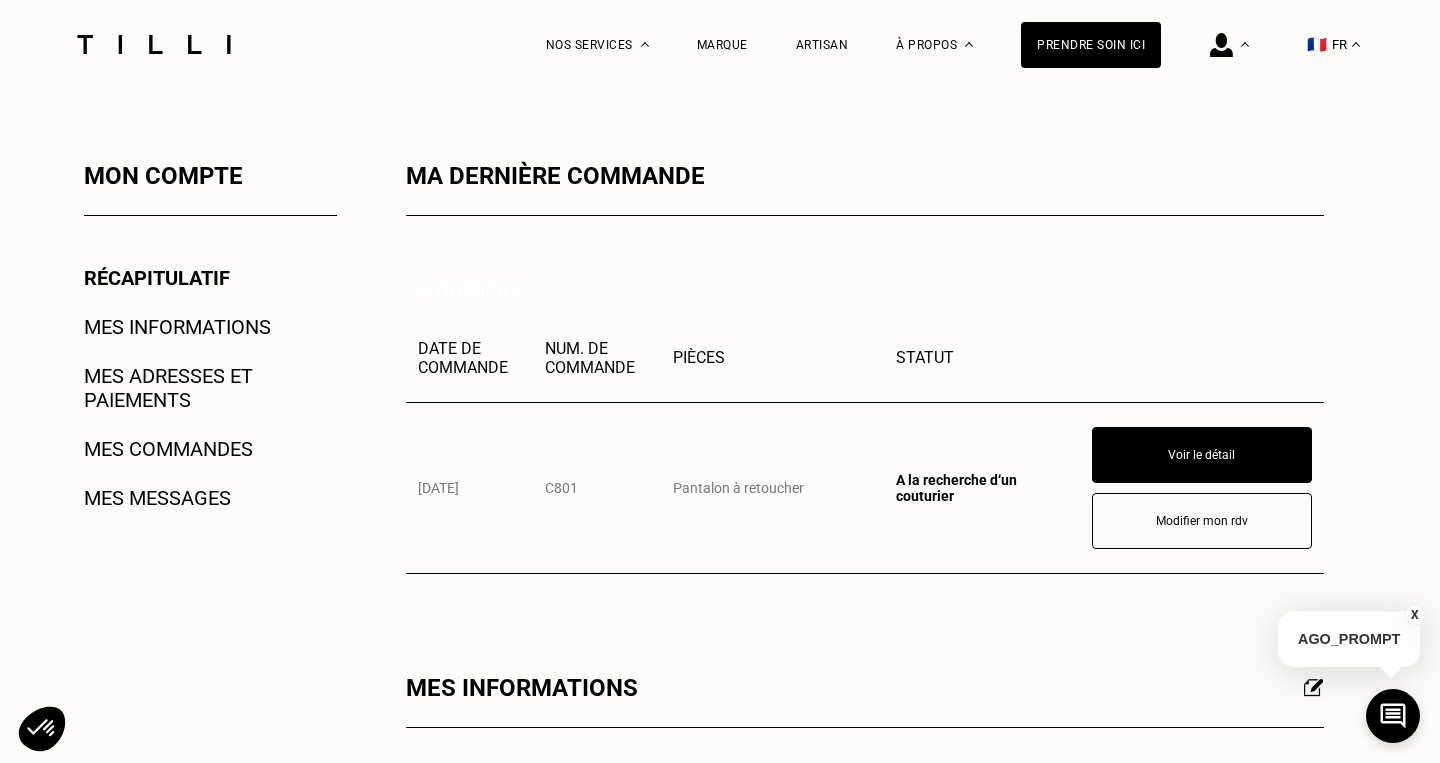 scroll, scrollTop: 293, scrollLeft: 0, axis: vertical 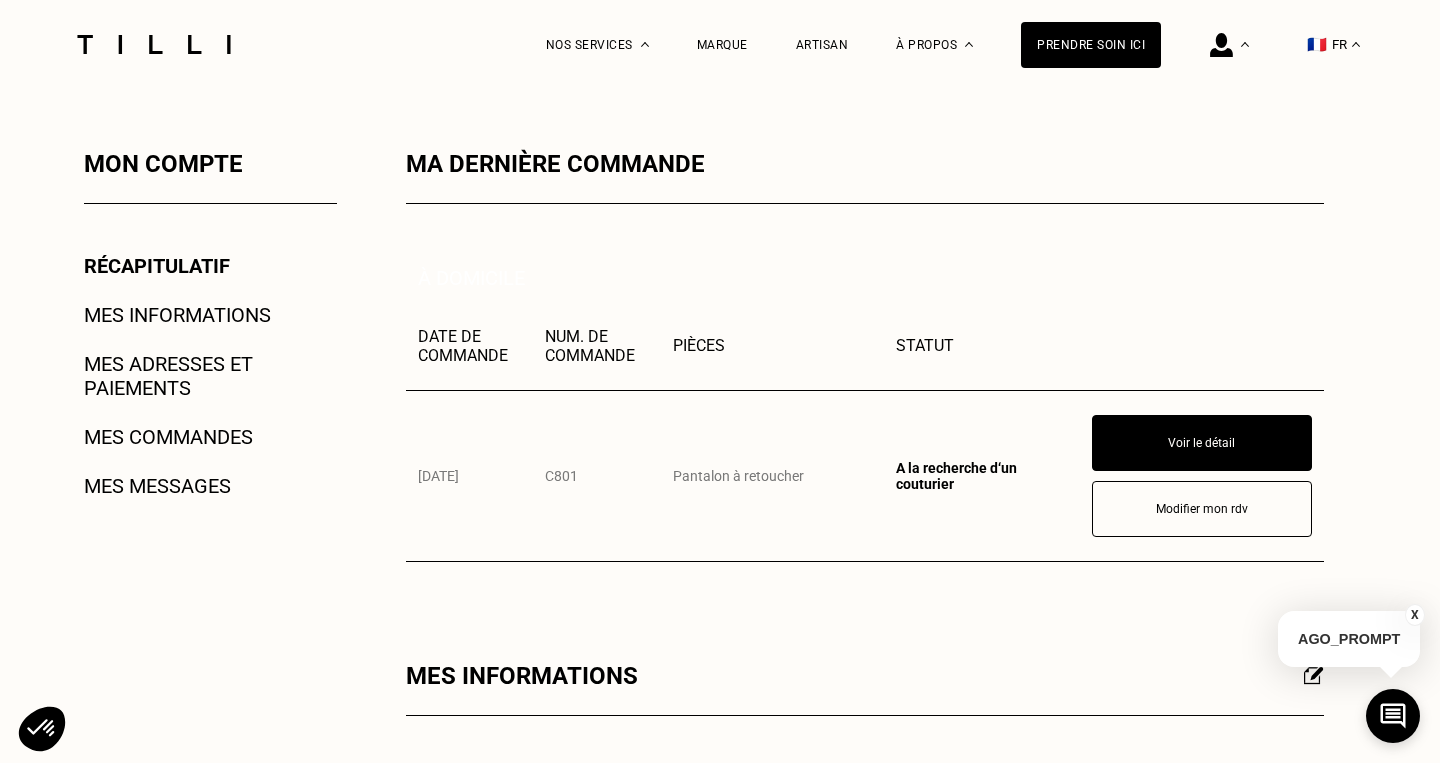 click on "Voir le détail" at bounding box center [1202, 443] 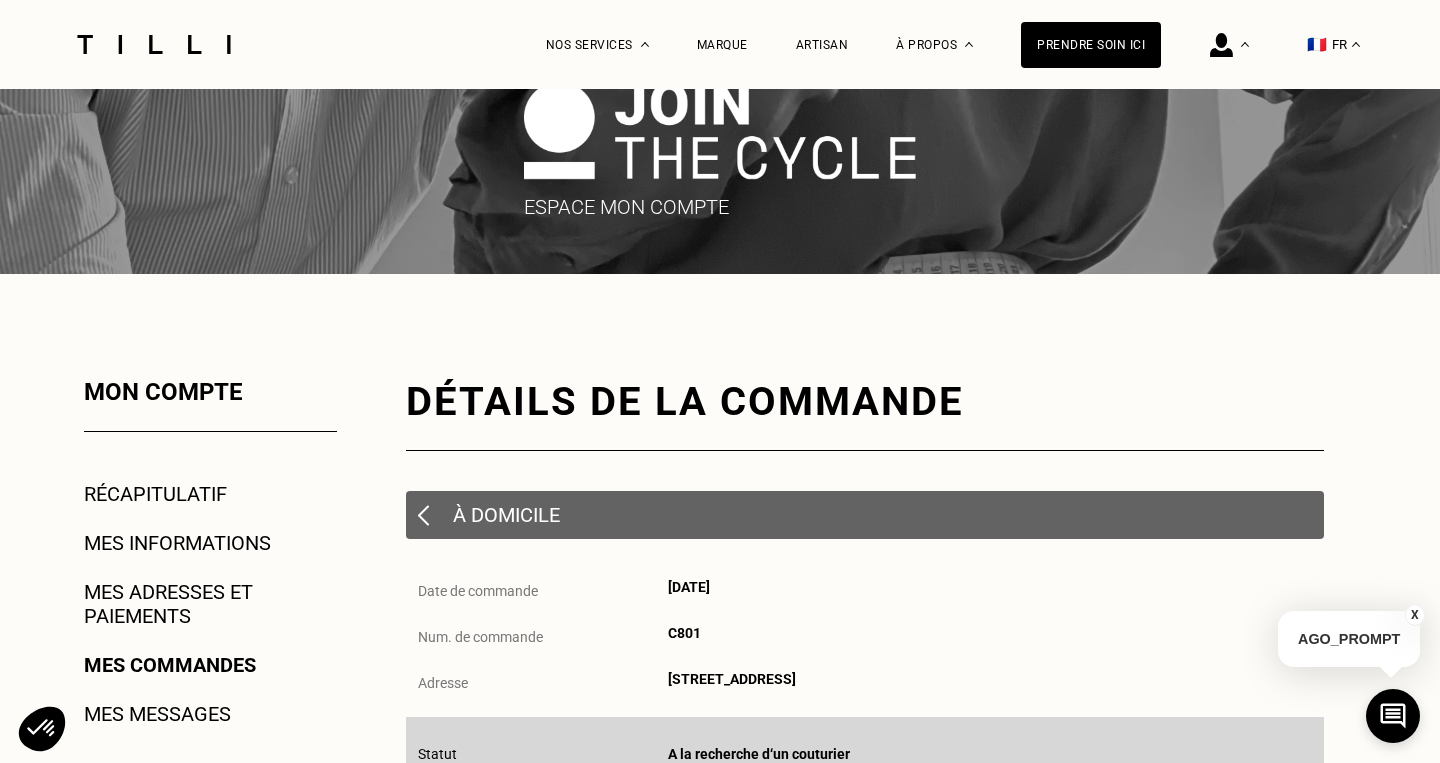 scroll, scrollTop: 0, scrollLeft: 0, axis: both 